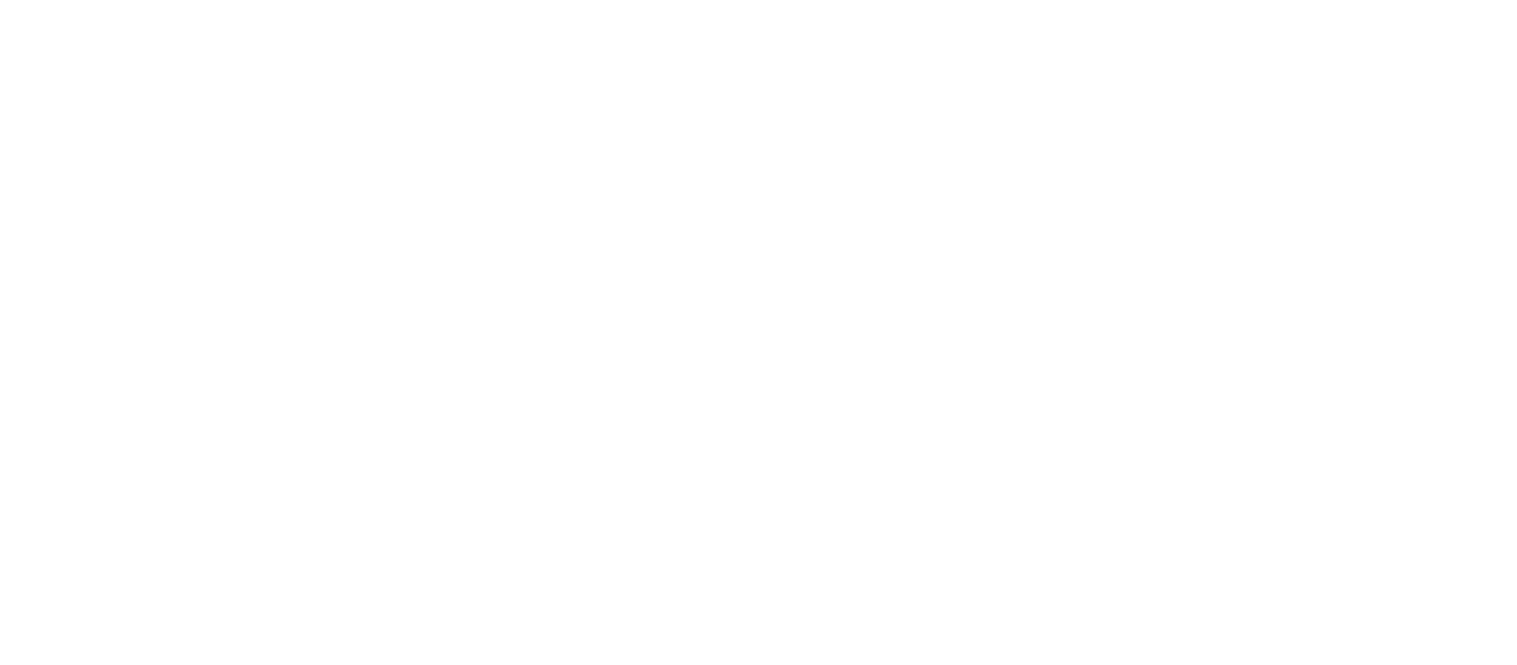 scroll, scrollTop: 0, scrollLeft: 0, axis: both 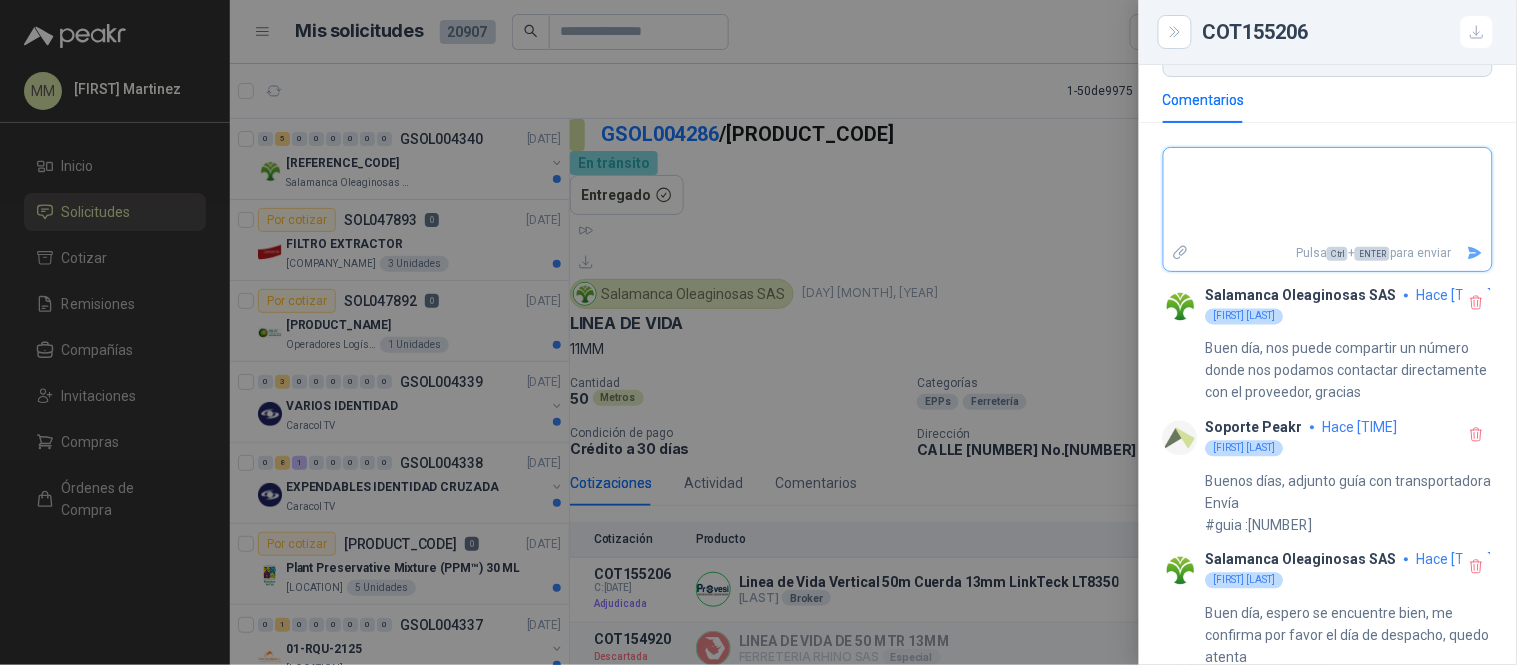 click at bounding box center (1328, 194) 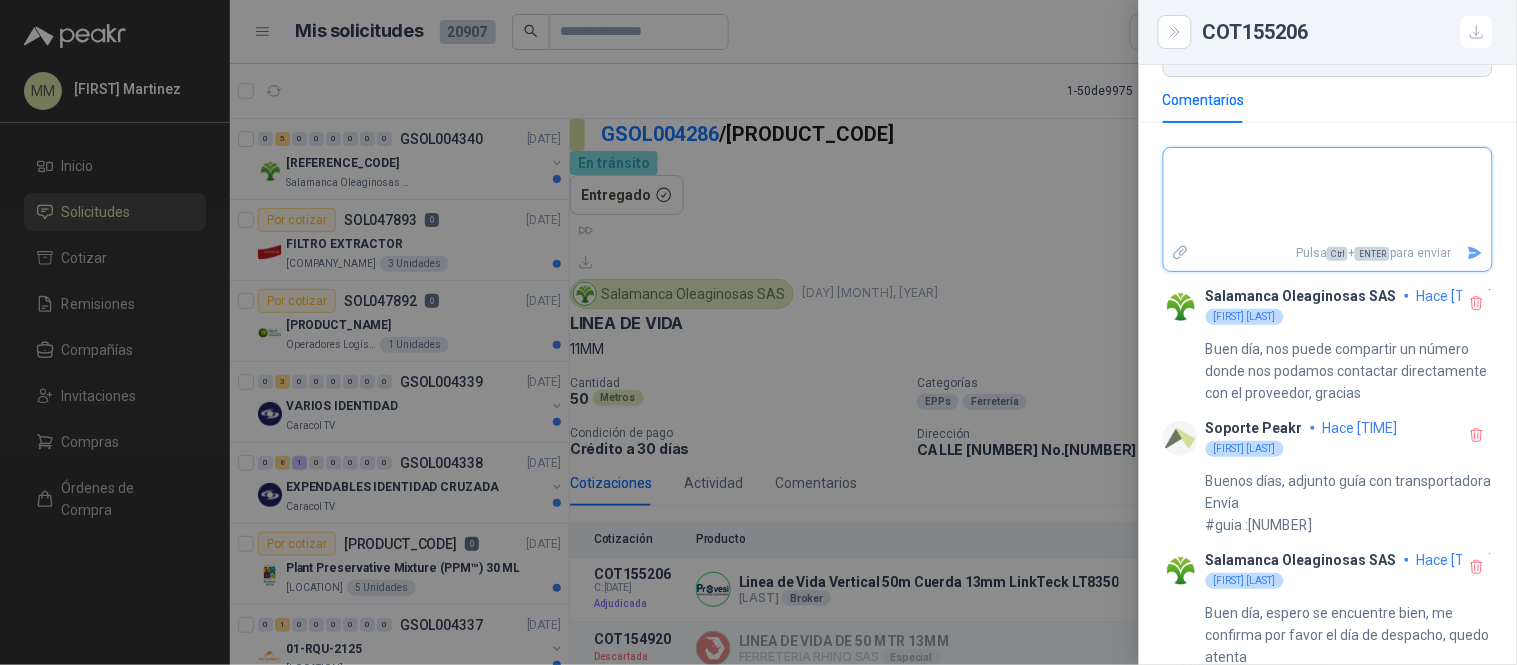 click at bounding box center [1328, 194] 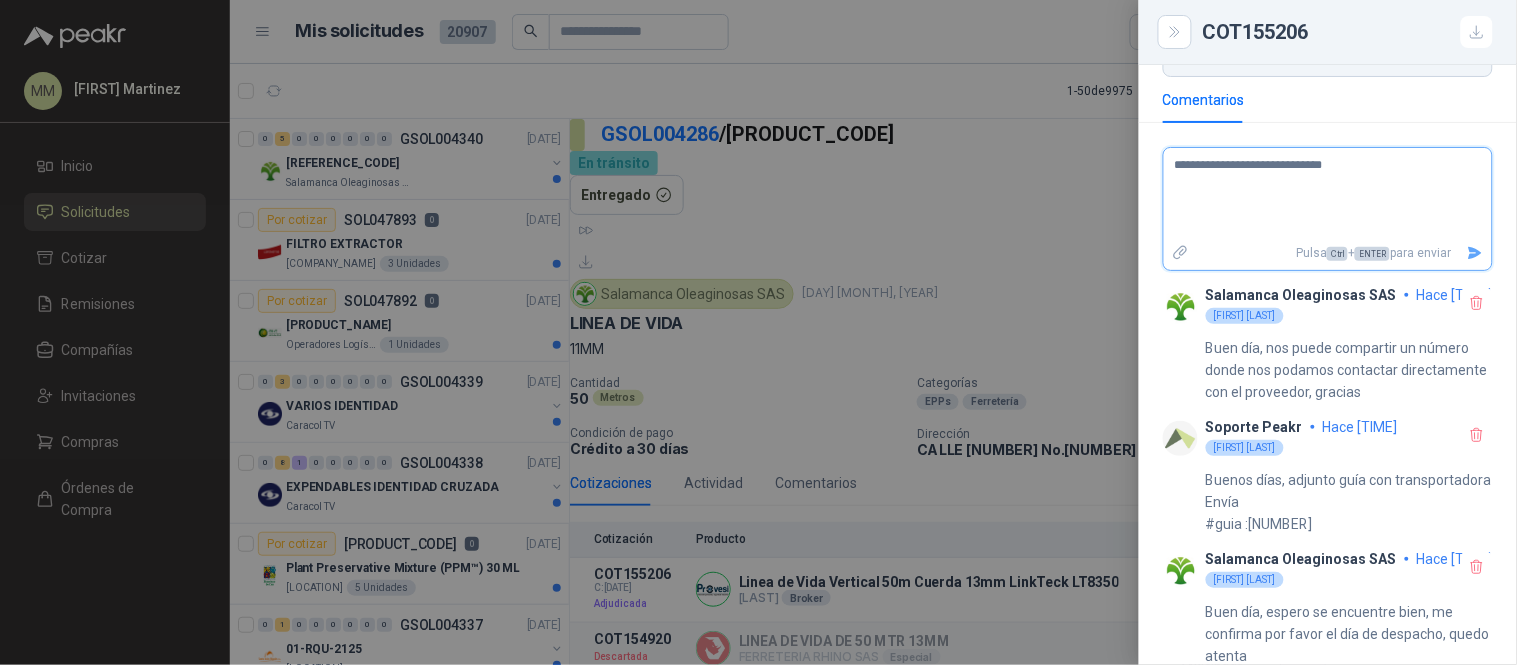 paste on "**********" 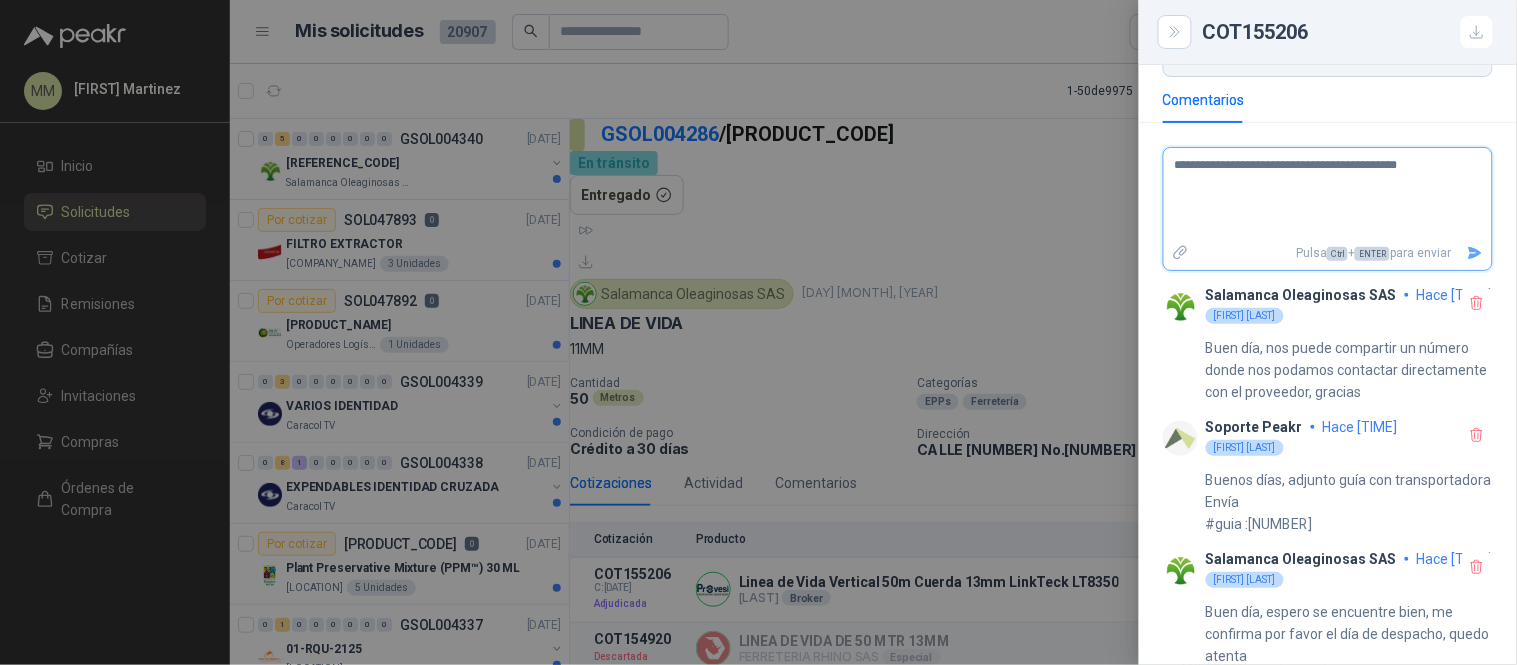 drag, startPoint x: 1324, startPoint y: 163, endPoint x: 1353, endPoint y: 291, distance: 131.24405 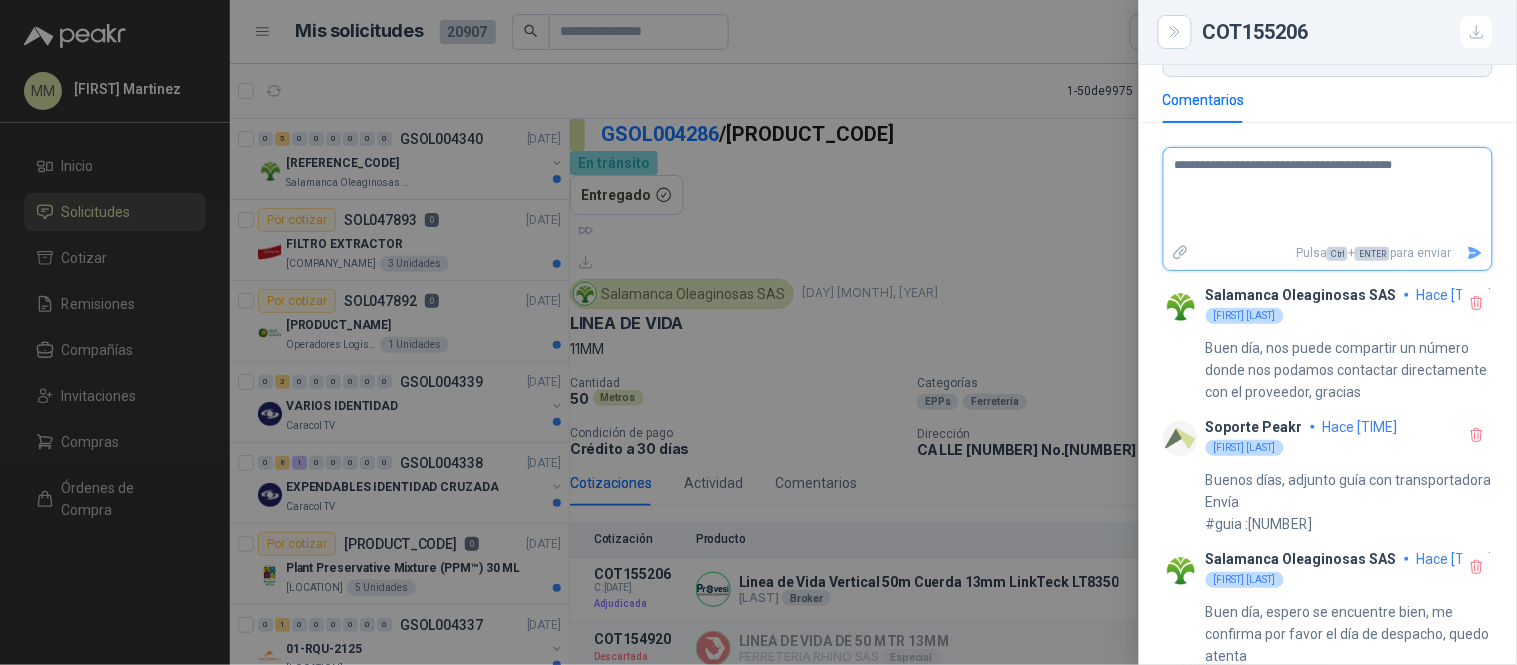 type on "**********" 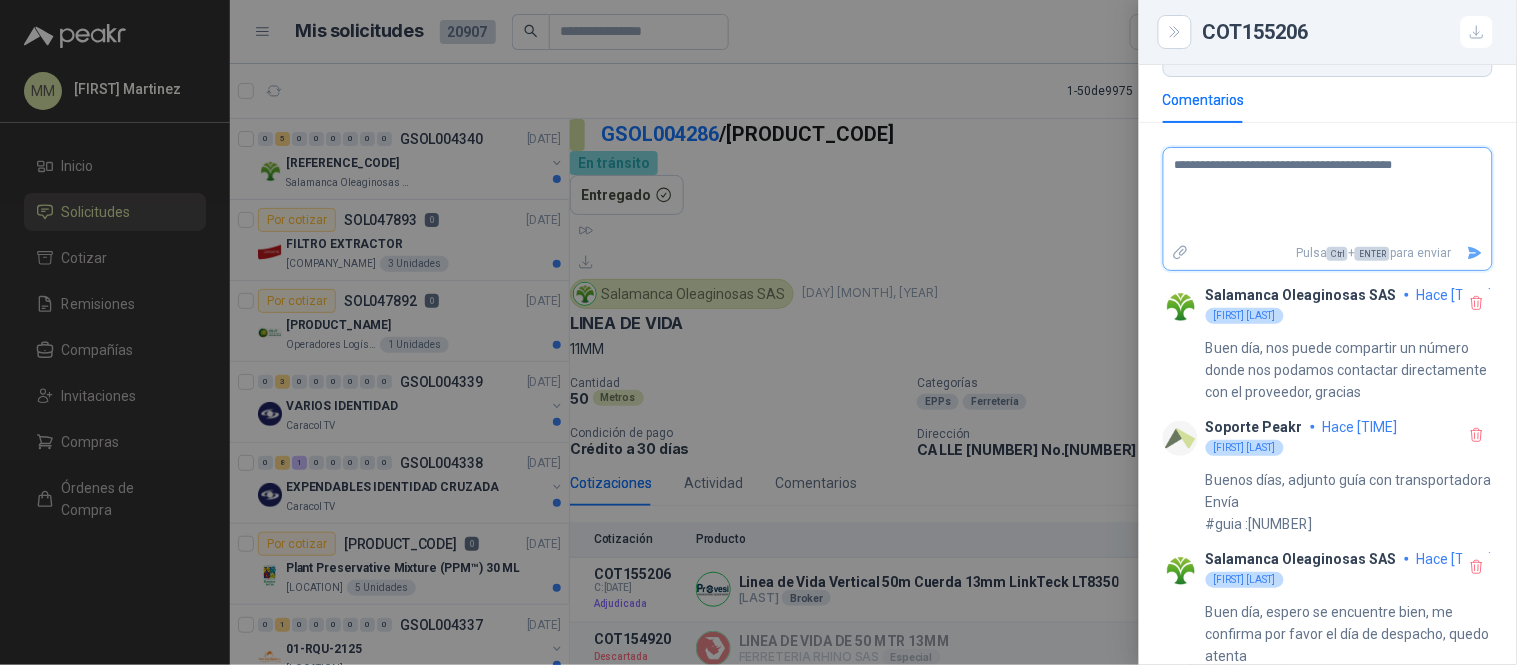click at bounding box center [1476, 253] 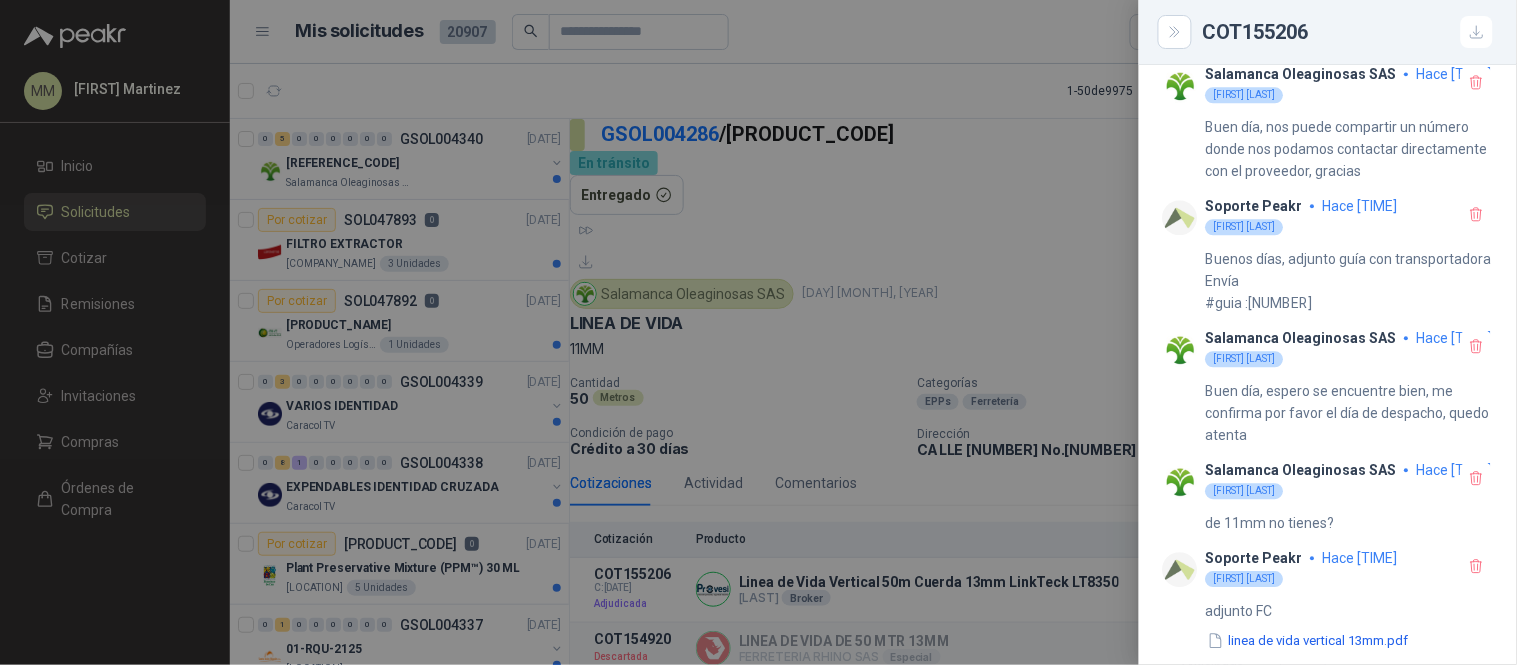 scroll, scrollTop: 1236, scrollLeft: 0, axis: vertical 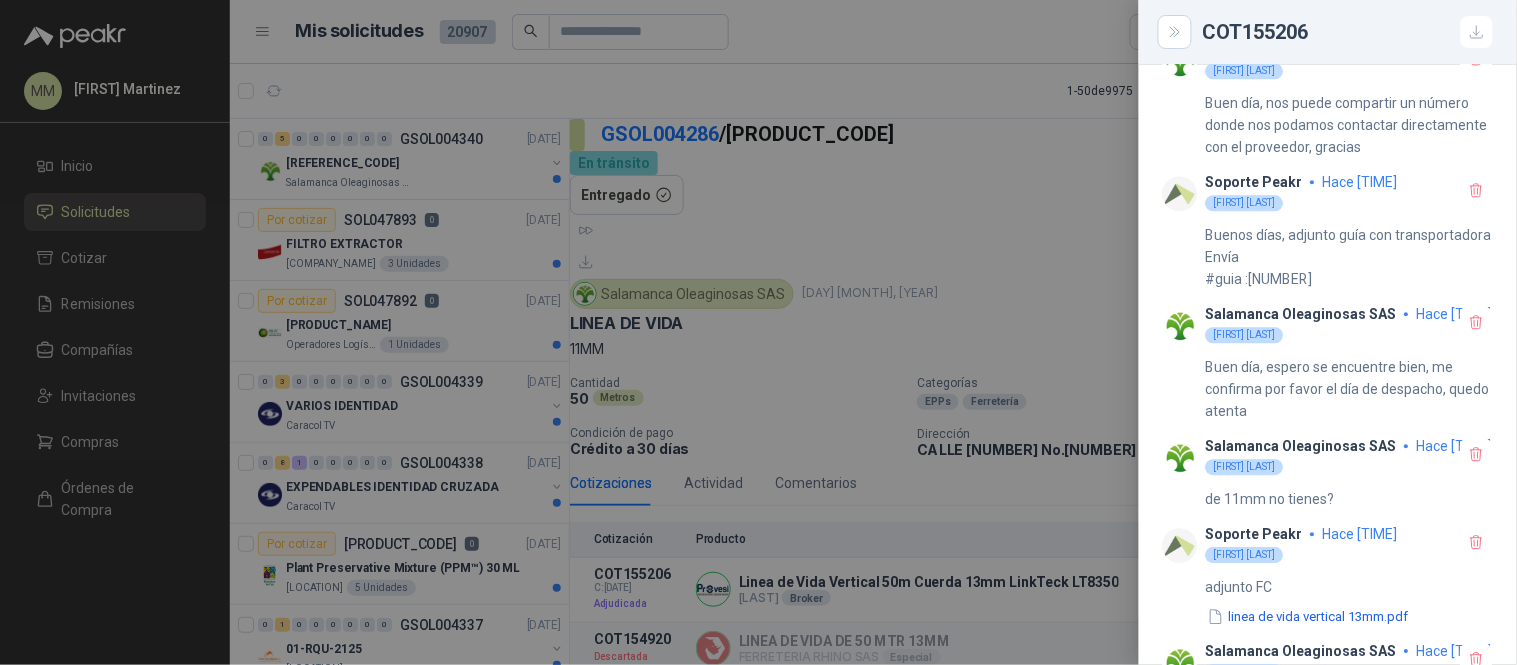 click at bounding box center [758, 332] 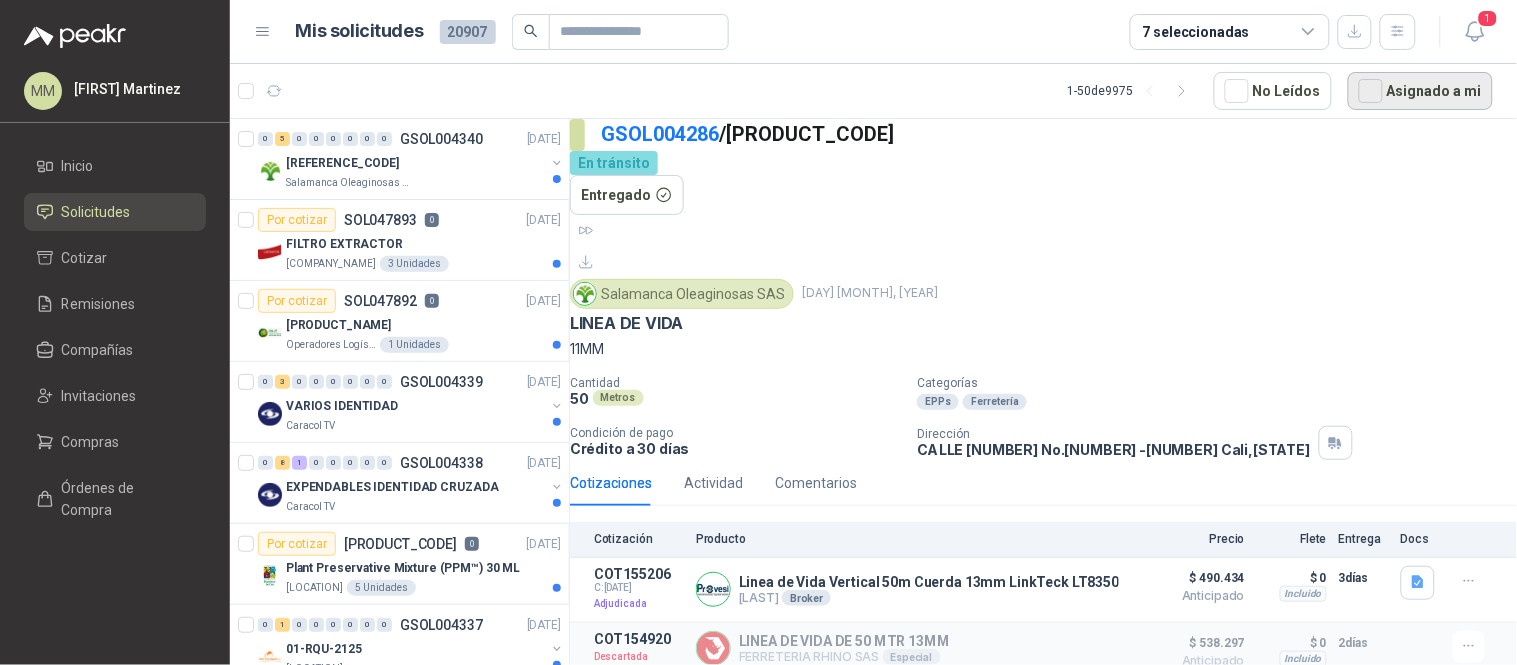 click on "Asignado a mi" at bounding box center (1420, 91) 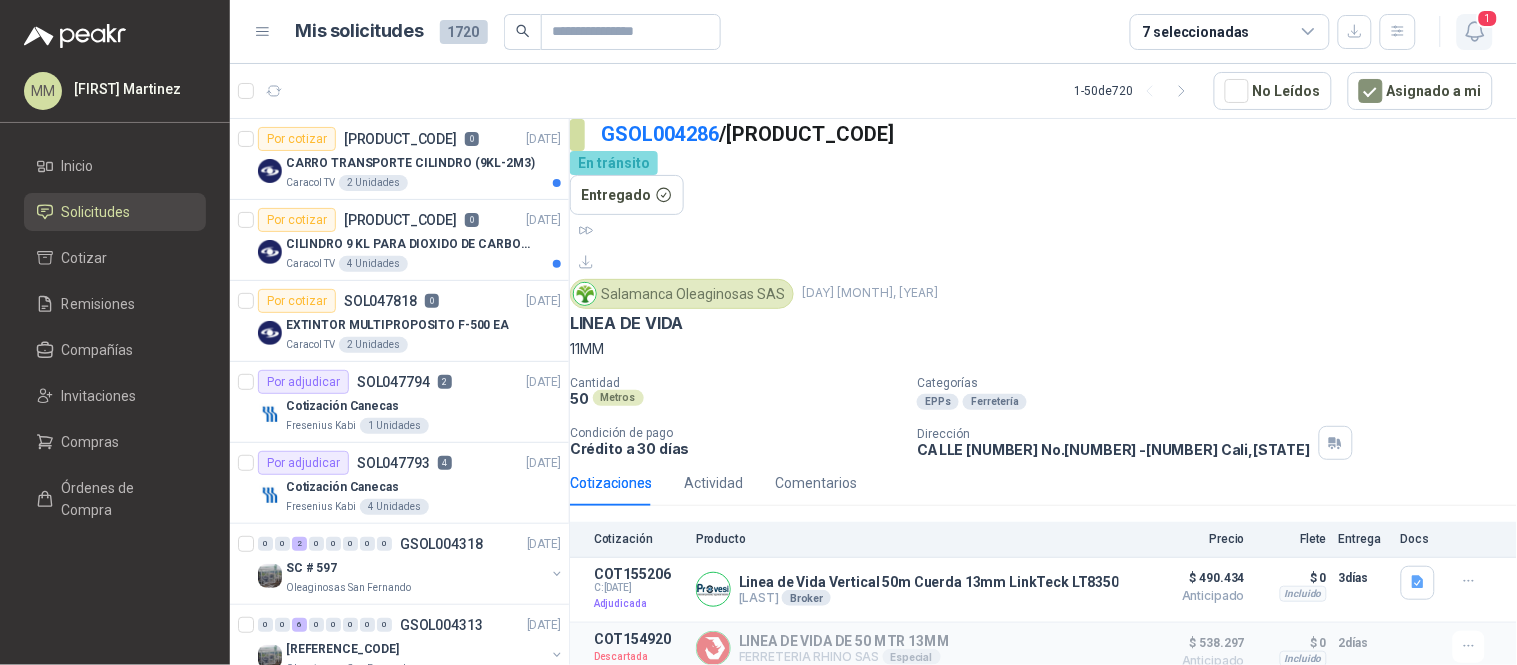 click at bounding box center (1475, 31) 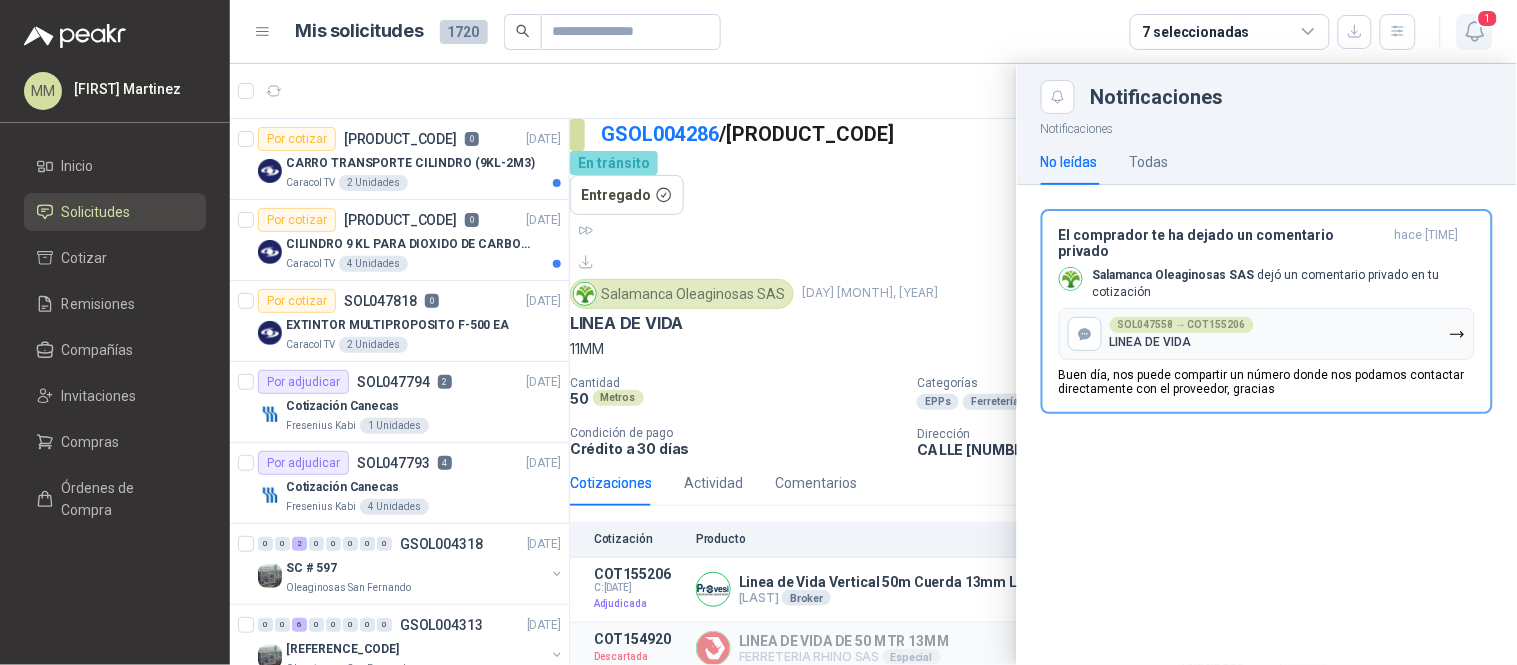 click at bounding box center [1475, 31] 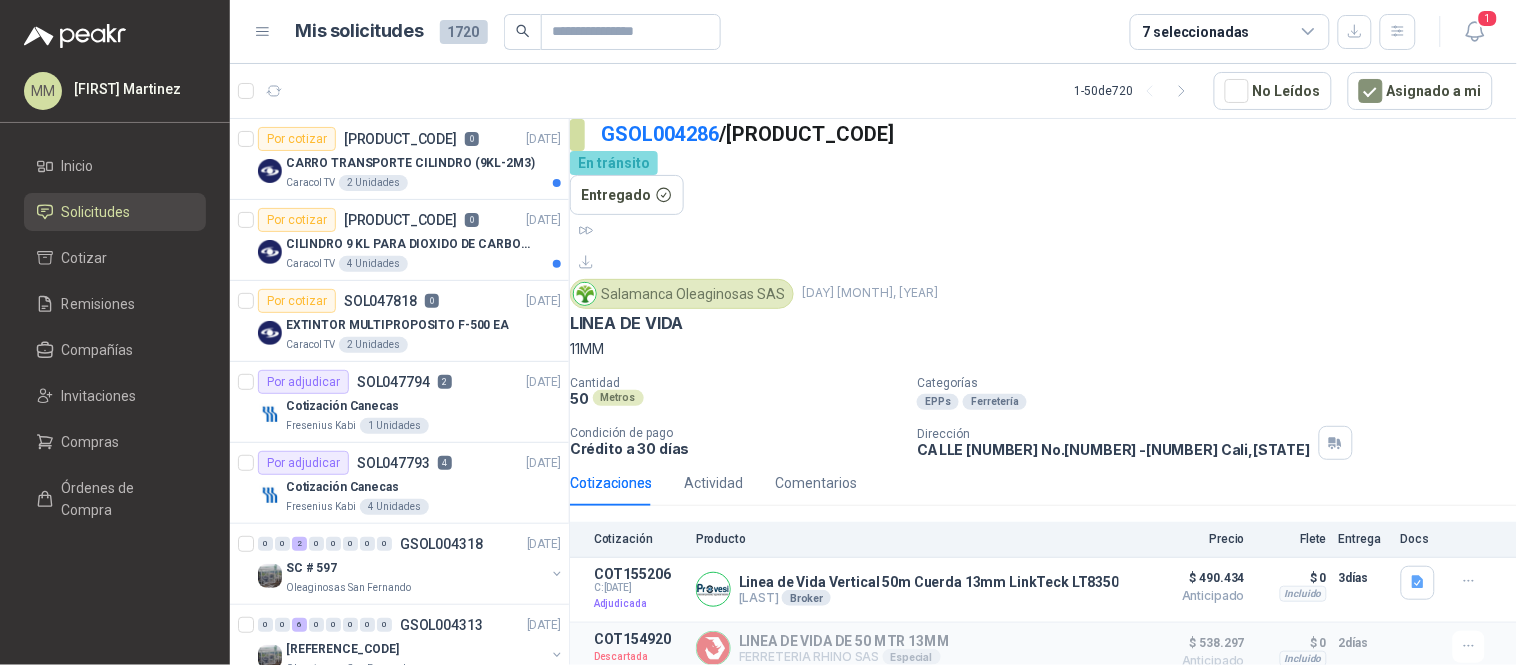 click on "[SIZE]" at bounding box center [1043, 349] 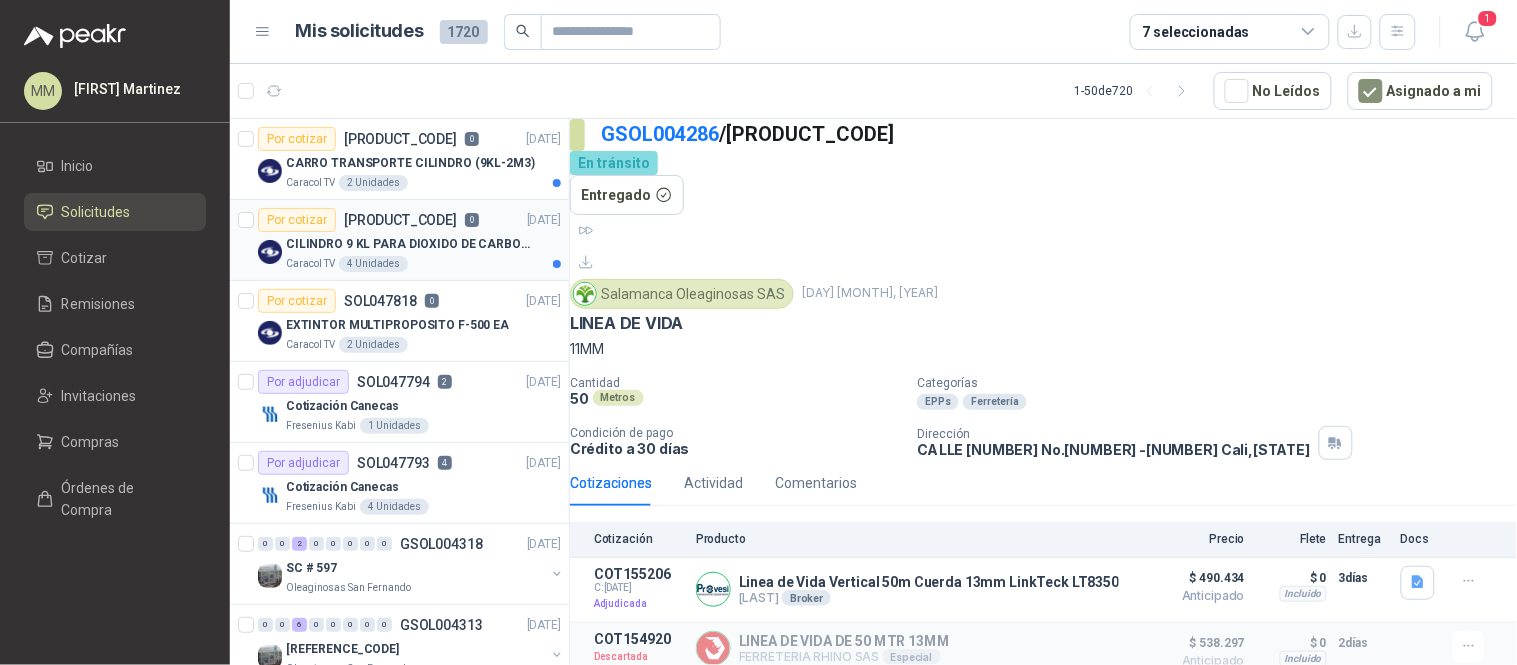 click on "Por cotizar SOL047819 0 02/07/25" at bounding box center (409, 220) 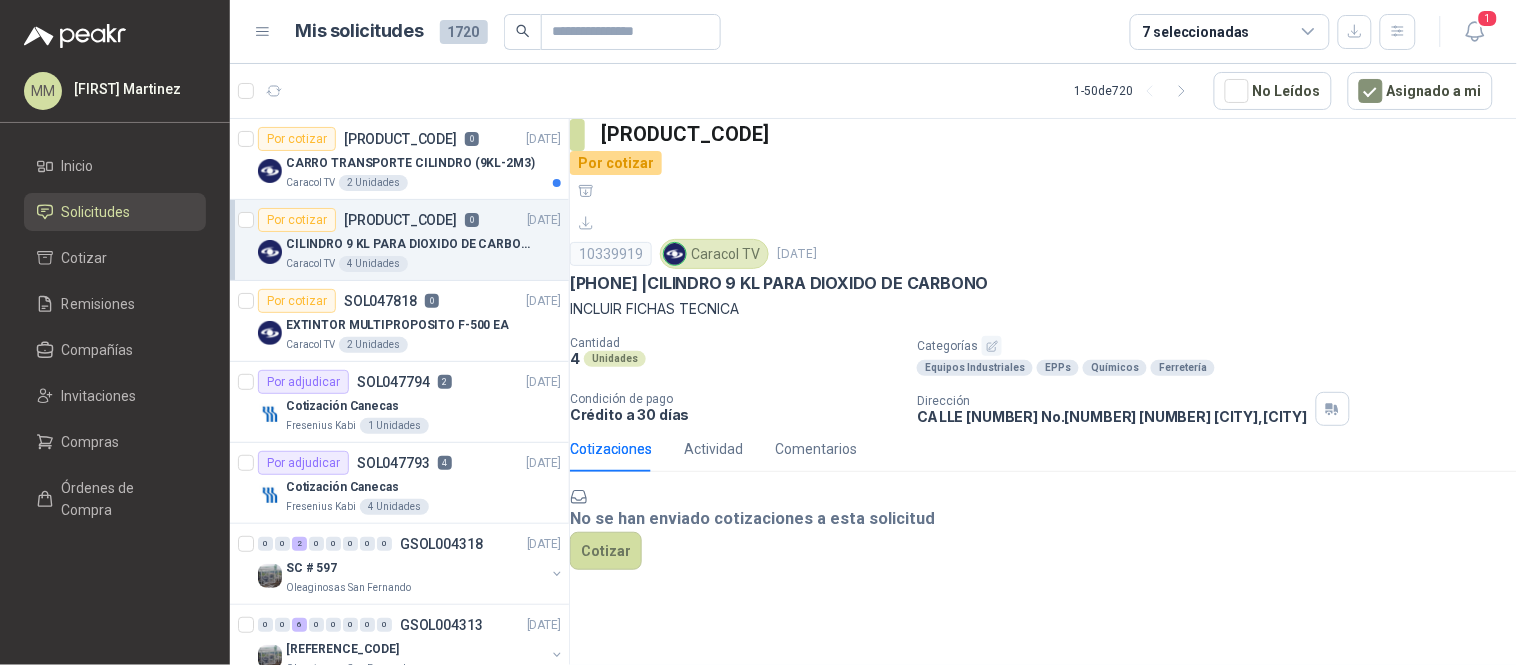 click on "30015465 |  CILINDRO 9 KL PARA DIOXIDO DE CARBONO" at bounding box center (779, 283) 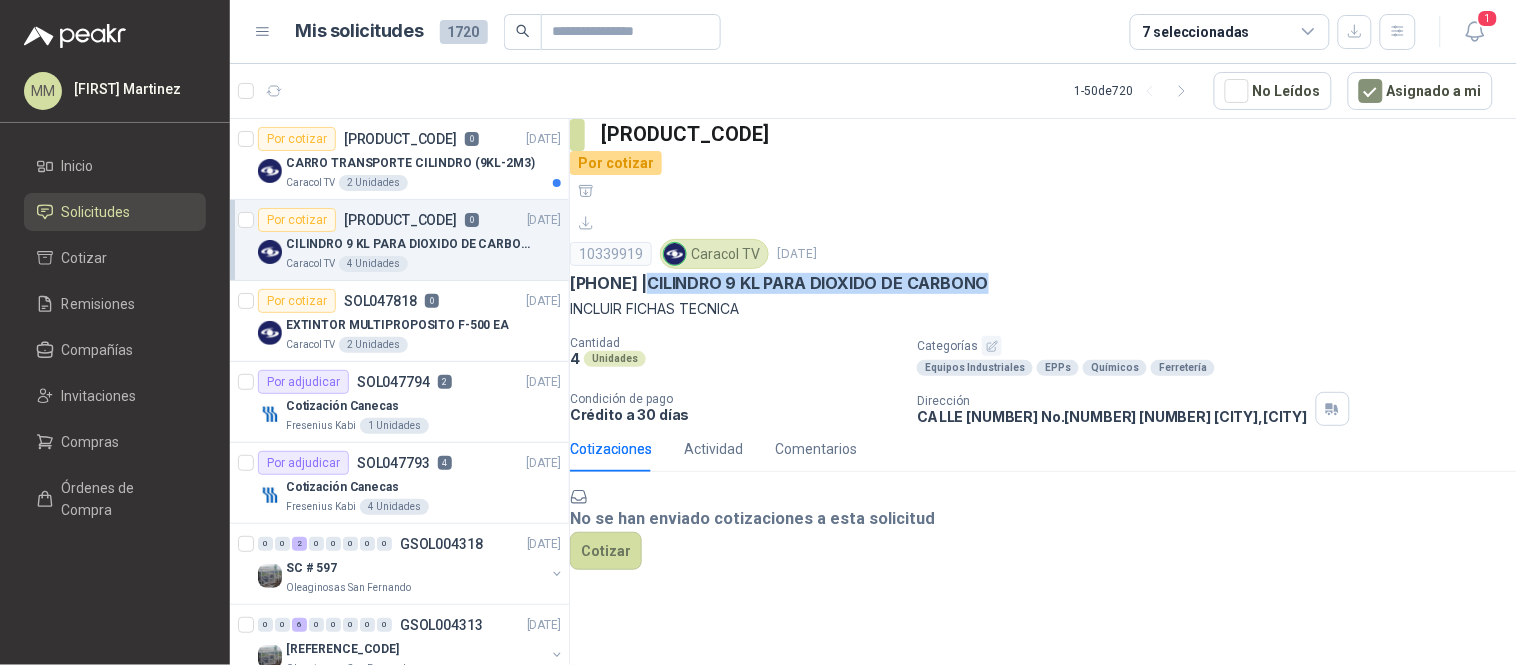 drag, startPoint x: 737, startPoint y: 231, endPoint x: 975, endPoint y: 231, distance: 238 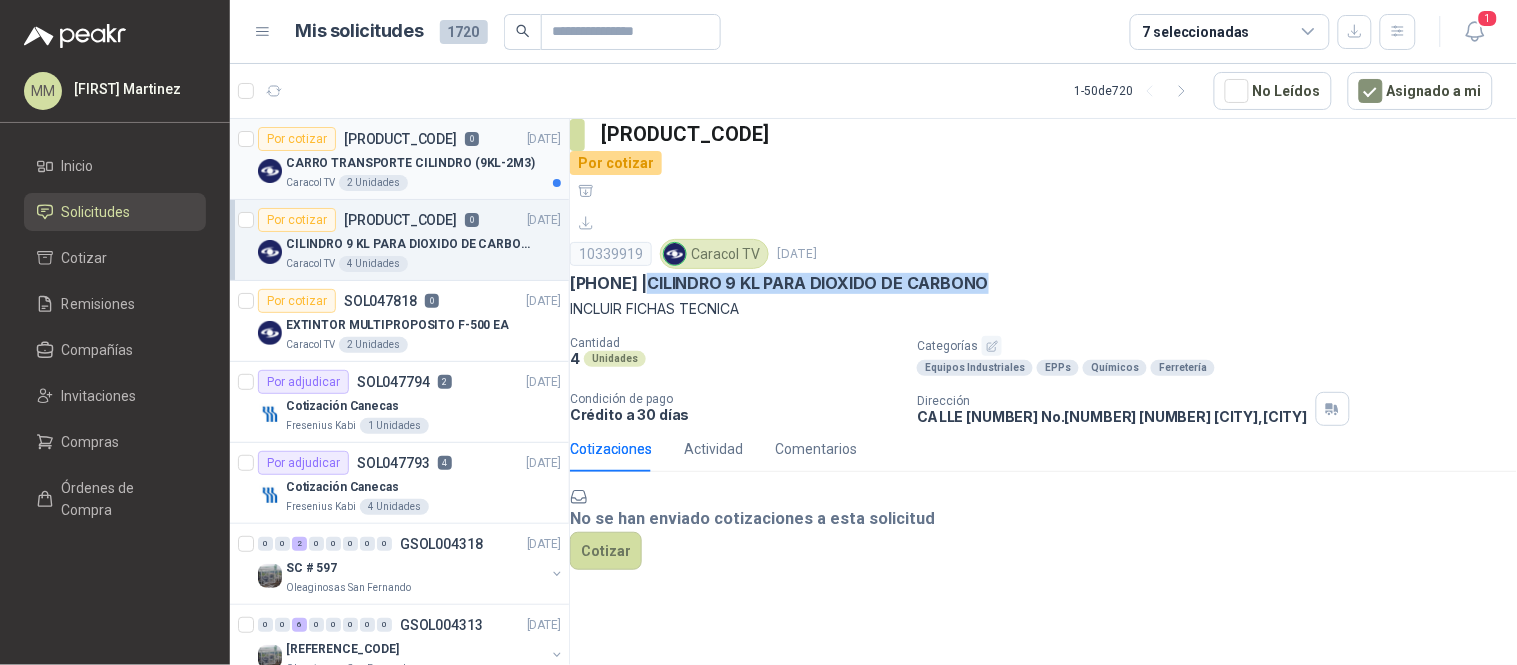 click on "[PRODUCT]" at bounding box center [410, 163] 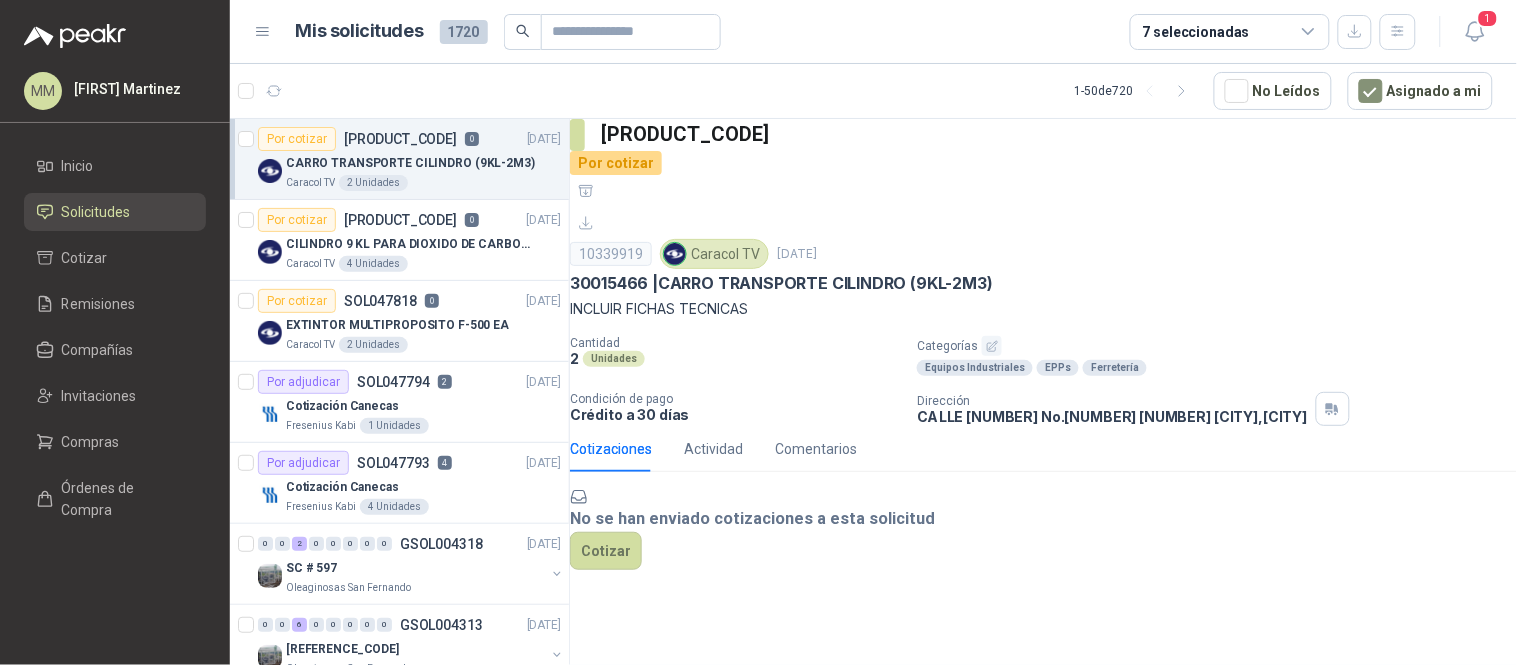 click on "30015466 |  CARRO TRANSPORTE CILINDRO (9KL-2M3)" at bounding box center [781, 283] 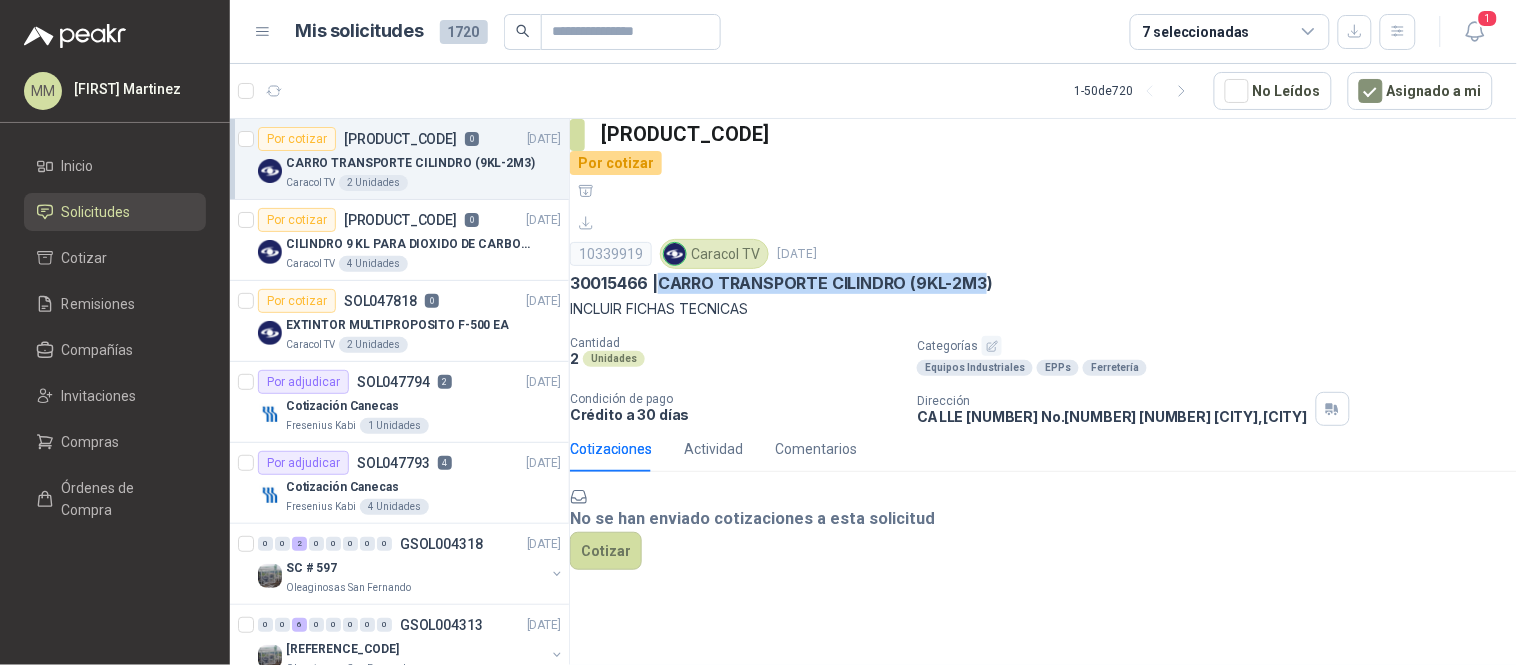 drag, startPoint x: 707, startPoint y: 225, endPoint x: 1005, endPoint y: 227, distance: 298.0067 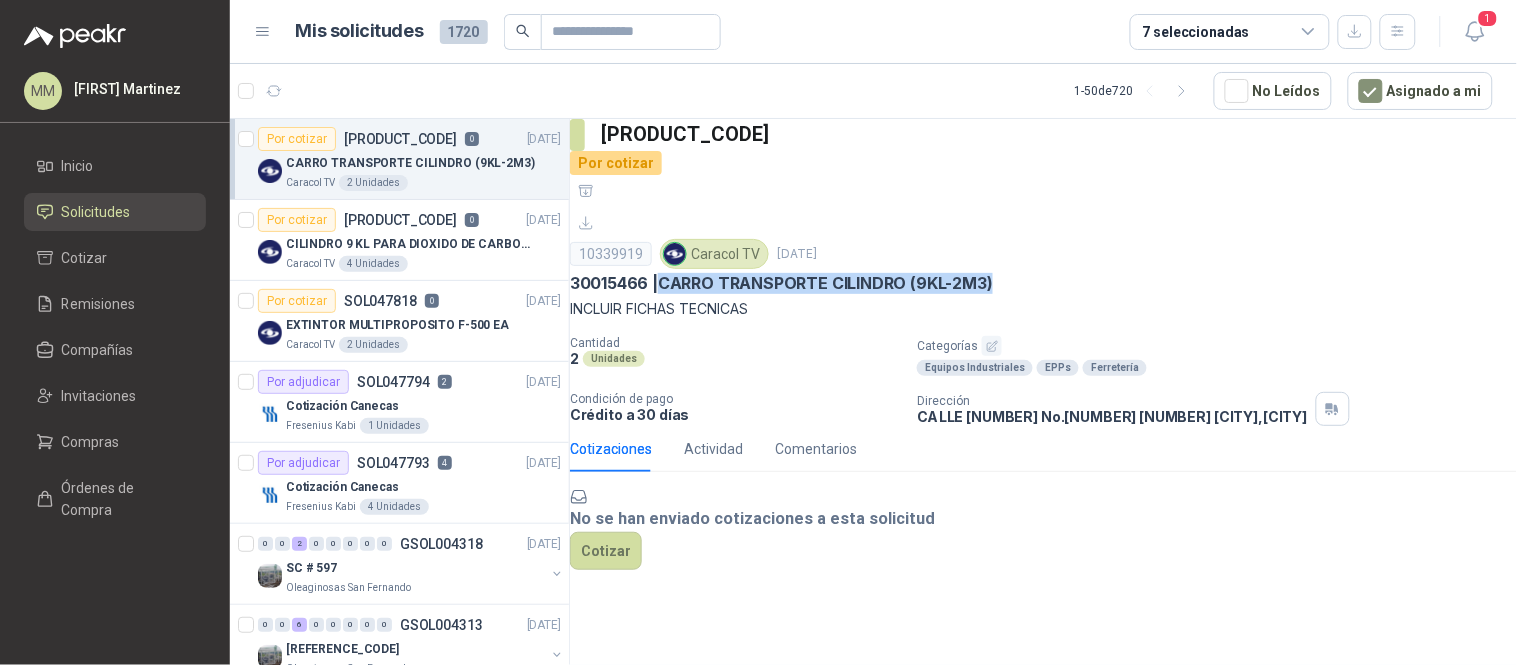 drag, startPoint x: 1042, startPoint y: 223, endPoint x: 688, endPoint y: 231, distance: 354.0904 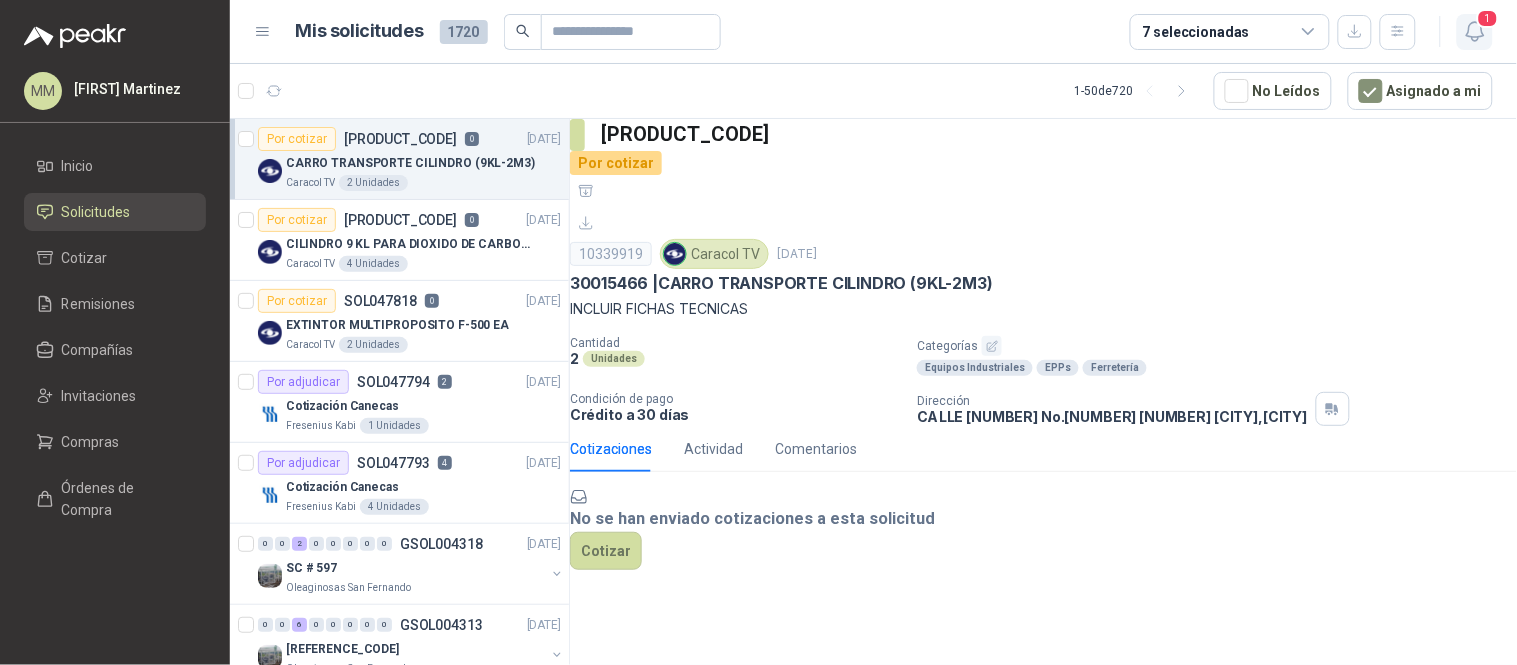 click on "Mis solicitudes 1720 7 seleccionadas   1" at bounding box center [873, 32] 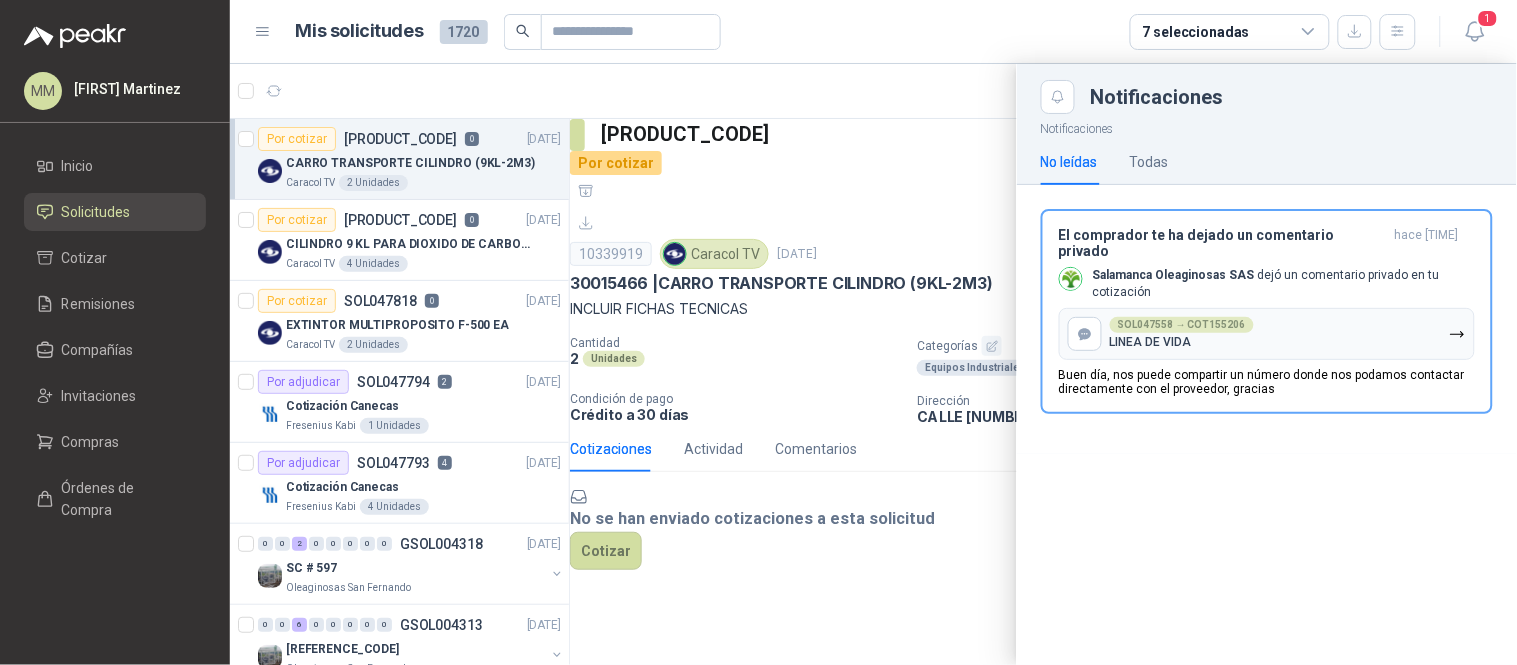 drag, startPoint x: 1470, startPoint y: 32, endPoint x: 1275, endPoint y: 81, distance: 201.06218 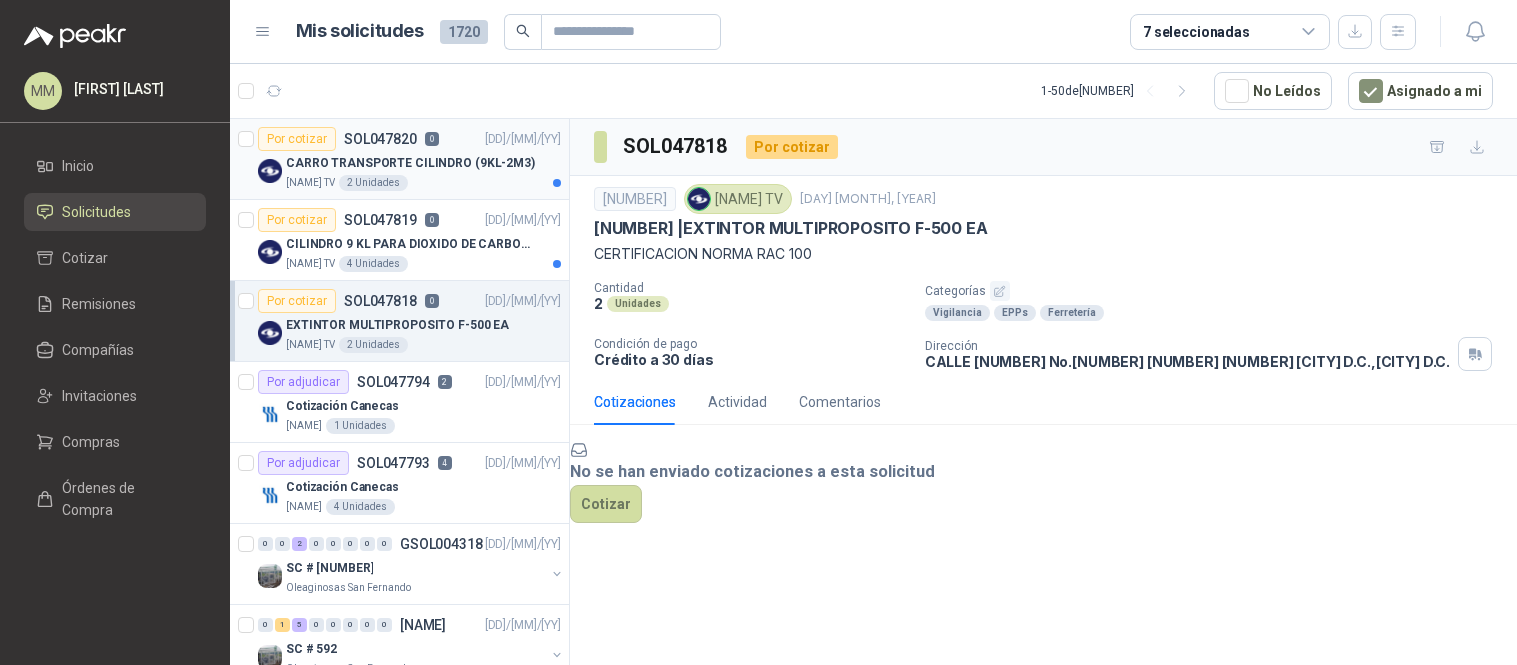 scroll, scrollTop: 0, scrollLeft: 0, axis: both 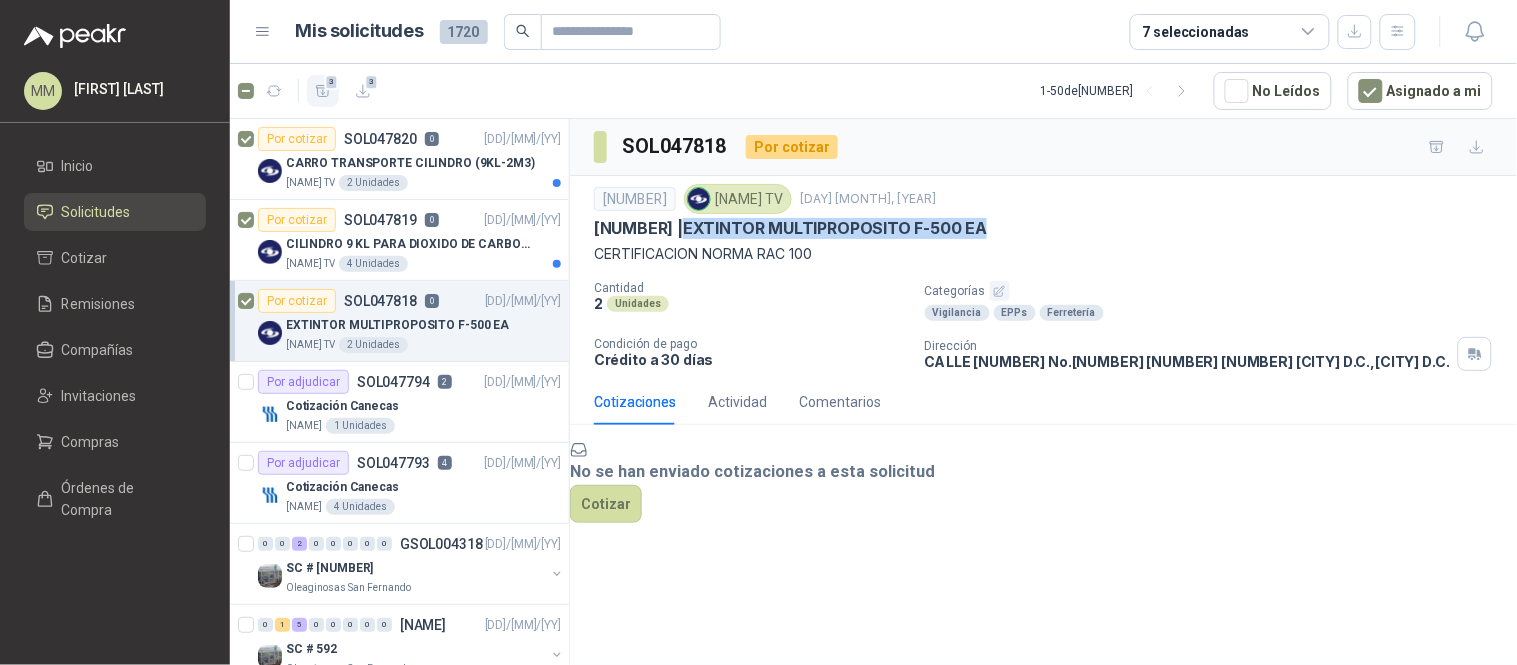 click on "3" at bounding box center [332, 82] 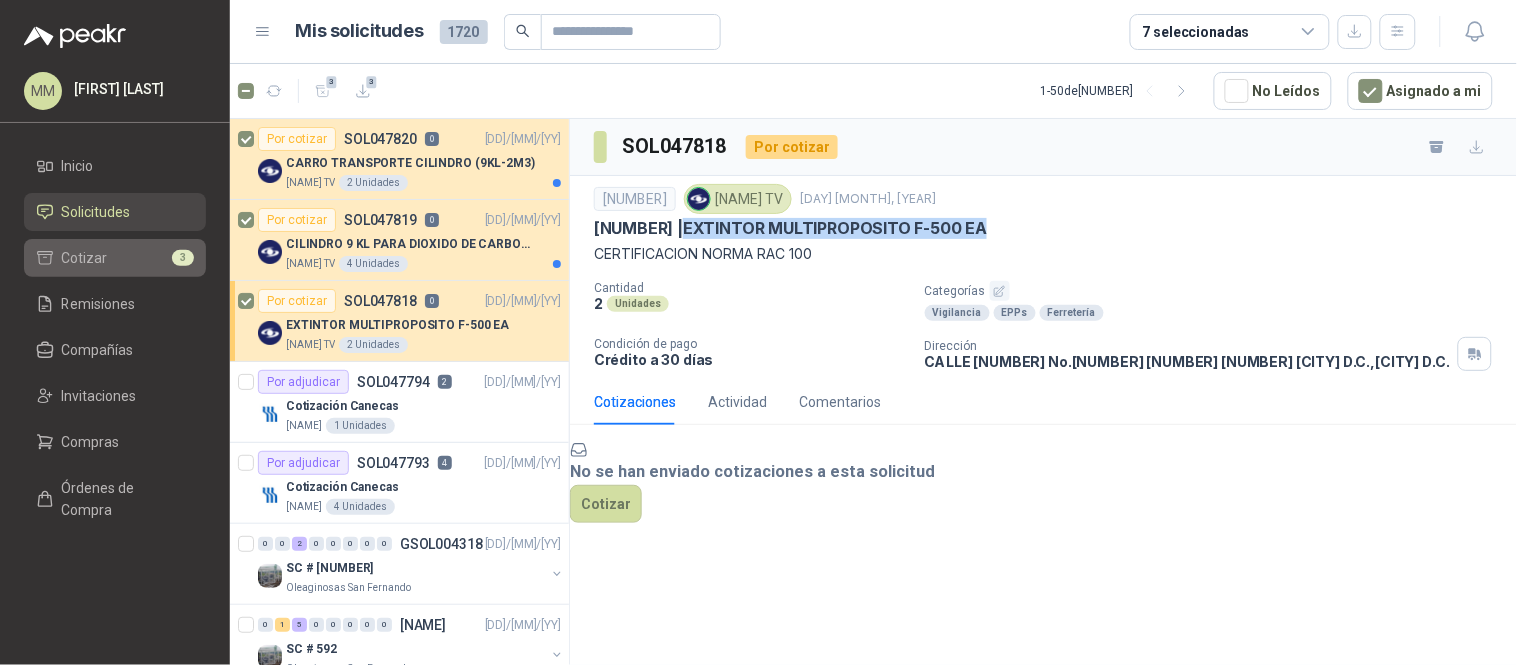 click on "Cotizar" at bounding box center (85, 258) 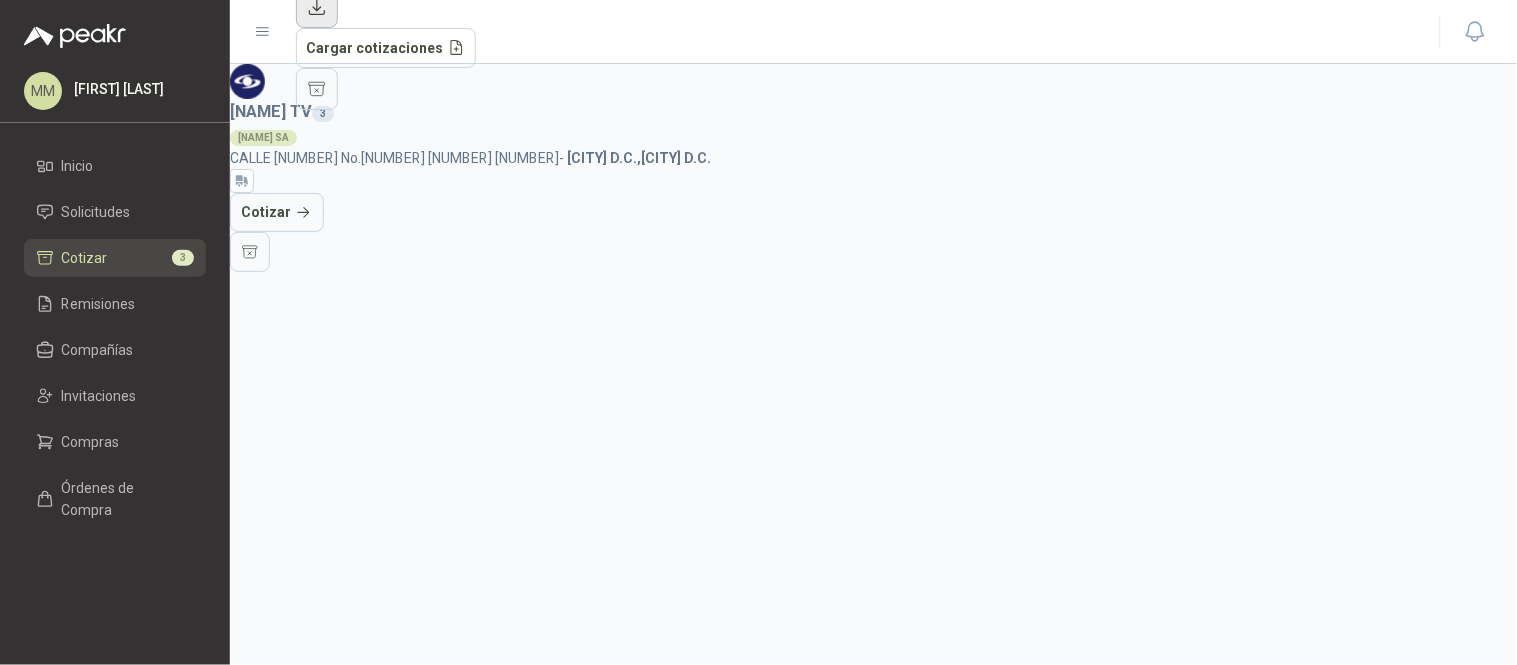 click at bounding box center (317, 7) 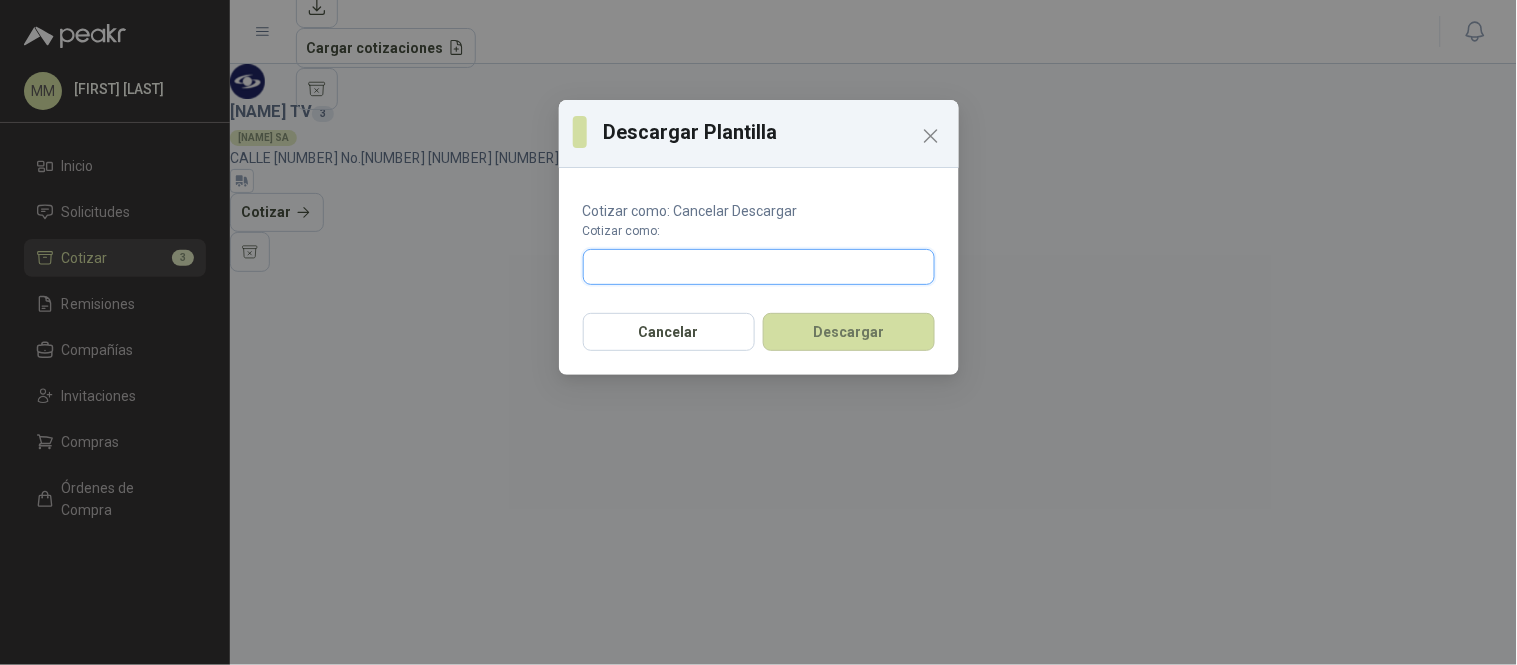 click at bounding box center (759, 267) 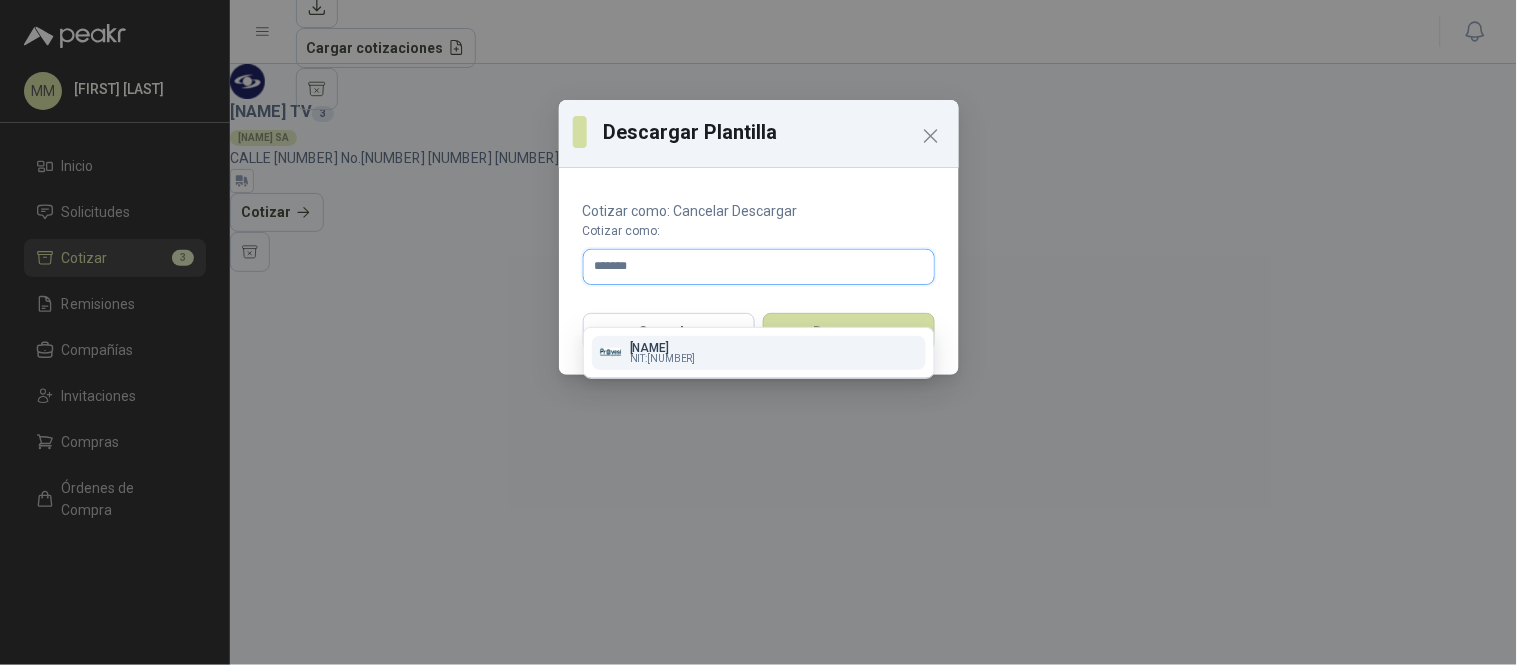 type on "*******" 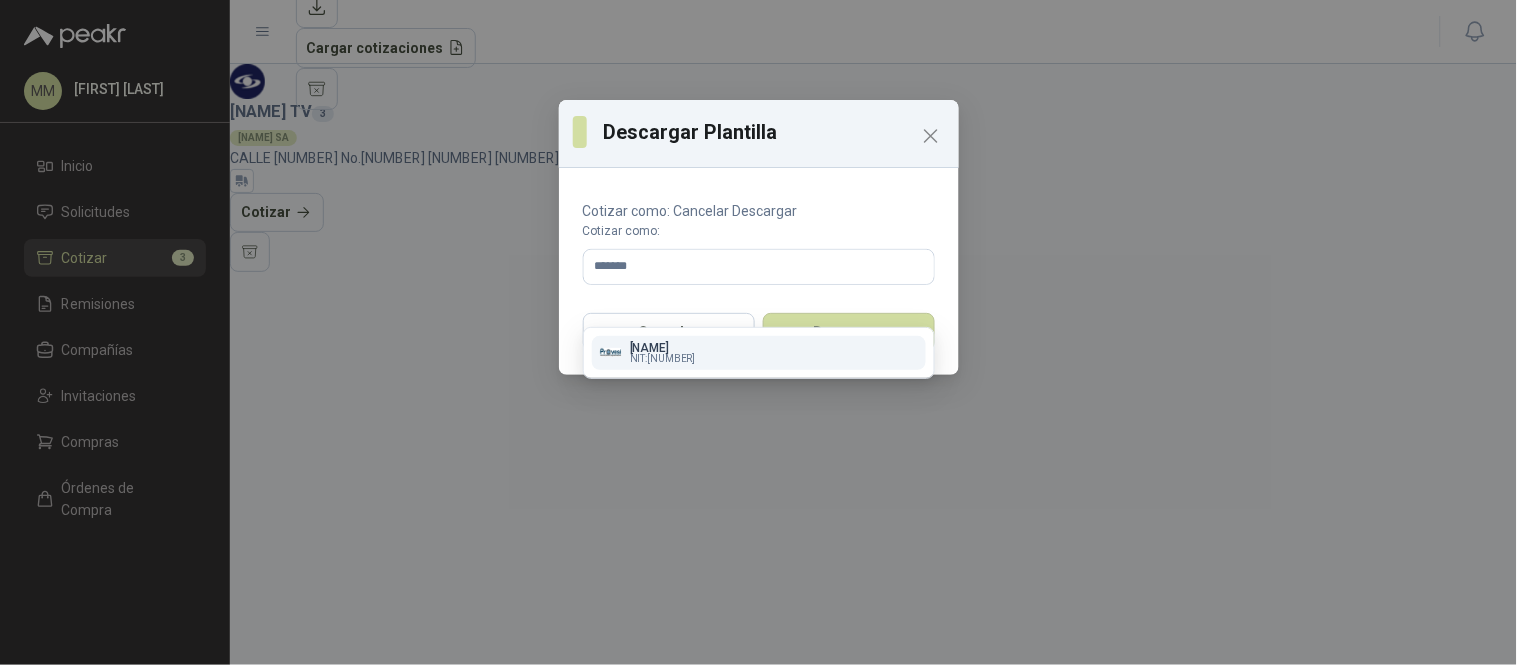 click on "Provesi NIT :  901009911" at bounding box center (759, 353) 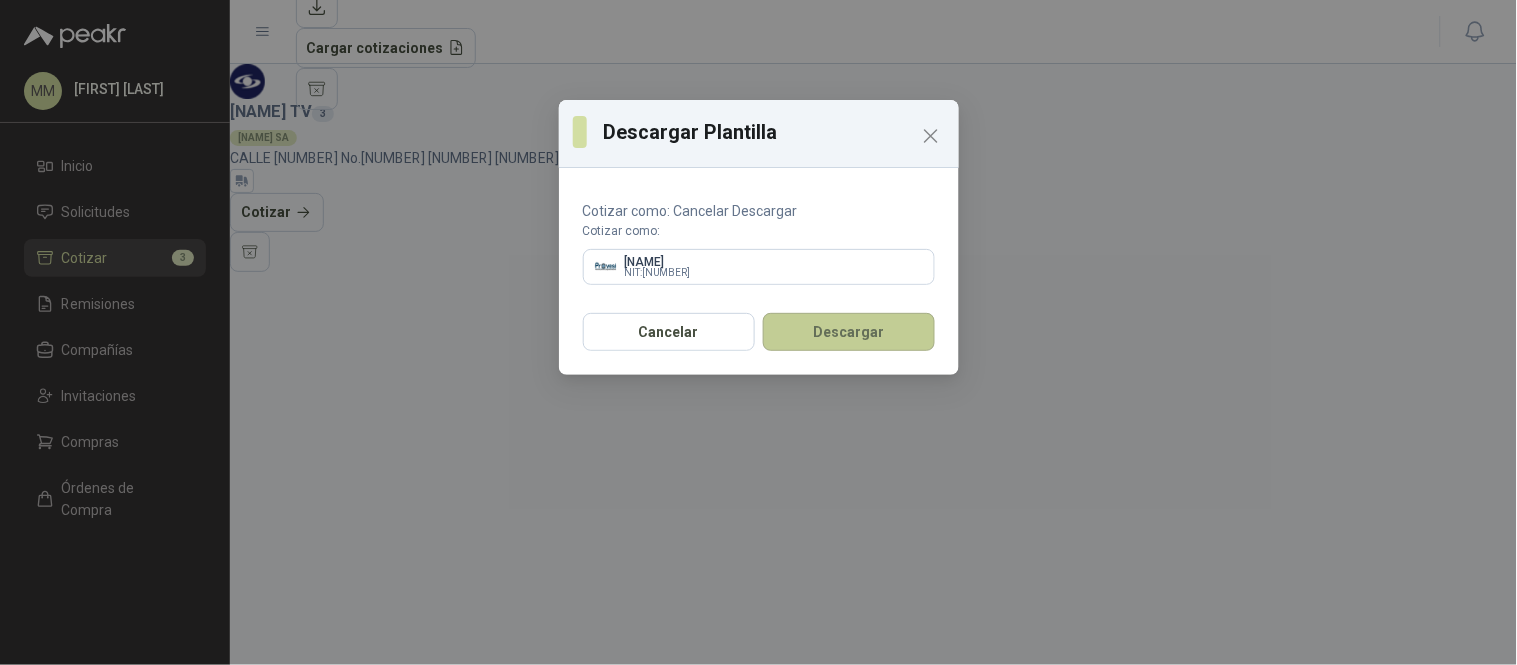 click on "Descargar" at bounding box center [849, 332] 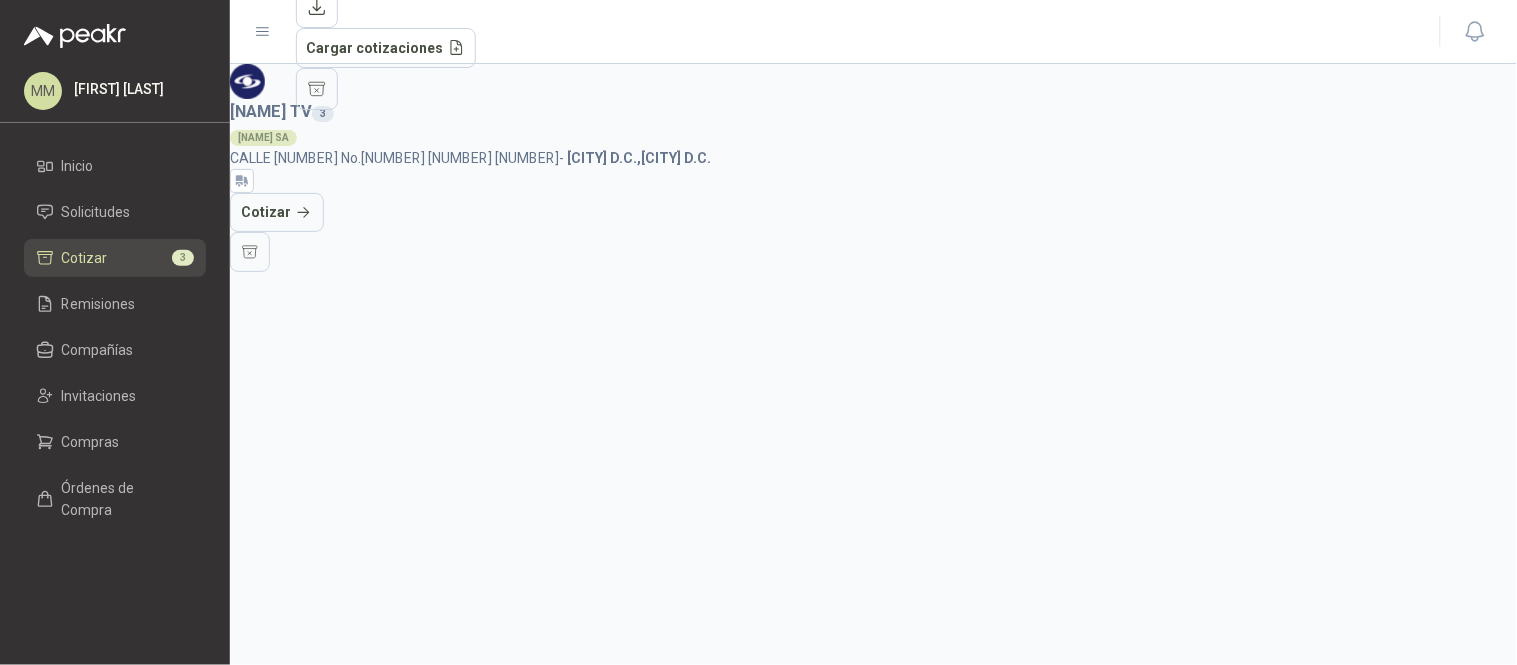 click on "Caracol TV 3 CARACOLTV SA CALLE 103 No.69B 43  -   Bogotá D.C. ,  Bogotá D.C. Cotizar" at bounding box center [873, 168] 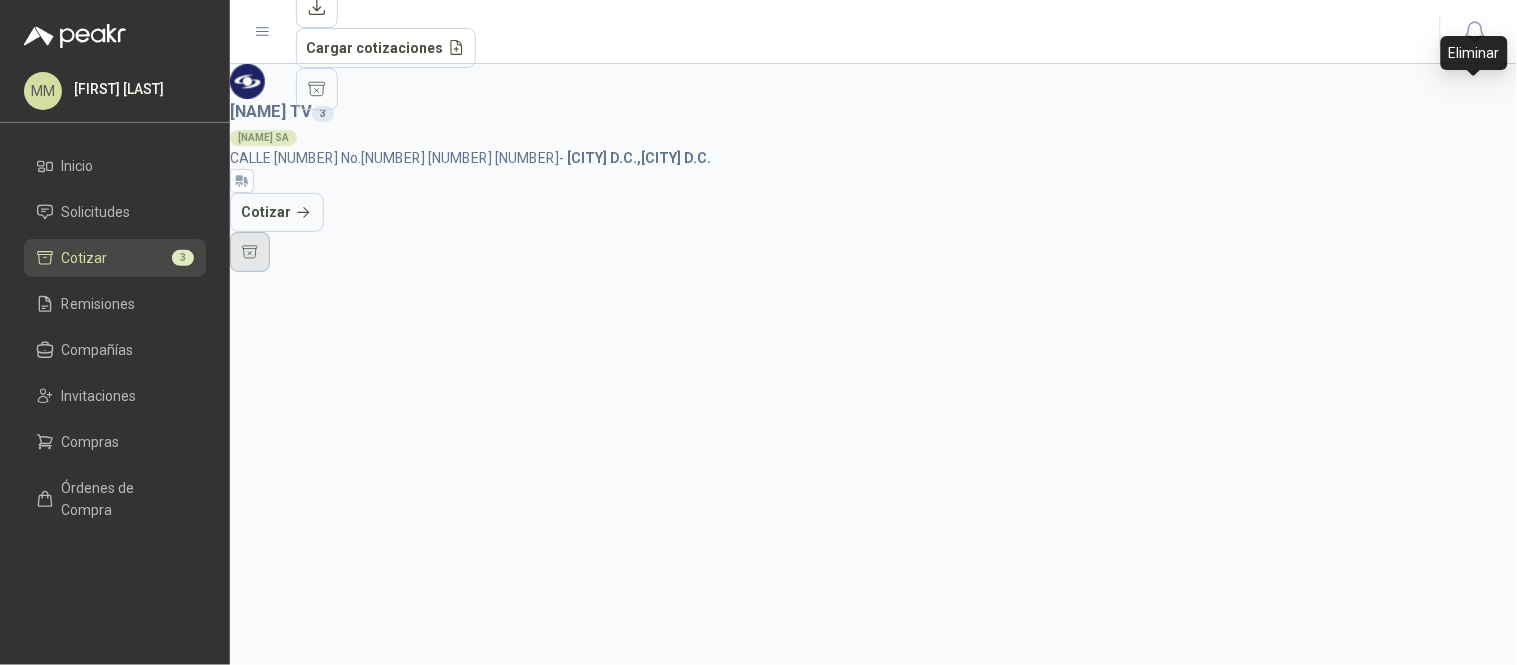 click at bounding box center [250, 252] 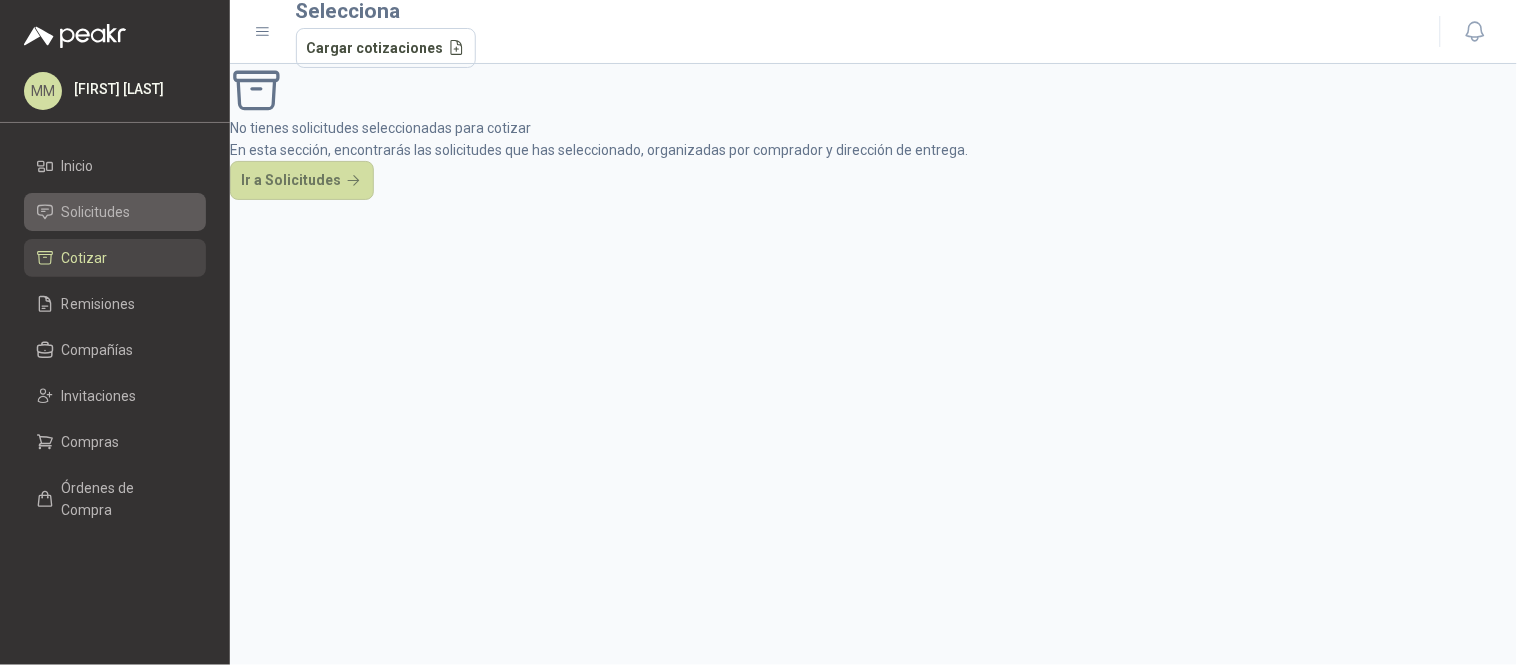 click on "Solicitudes" at bounding box center [96, 212] 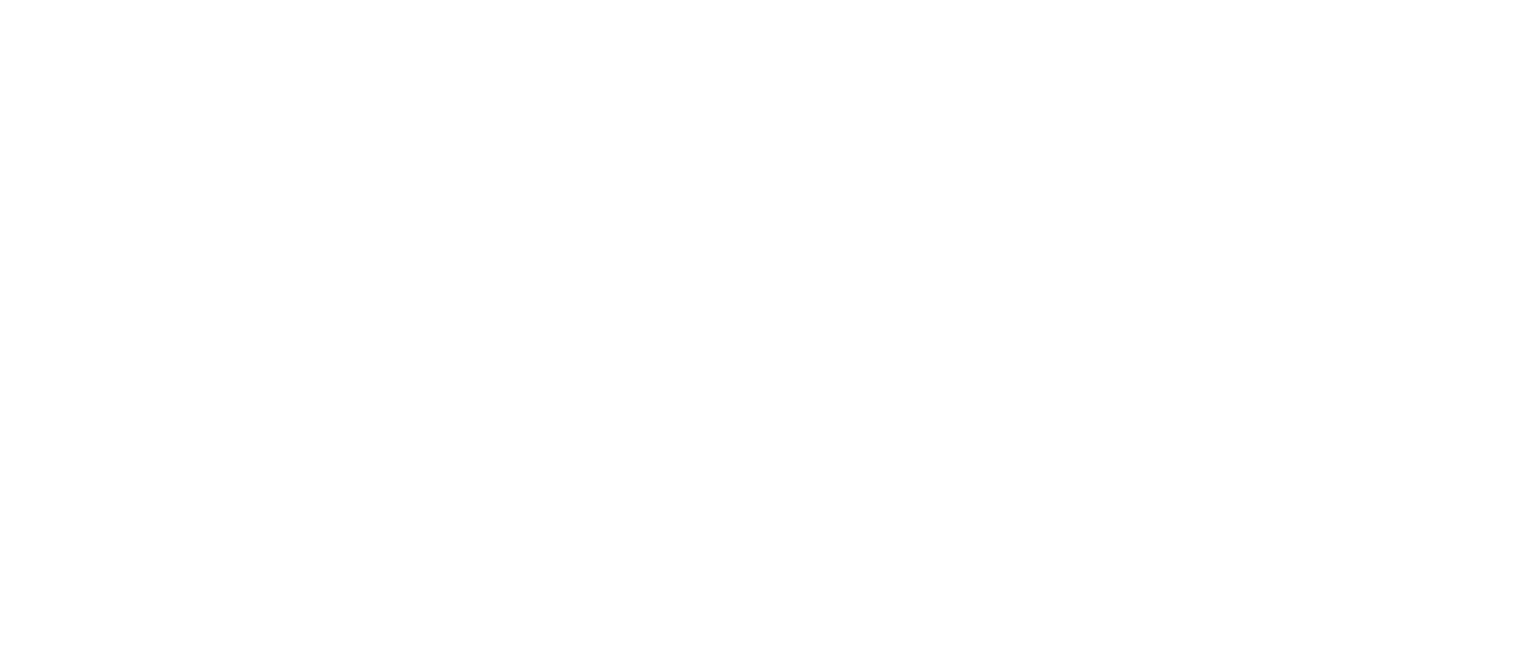 scroll, scrollTop: 0, scrollLeft: 0, axis: both 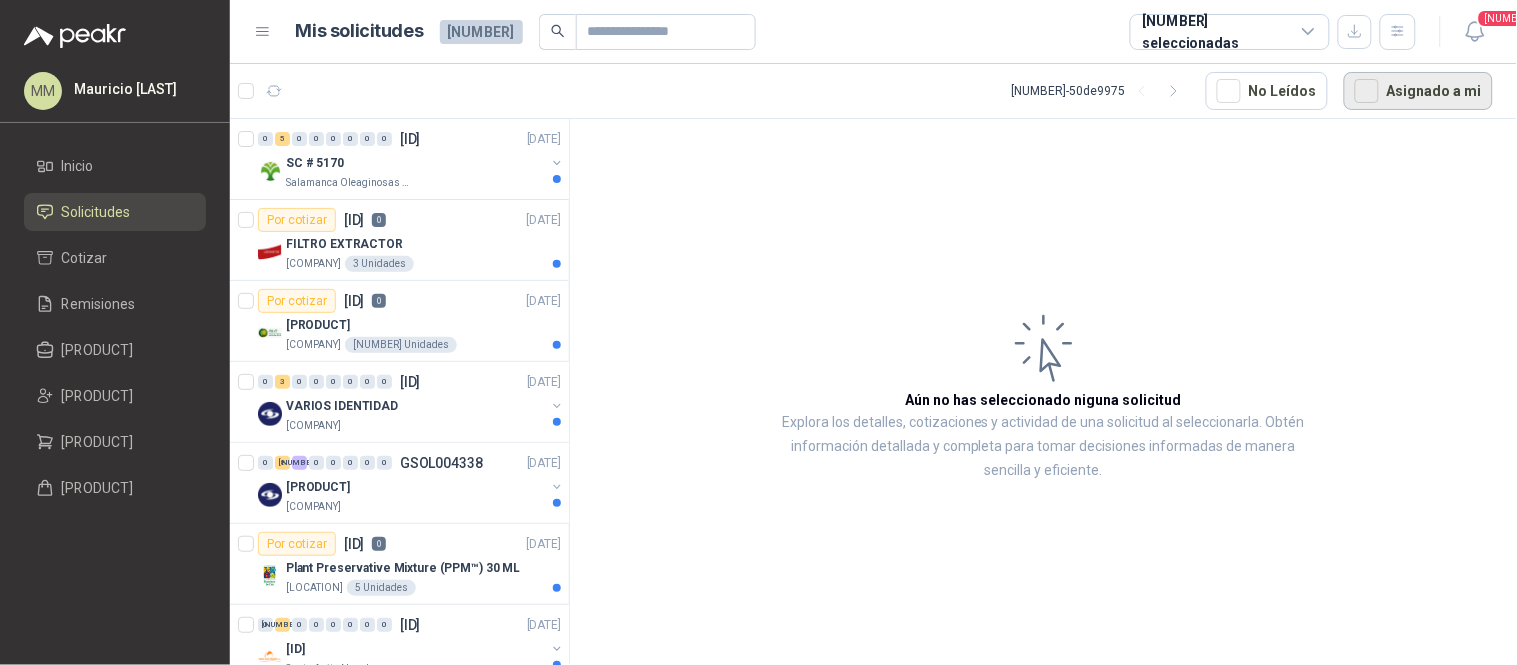 click on "Asignado a mi" at bounding box center (1418, 91) 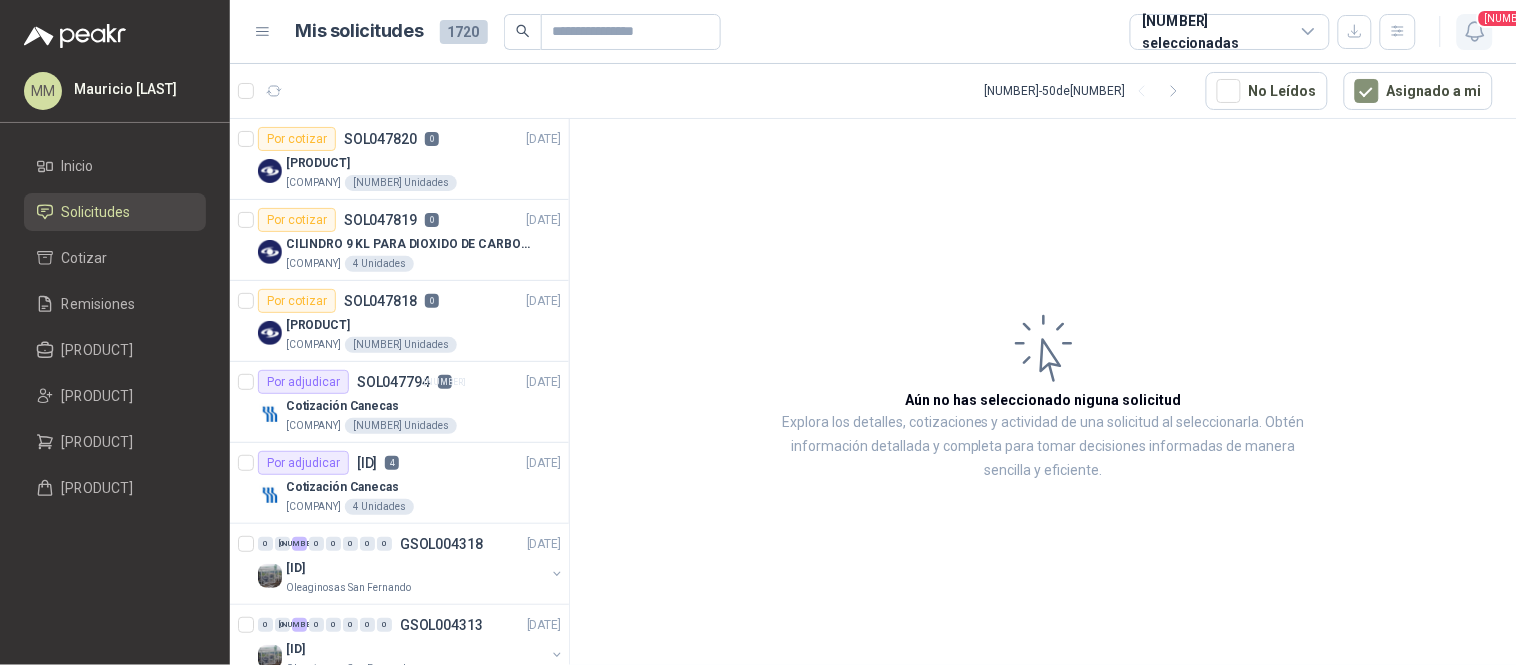 click at bounding box center [1474, 31] 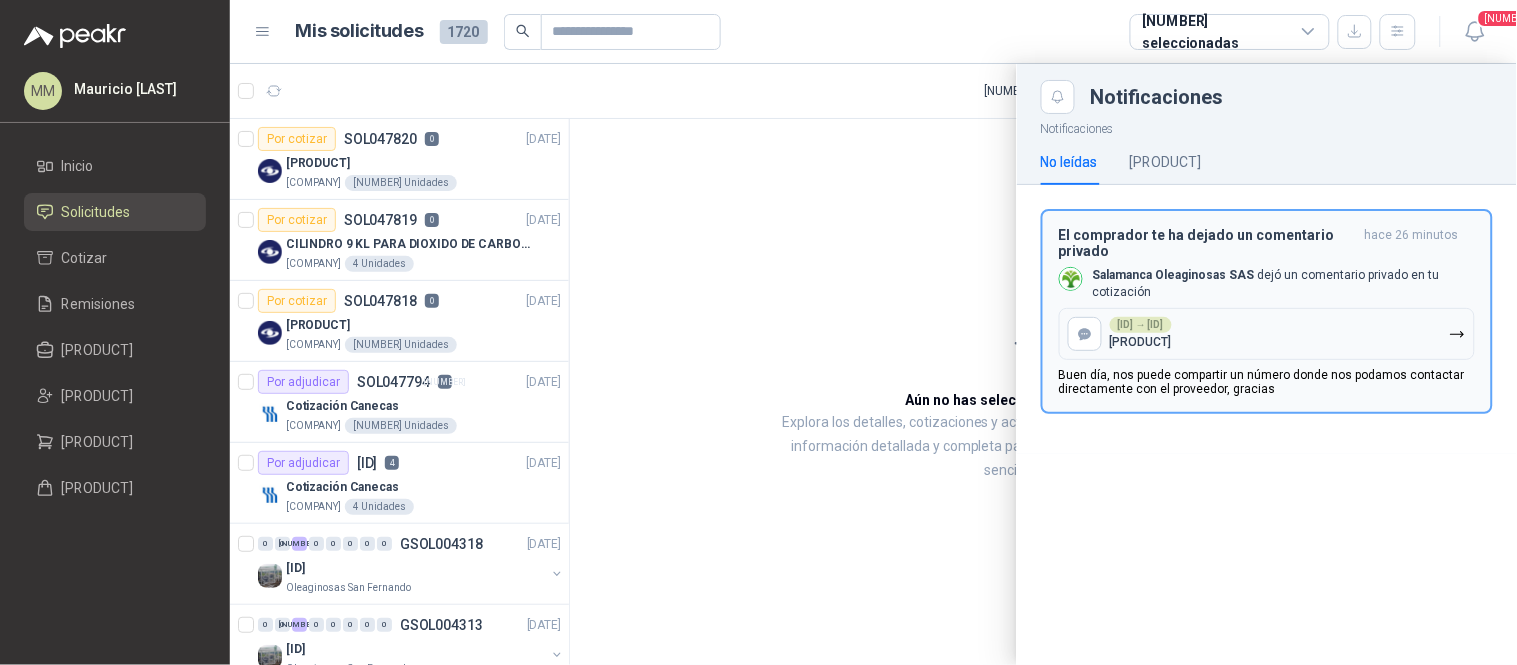 click on "Salamanca Oleaginosas SAS    dejó un comentario privado en tu cotización" at bounding box center (1284, 284) 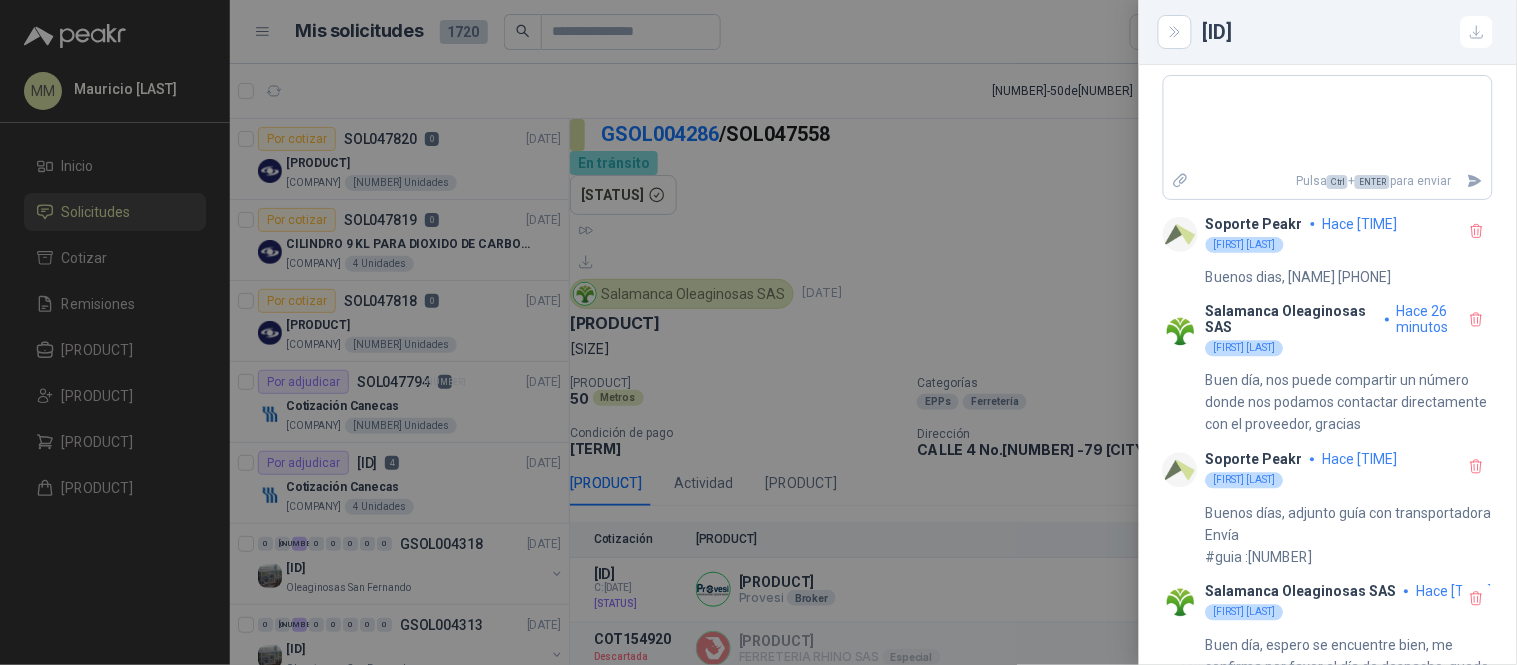 scroll, scrollTop: 903, scrollLeft: 0, axis: vertical 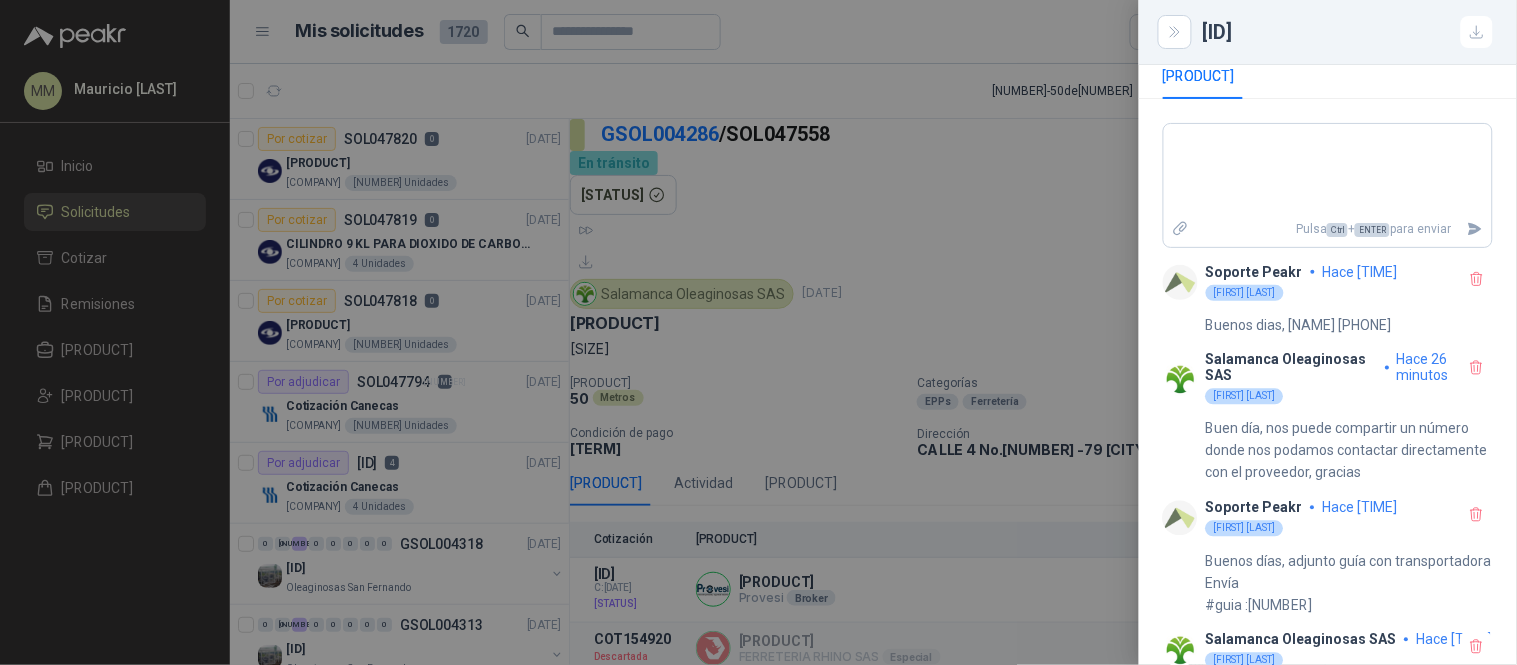 click at bounding box center (758, 332) 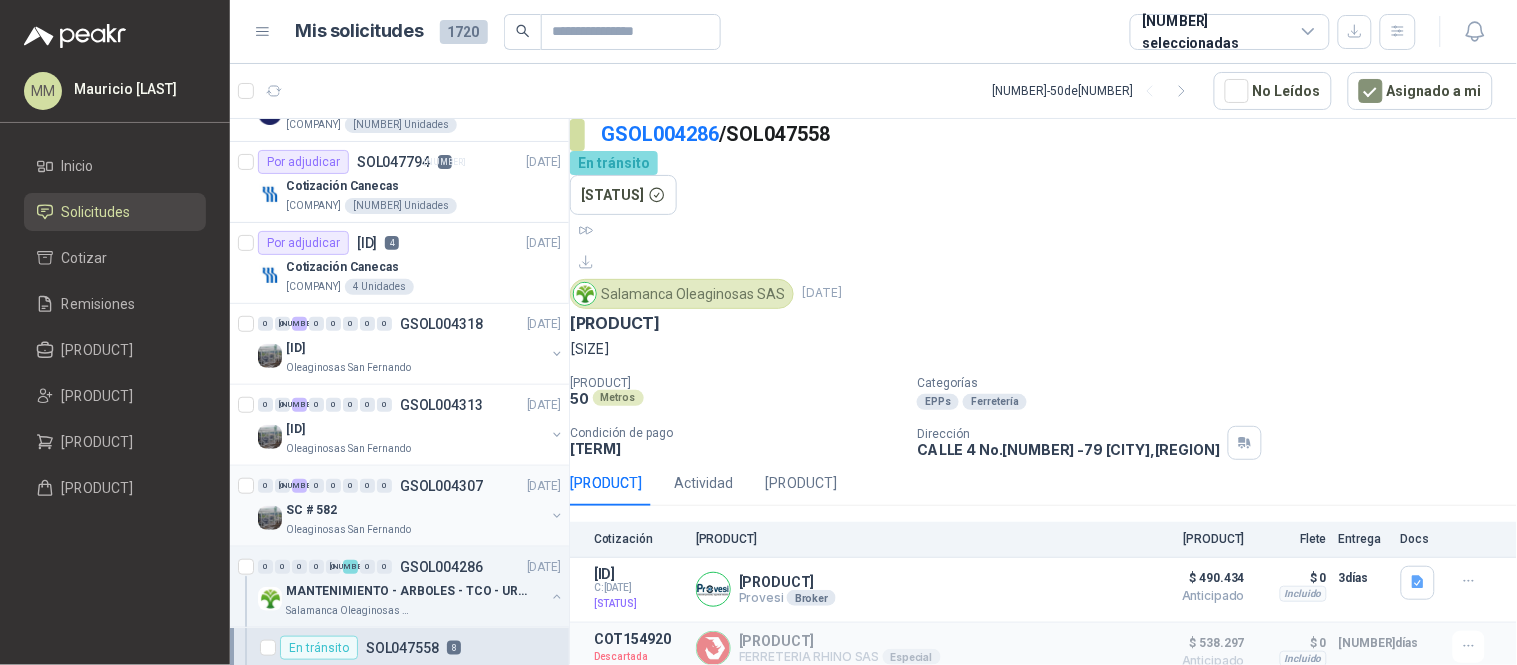 scroll, scrollTop: 444, scrollLeft: 0, axis: vertical 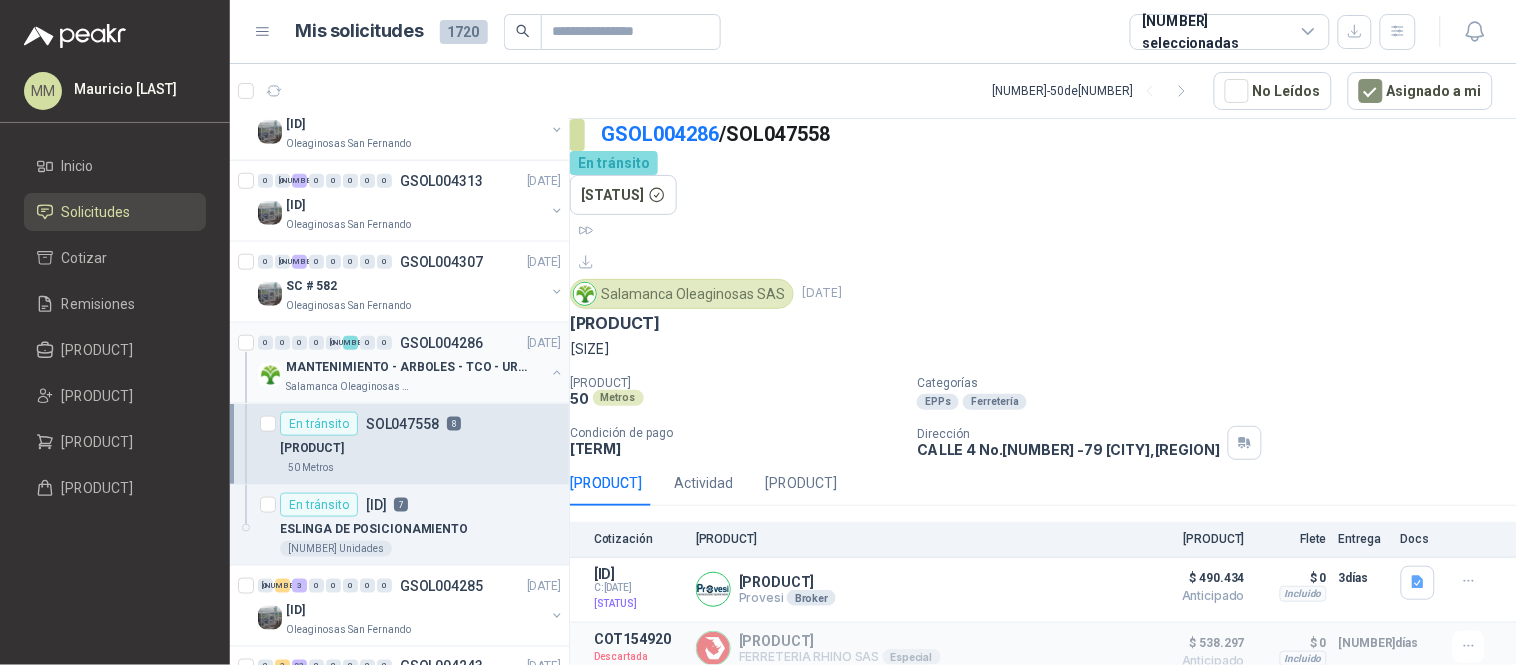 click at bounding box center [557, 373] 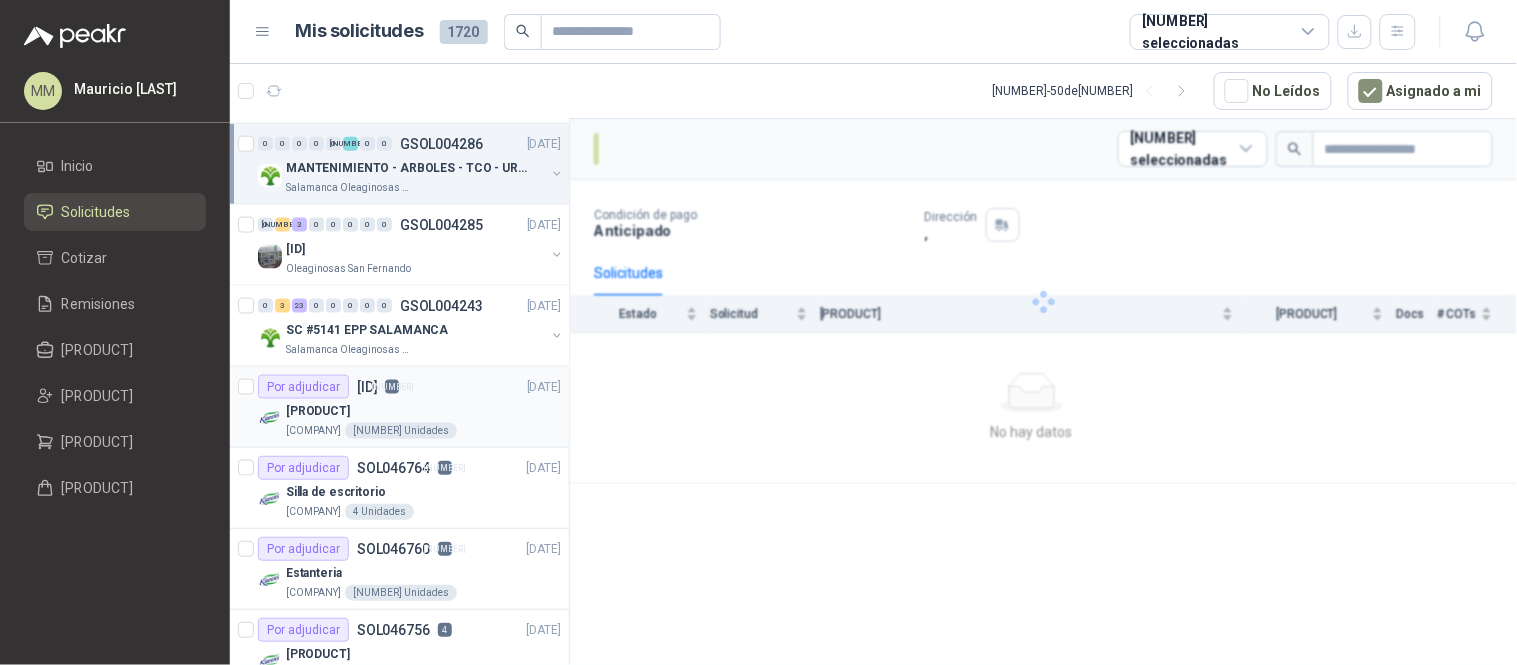 scroll, scrollTop: 666, scrollLeft: 0, axis: vertical 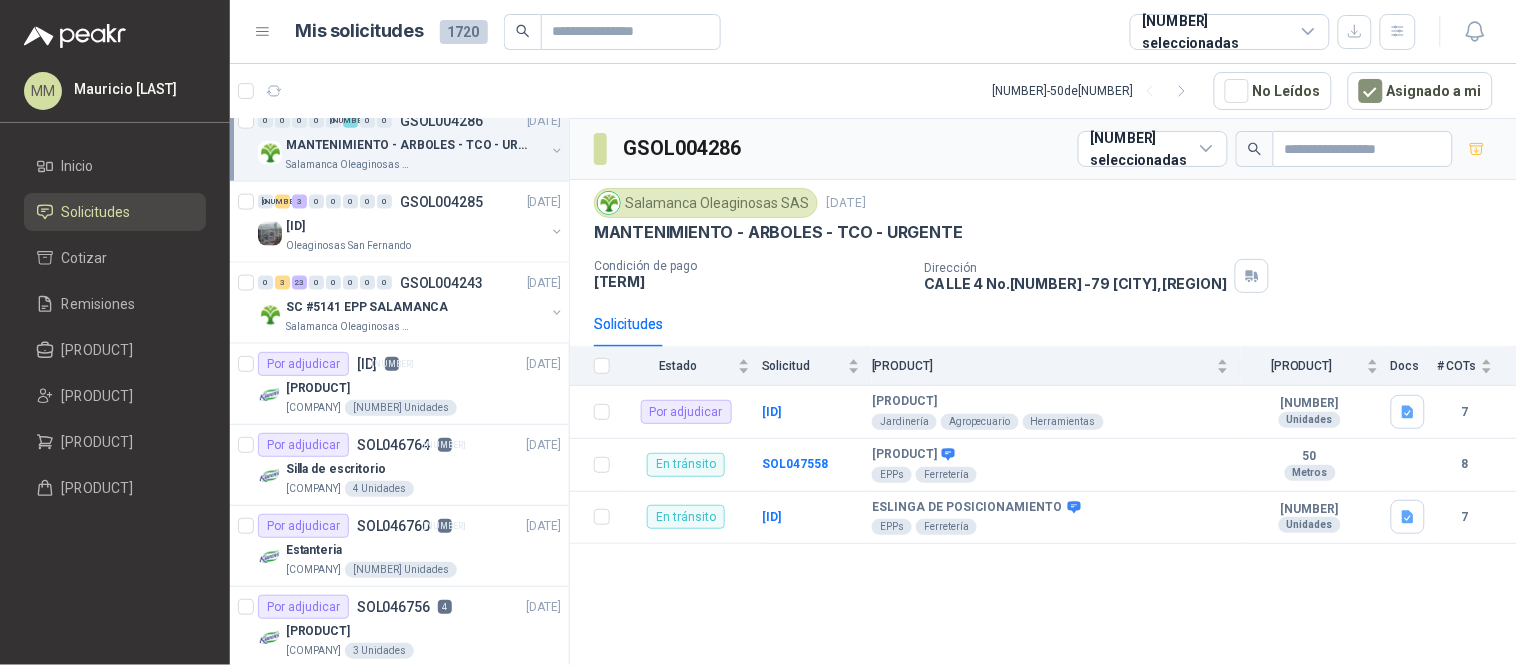 drag, startPoint x: 1100, startPoint y: 232, endPoint x: 1078, endPoint y: 240, distance: 23.409399 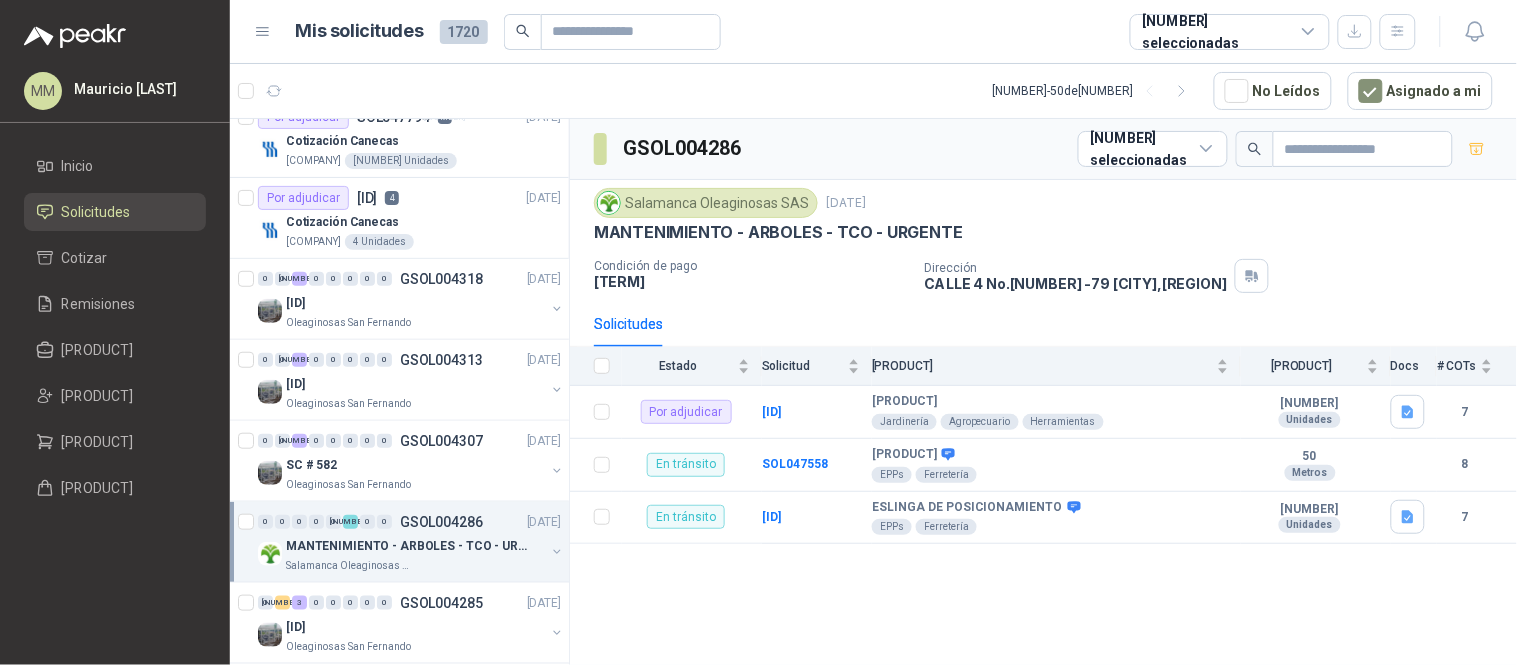 scroll, scrollTop: 0, scrollLeft: 0, axis: both 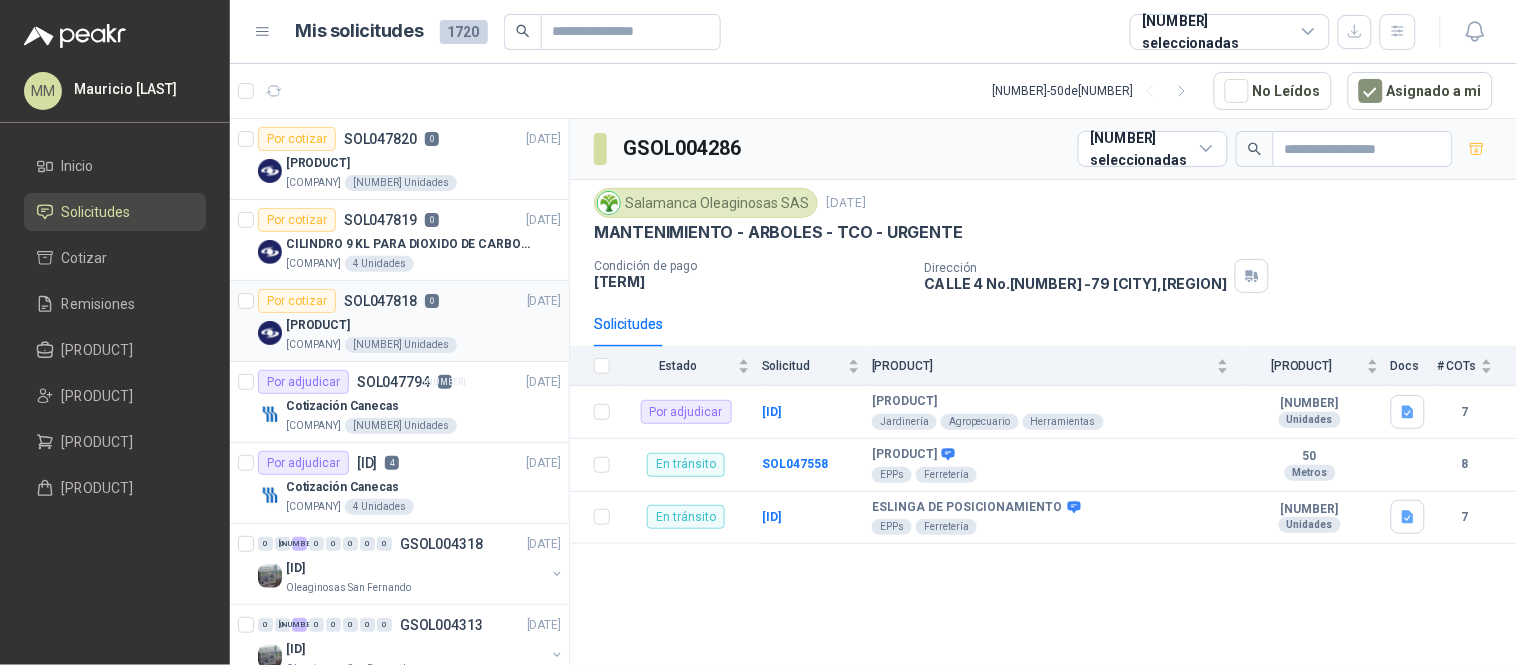 drag, startPoint x: 451, startPoint y: 345, endPoint x: 487, endPoint y: 327, distance: 40.24922 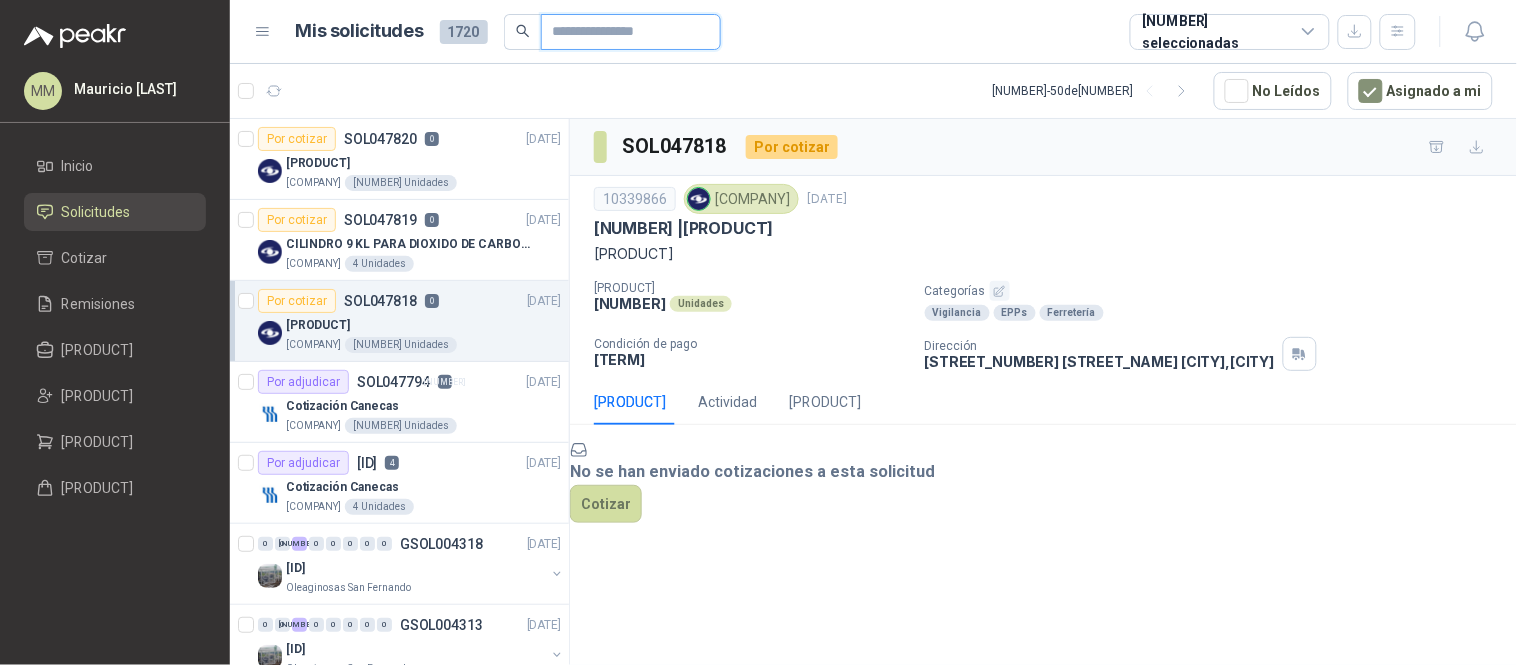 click at bounding box center [623, 32] 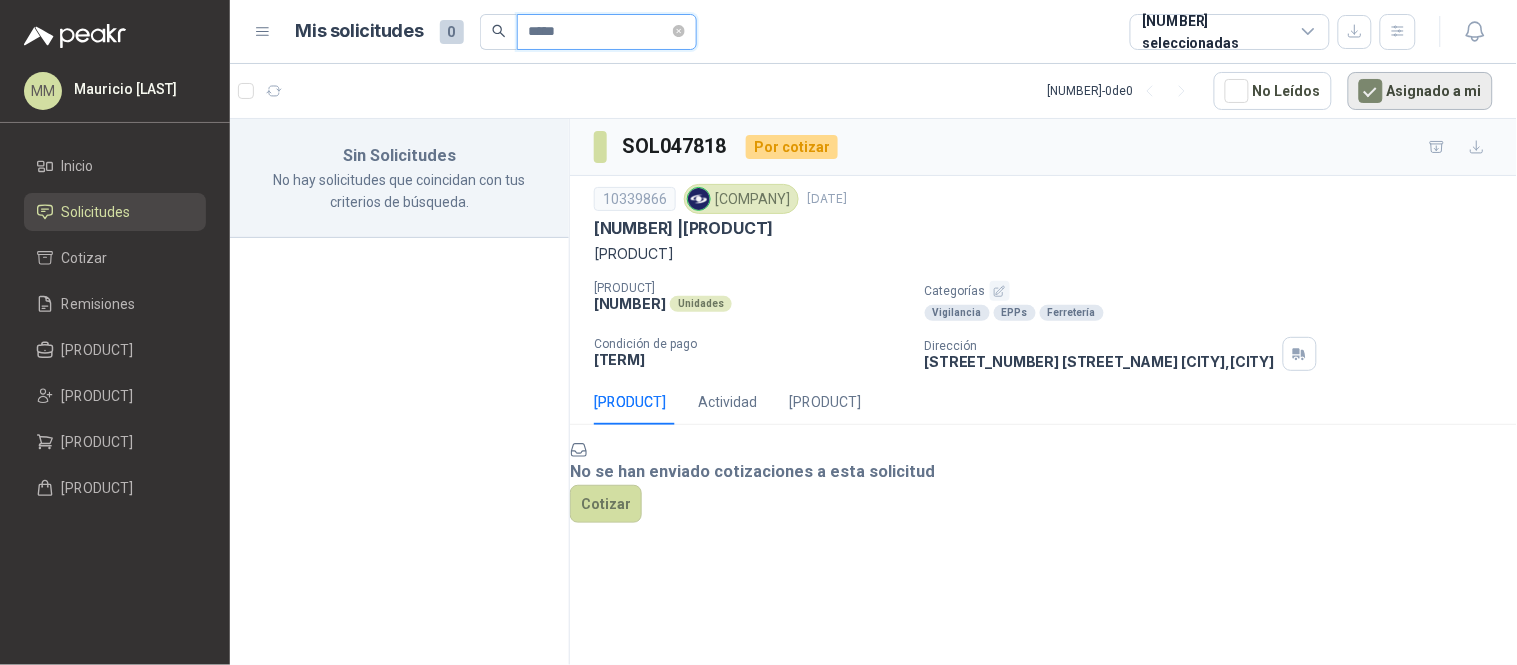 type on "*****" 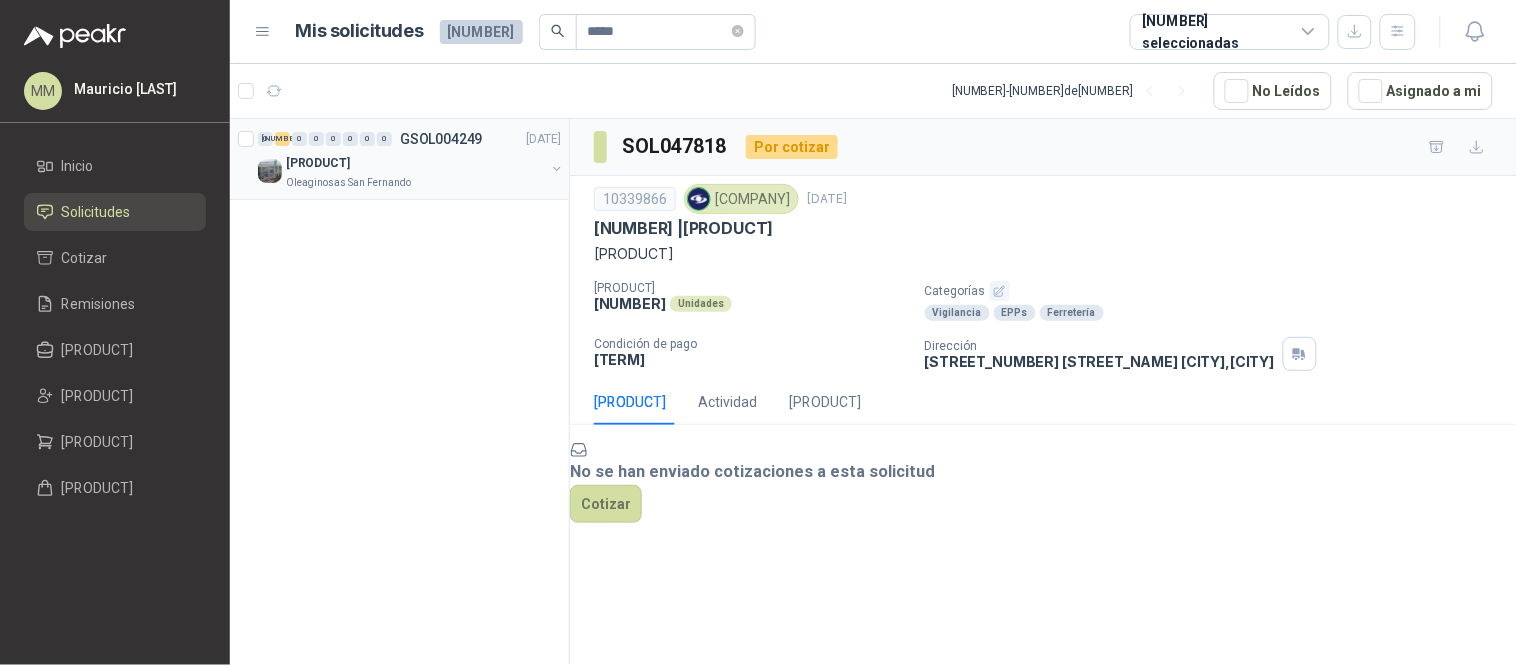 click at bounding box center (557, 169) 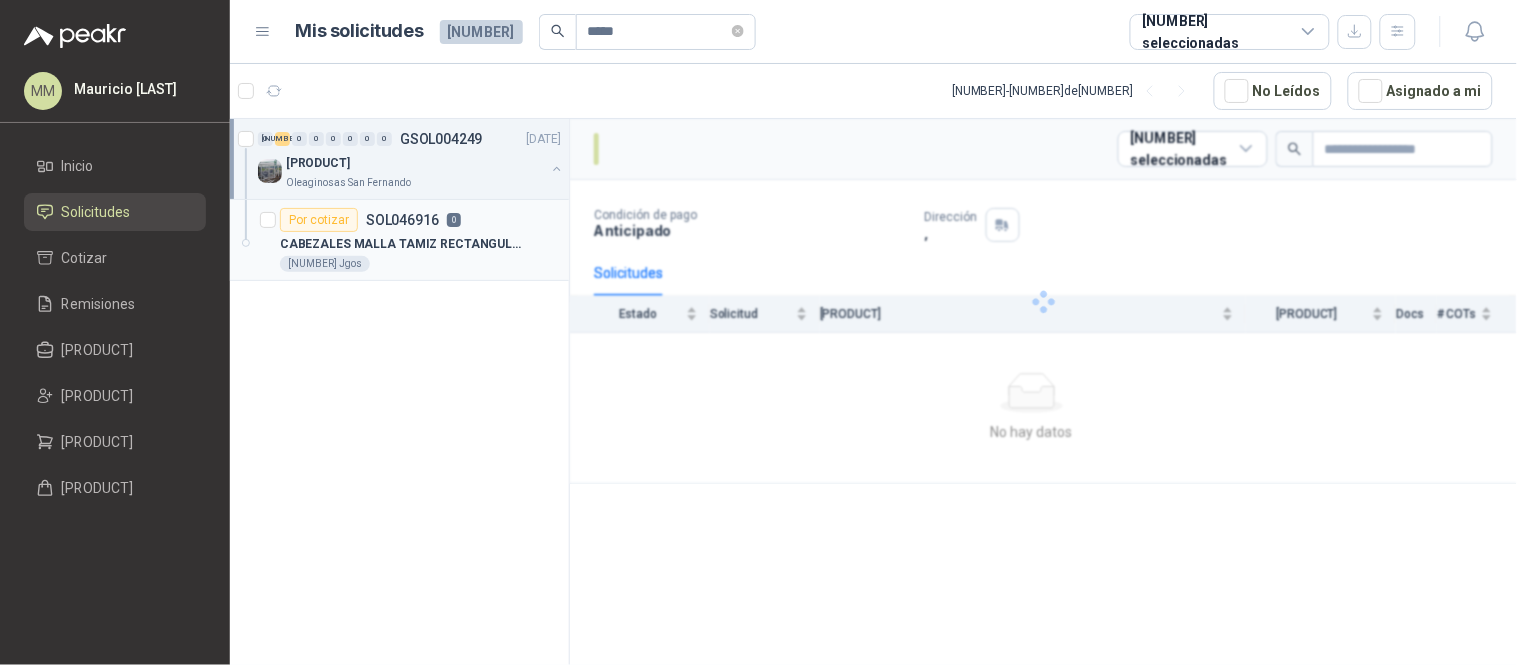 click on "2   Jgos" at bounding box center (420, 264) 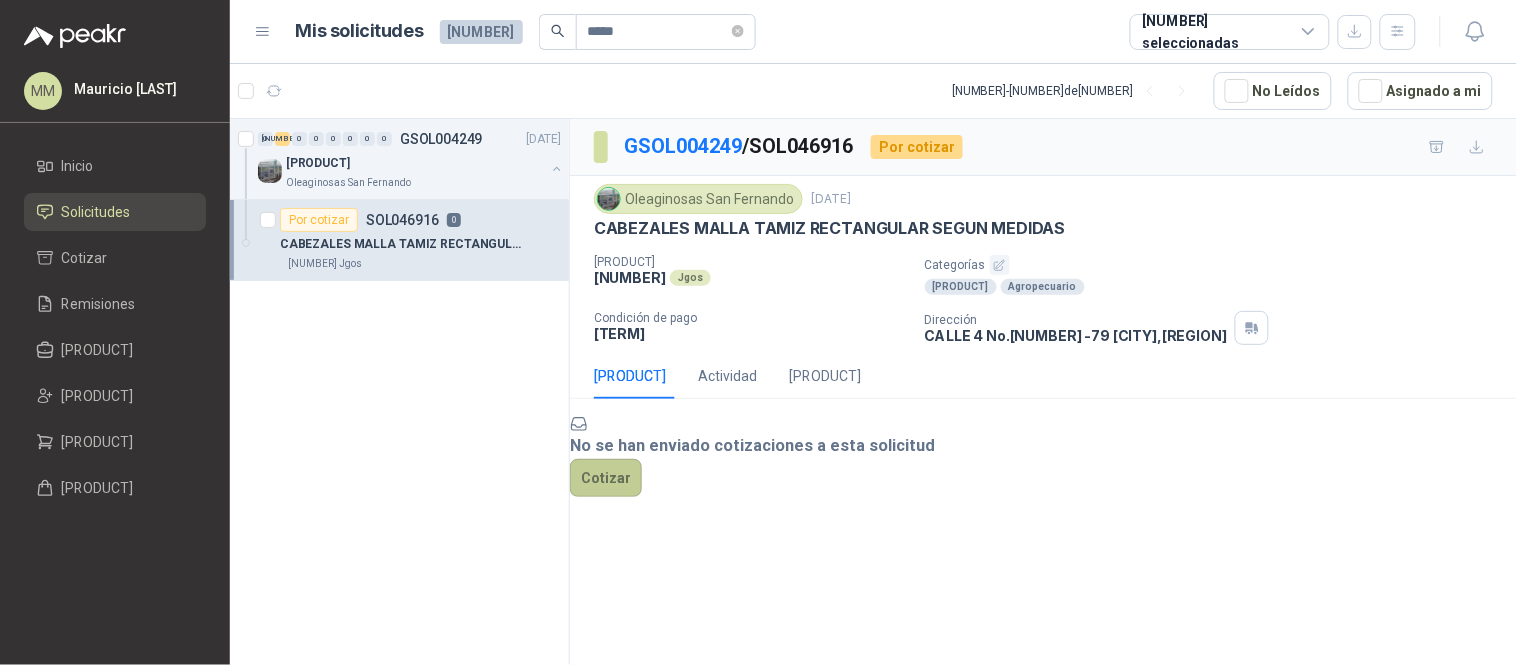 click on "Cotizar" at bounding box center (606, 478) 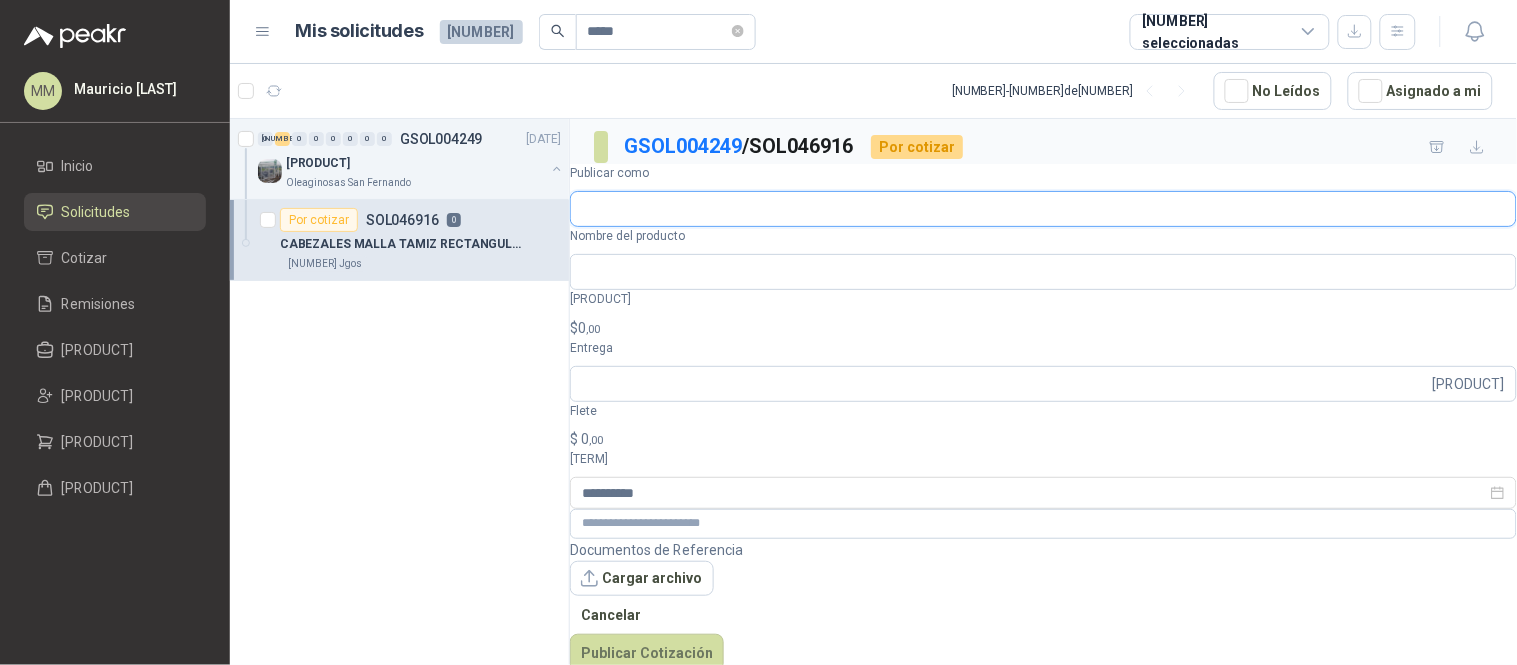 click on "Publicar como" at bounding box center (1043, 209) 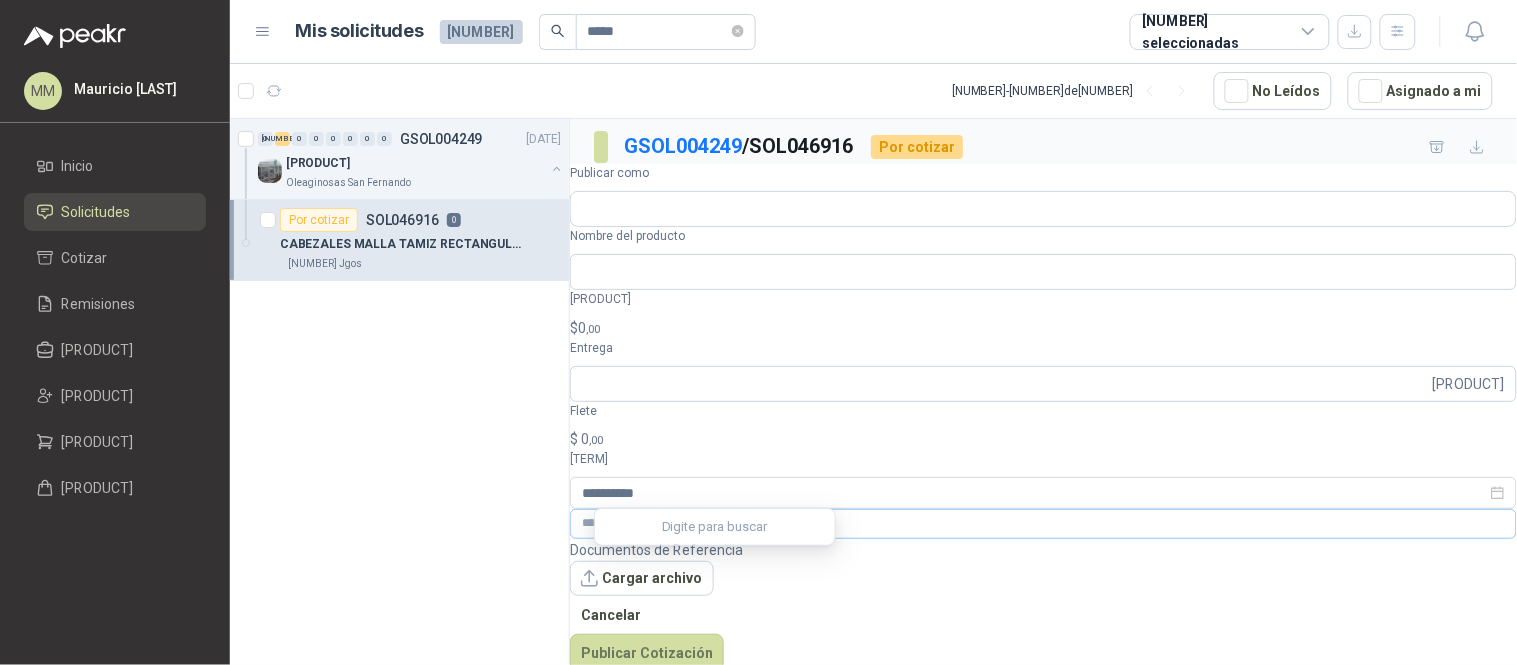 click on "**********" at bounding box center (1043, 418) 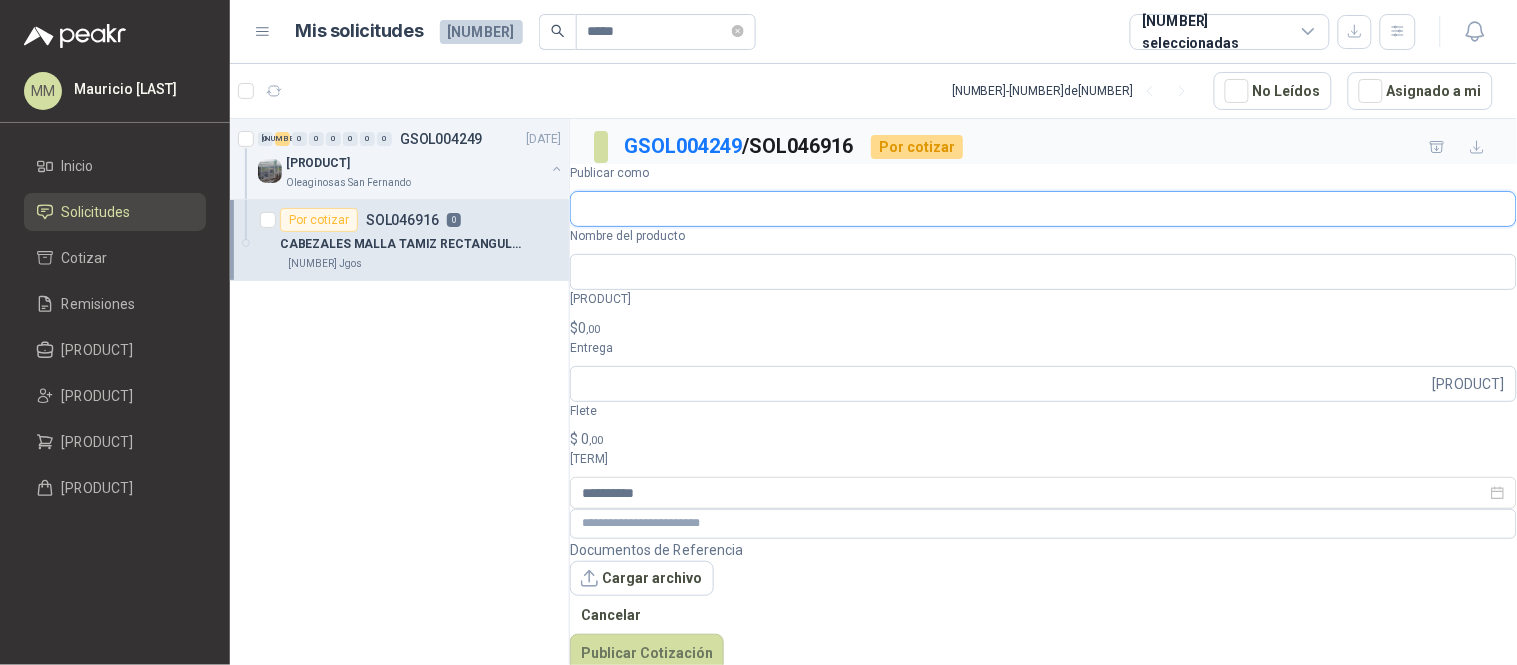 click on "Publicar como" at bounding box center (1043, 209) 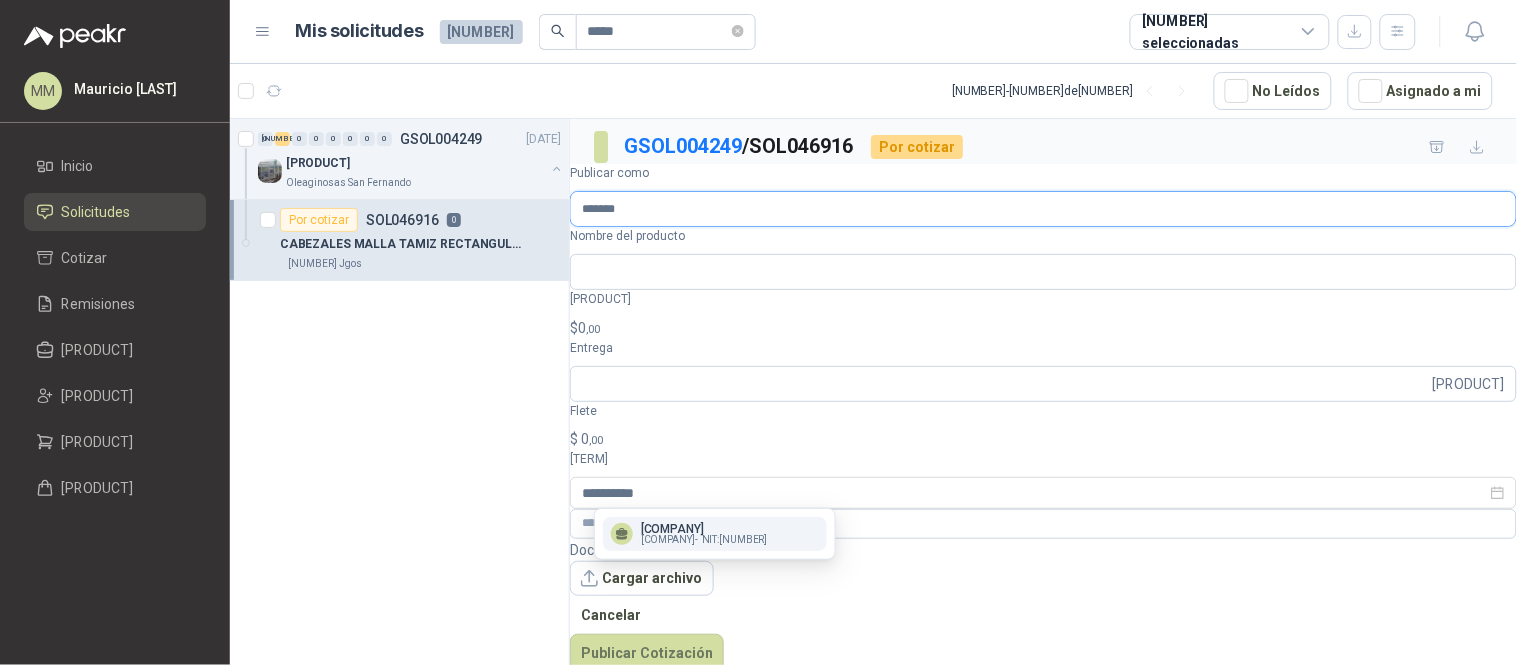 type on "*******" 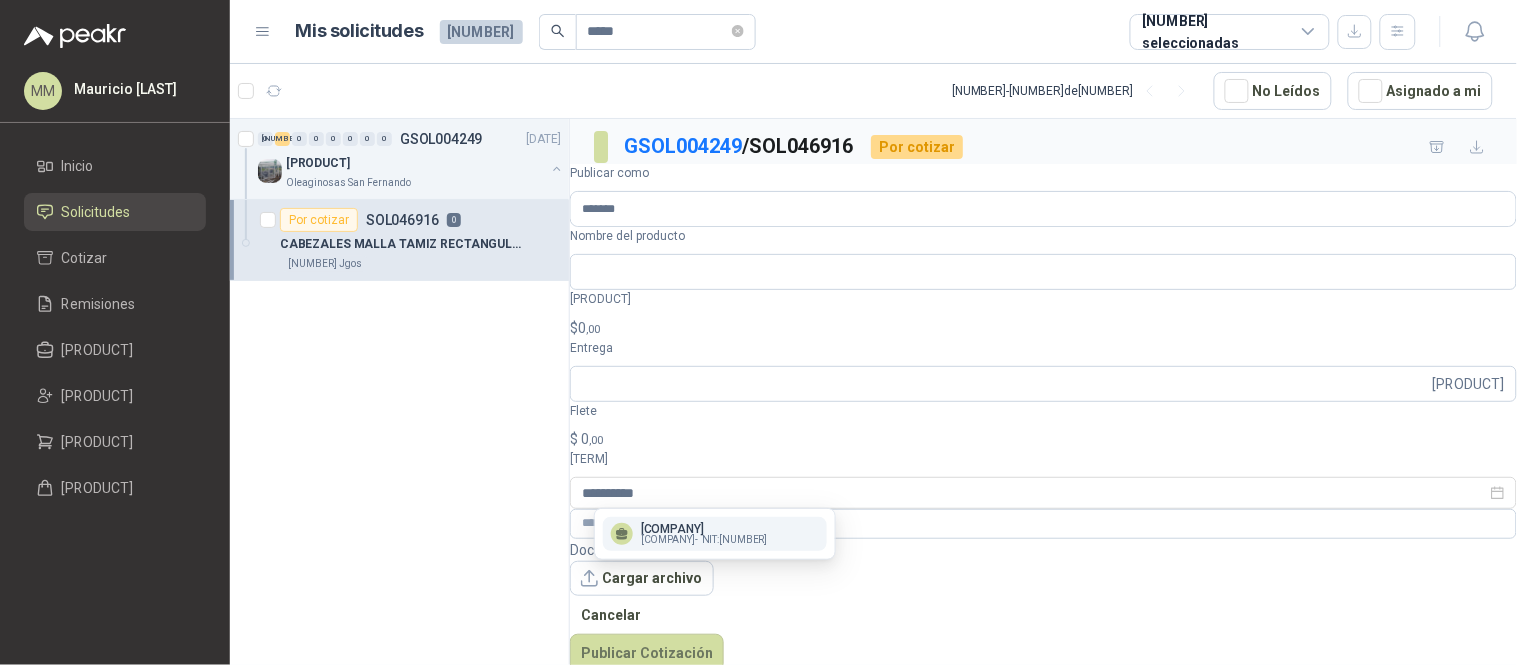 click on "[COMPANY]" at bounding box center (704, 529) 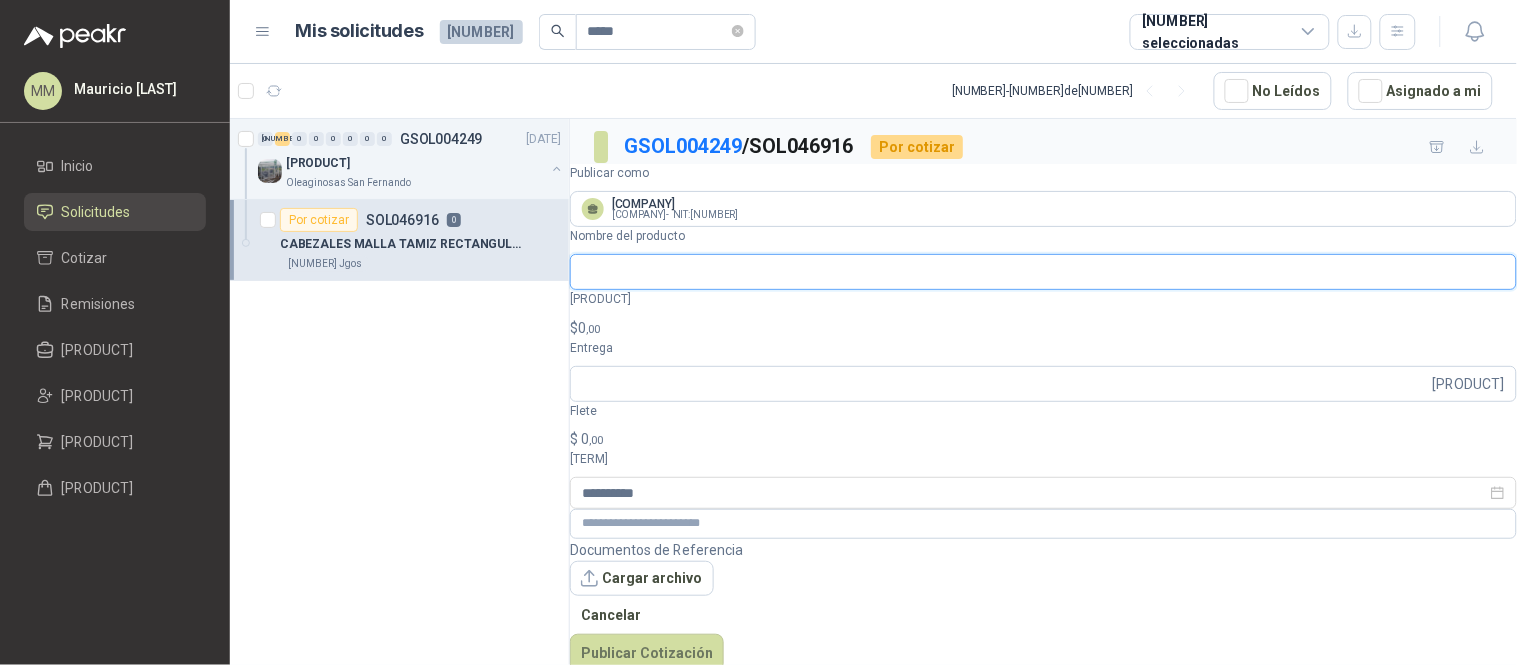 click on "Nombre del producto" at bounding box center (1043, 272) 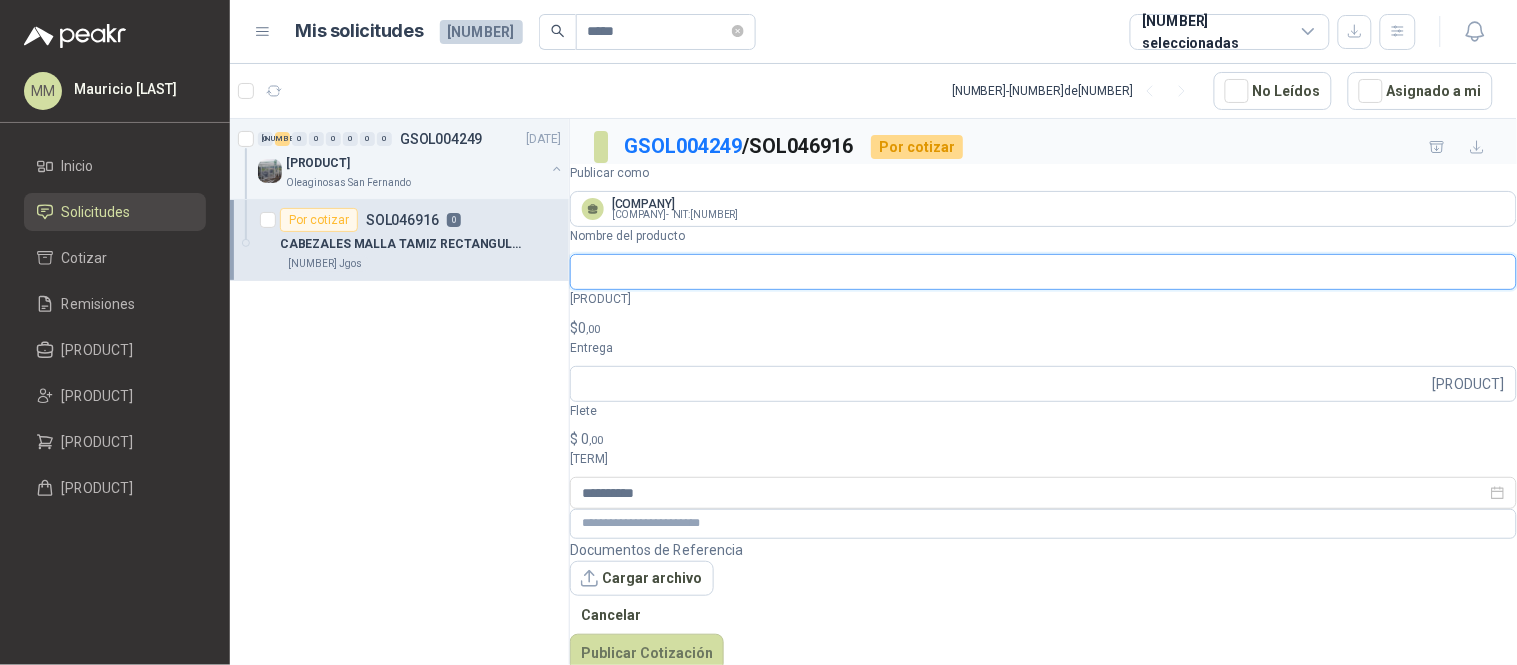 paste on "**********" 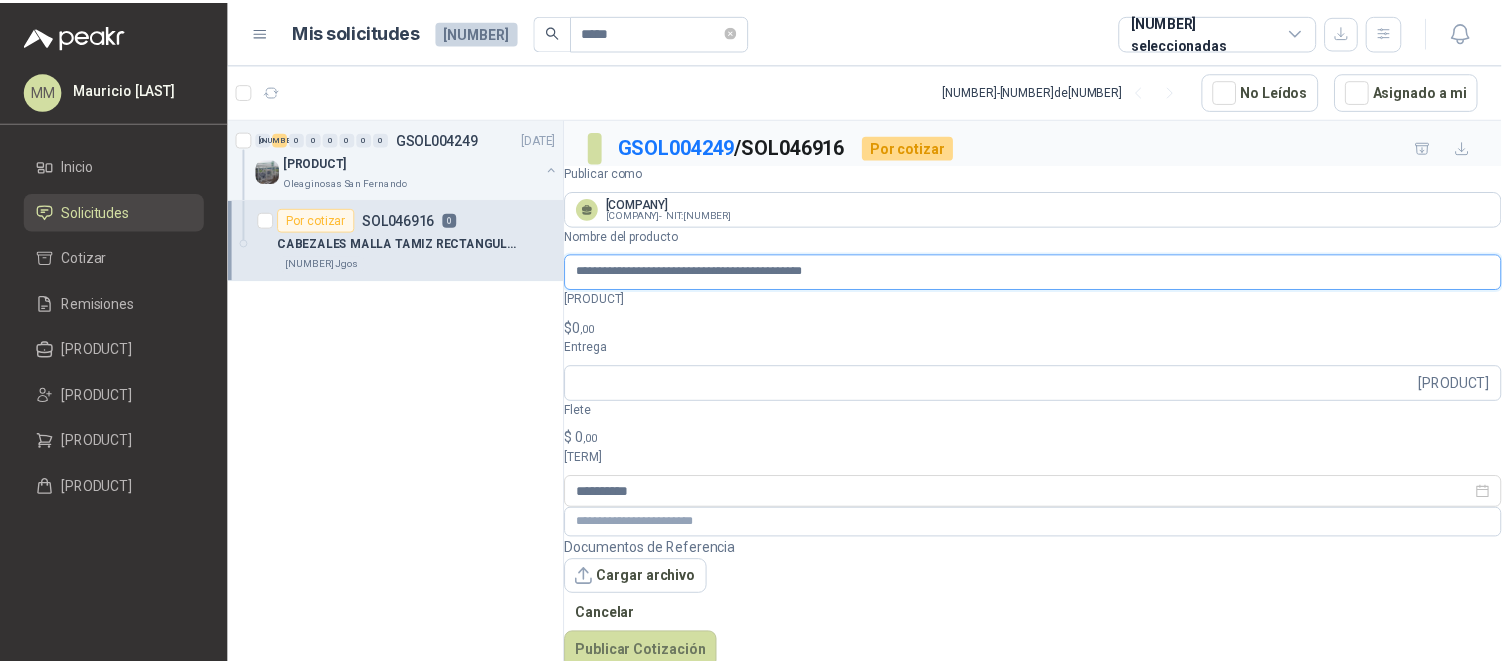 scroll, scrollTop: 0, scrollLeft: 96, axis: horizontal 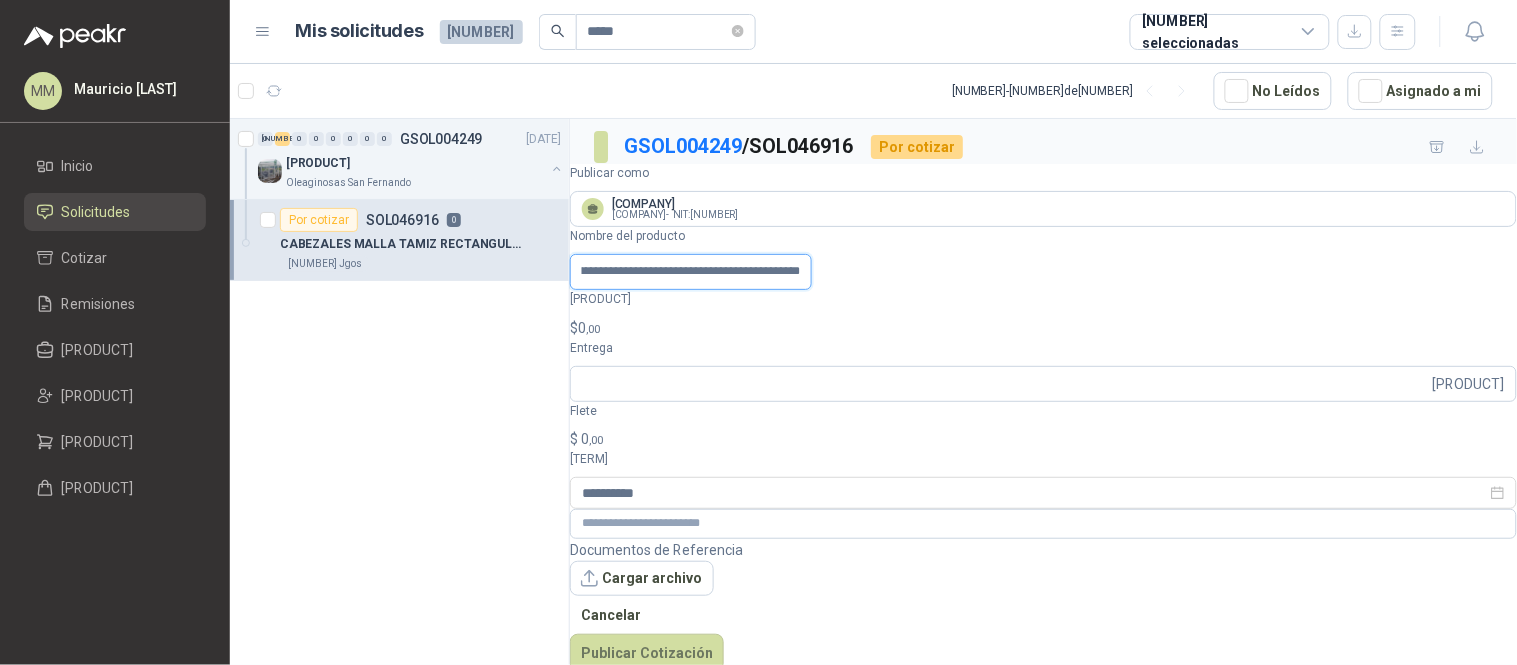 type on "**********" 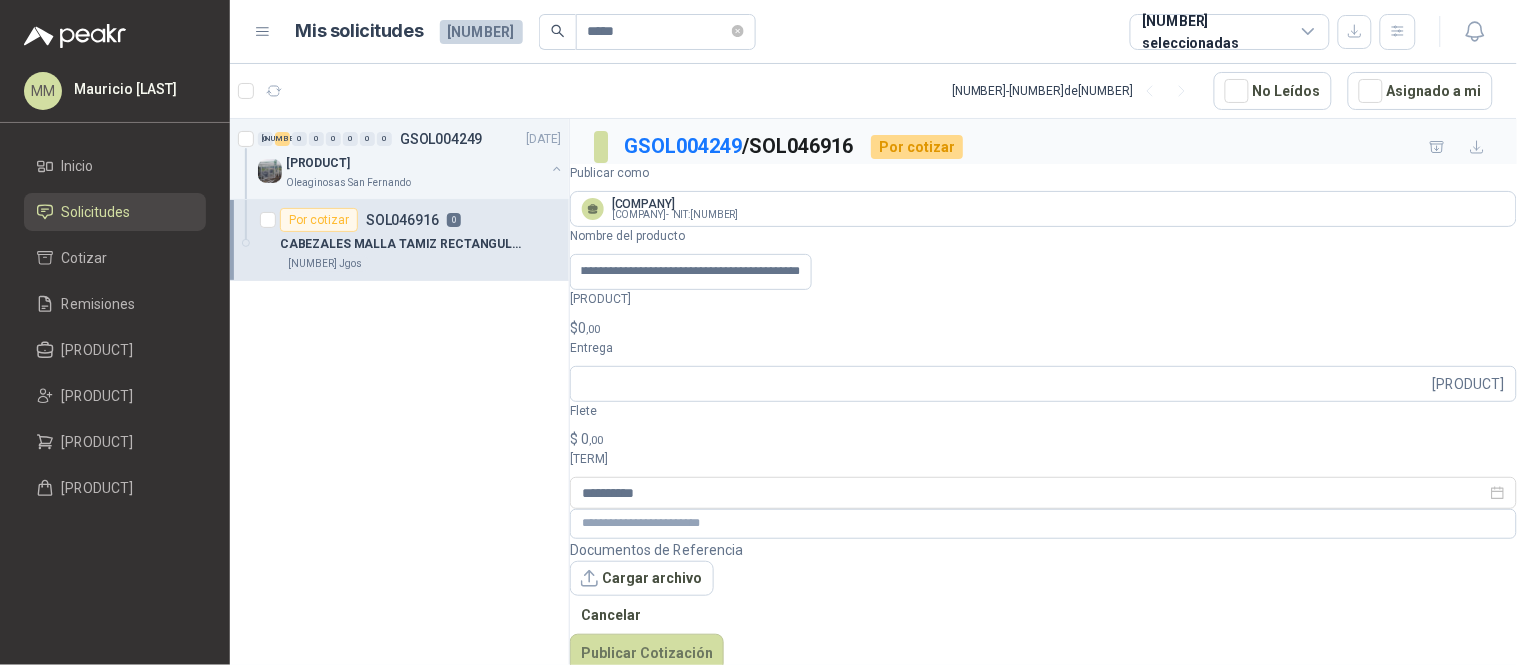 click on "**********" at bounding box center (758, 332) 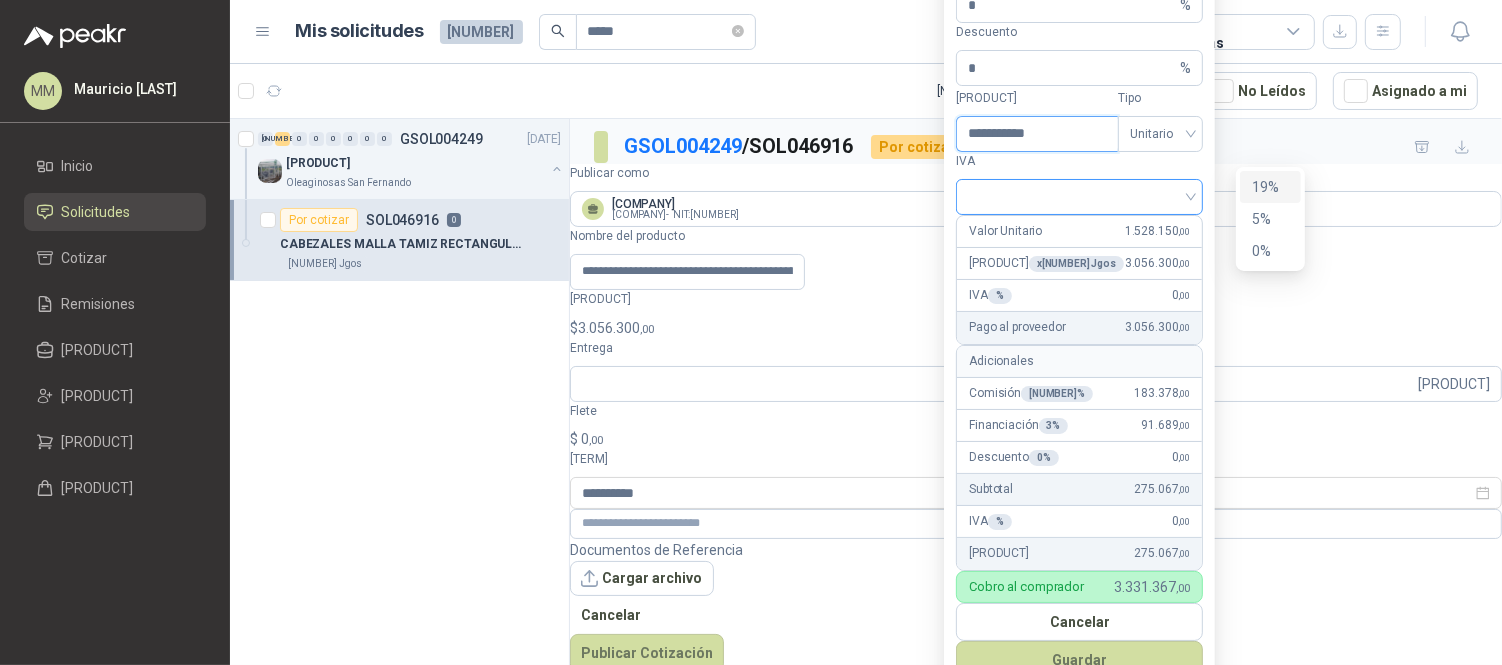 click at bounding box center [1079, 197] 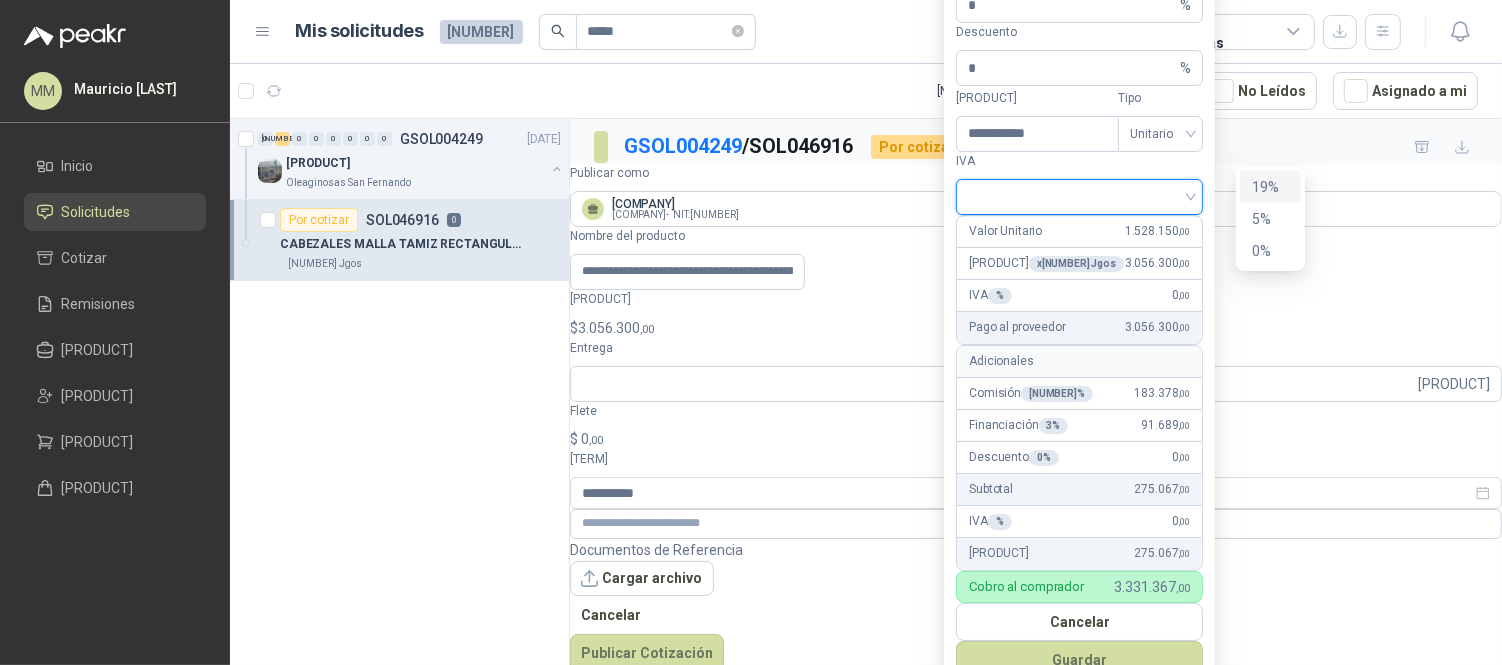click on "19%" at bounding box center (1270, 187) 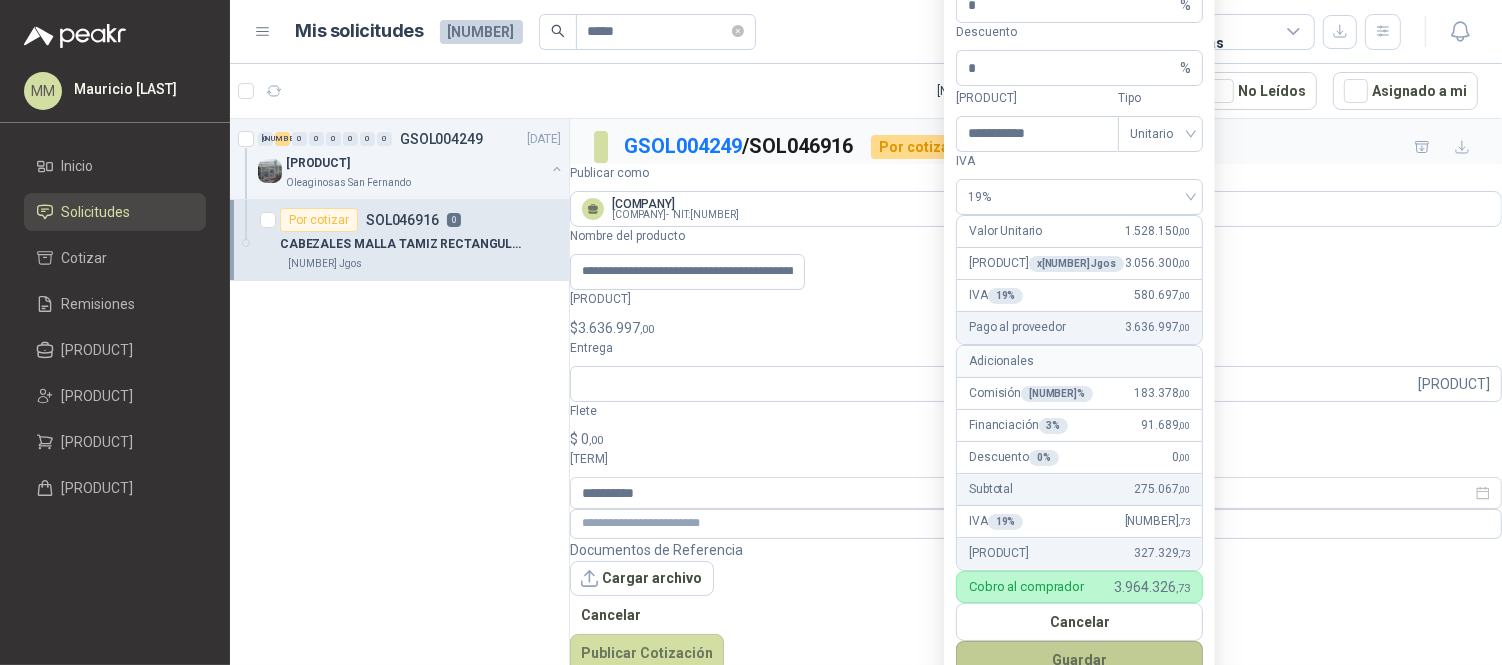 click on "Guardar" at bounding box center (1079, 660) 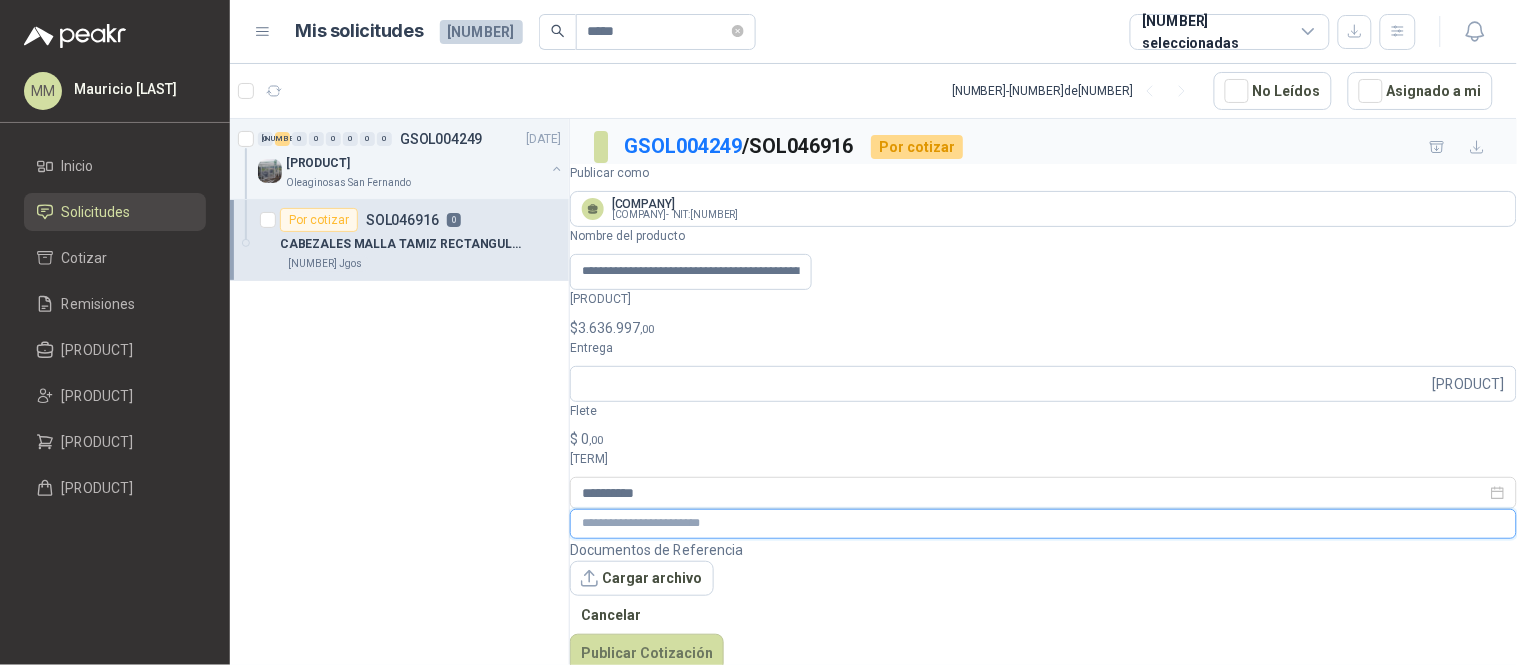 click at bounding box center [1043, 523] 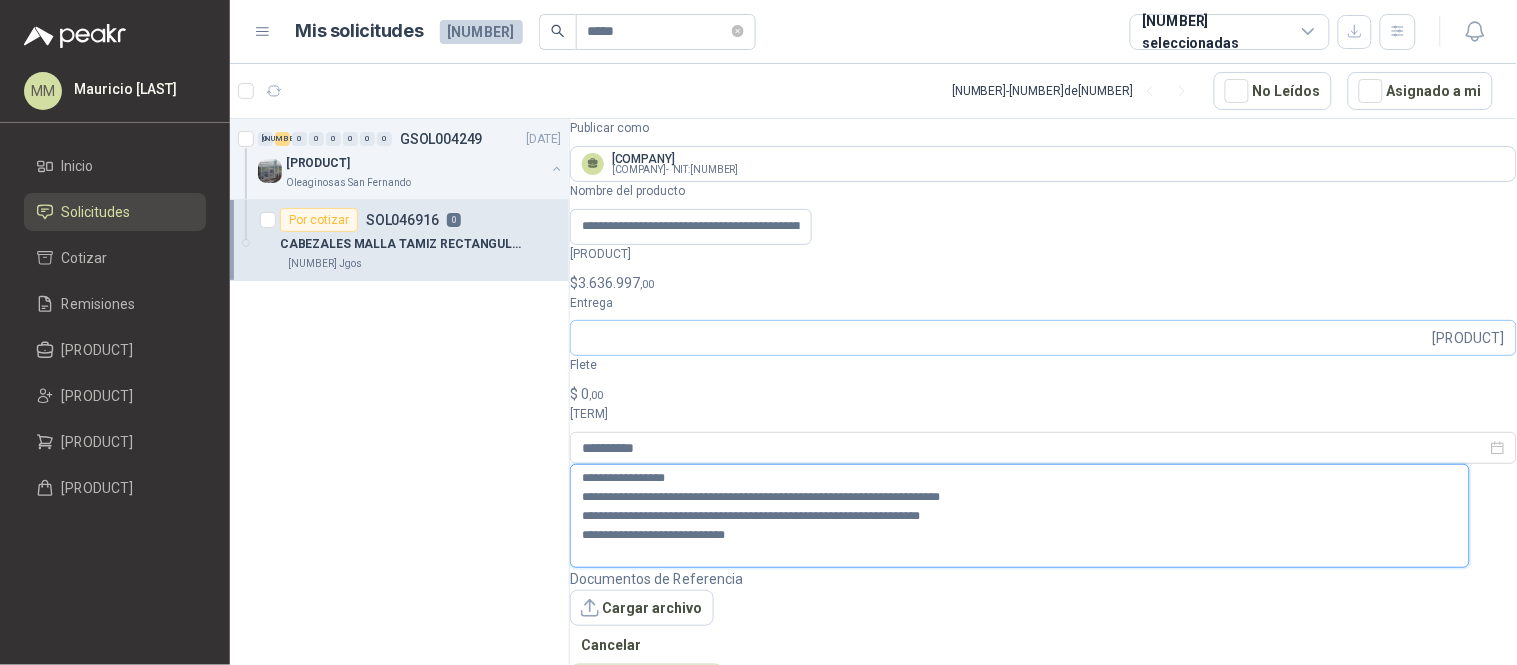 type on "**********" 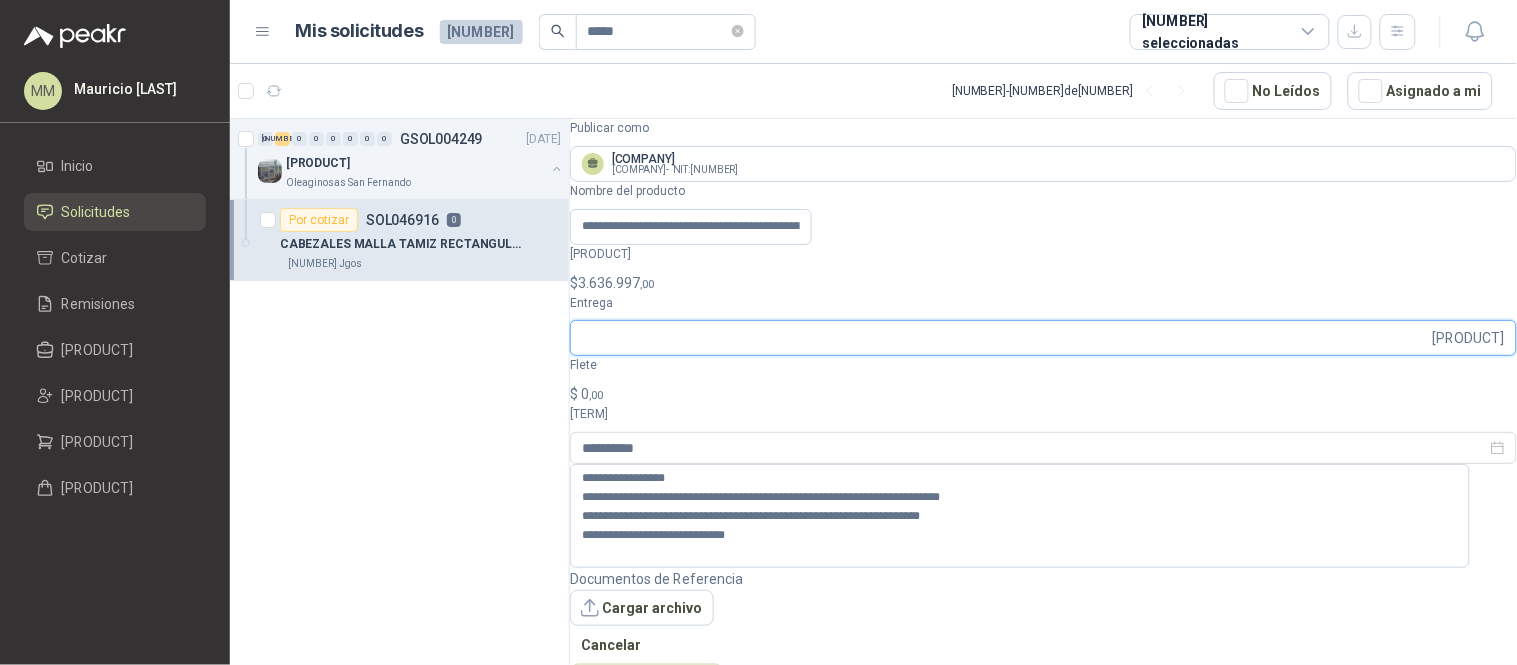 click on "Entrega" at bounding box center [1005, 338] 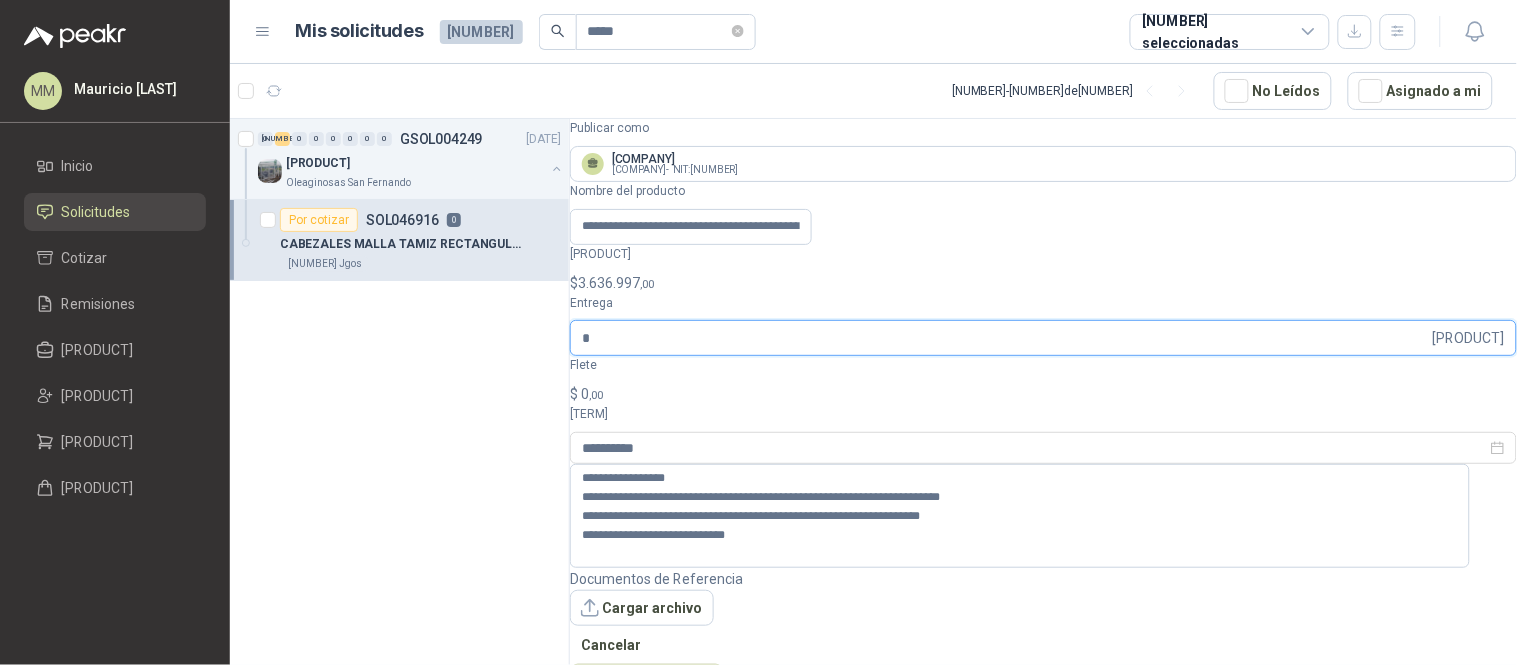 type on "*" 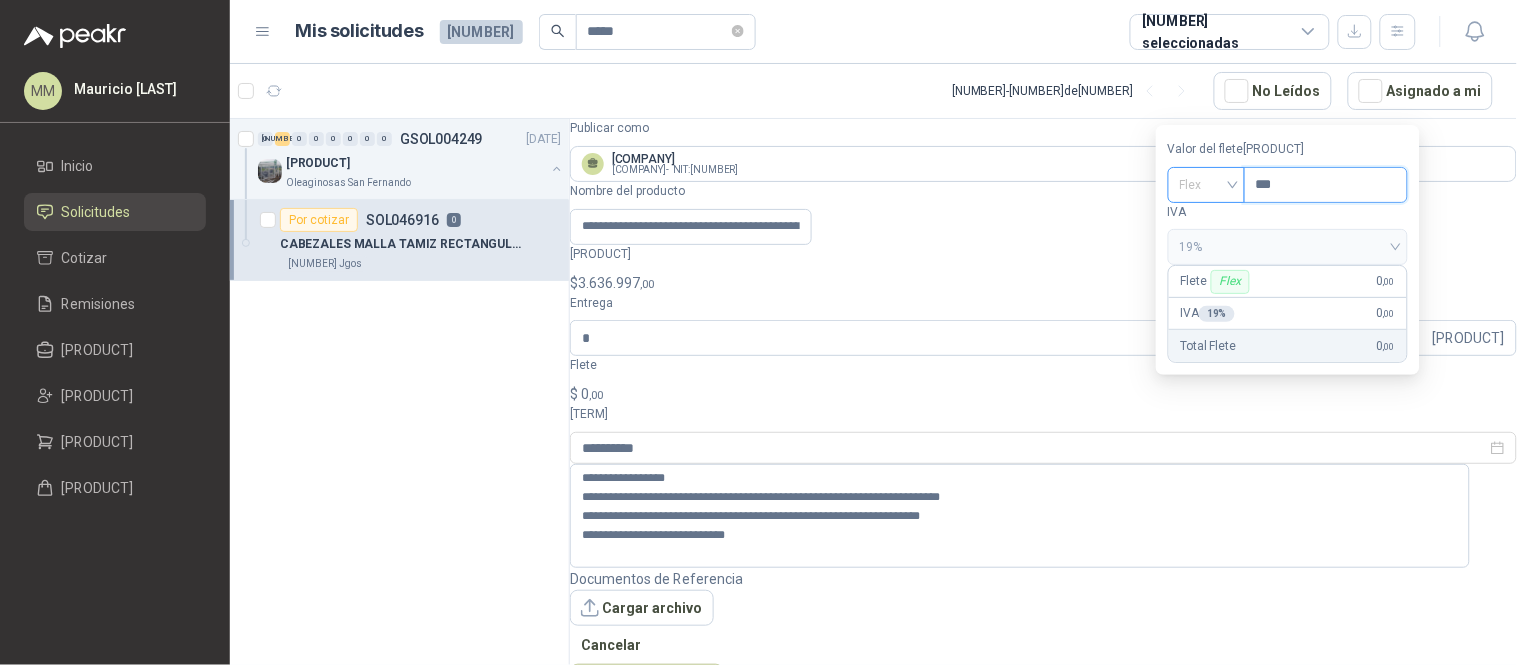 click on "Flex" at bounding box center [1206, 185] 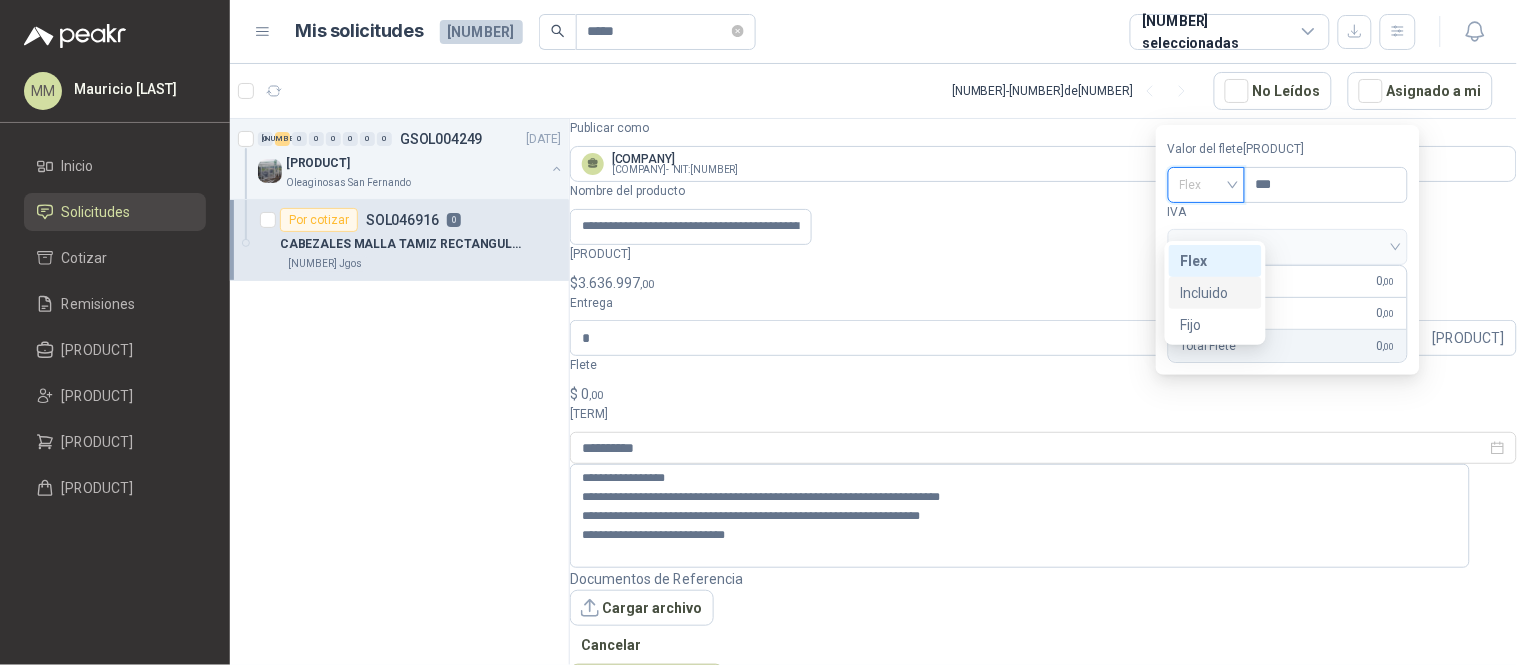 click on "Incluido" at bounding box center (0, 0) 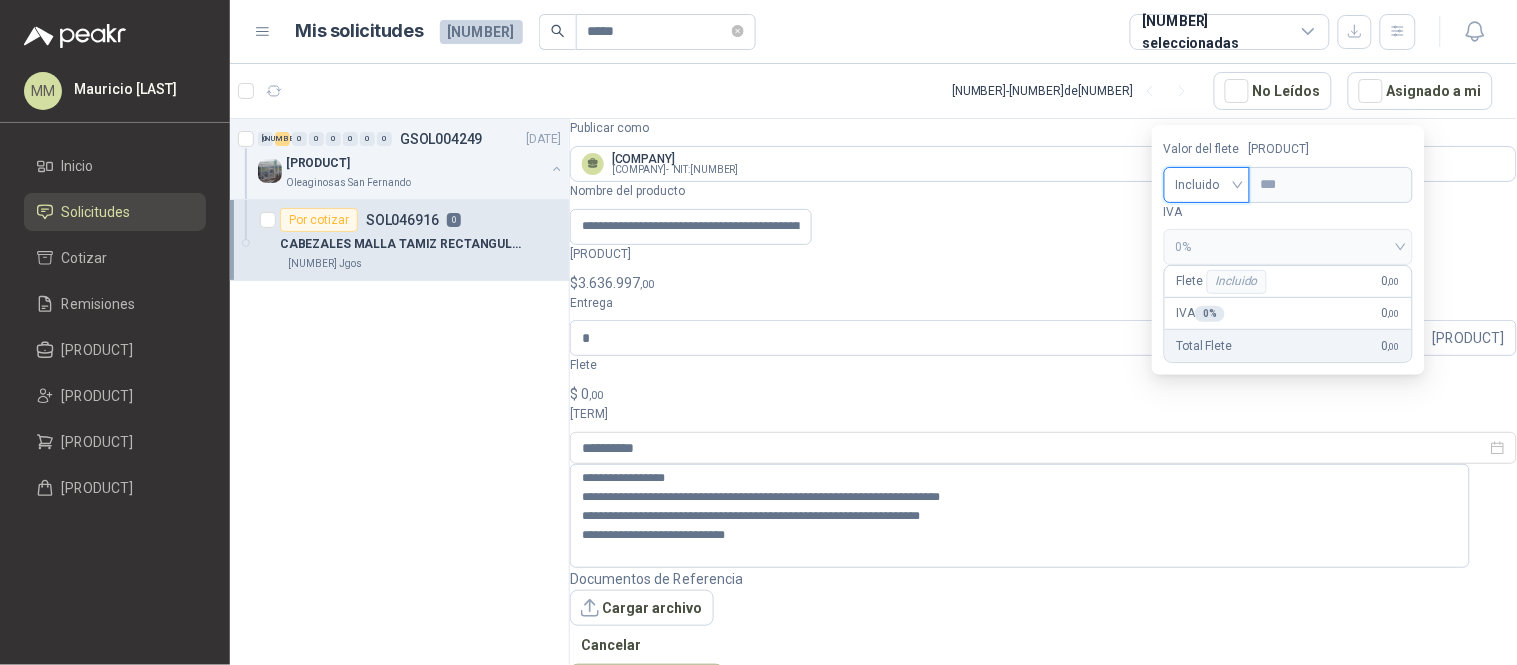 click on "Publicar Cotización" at bounding box center (647, 683) 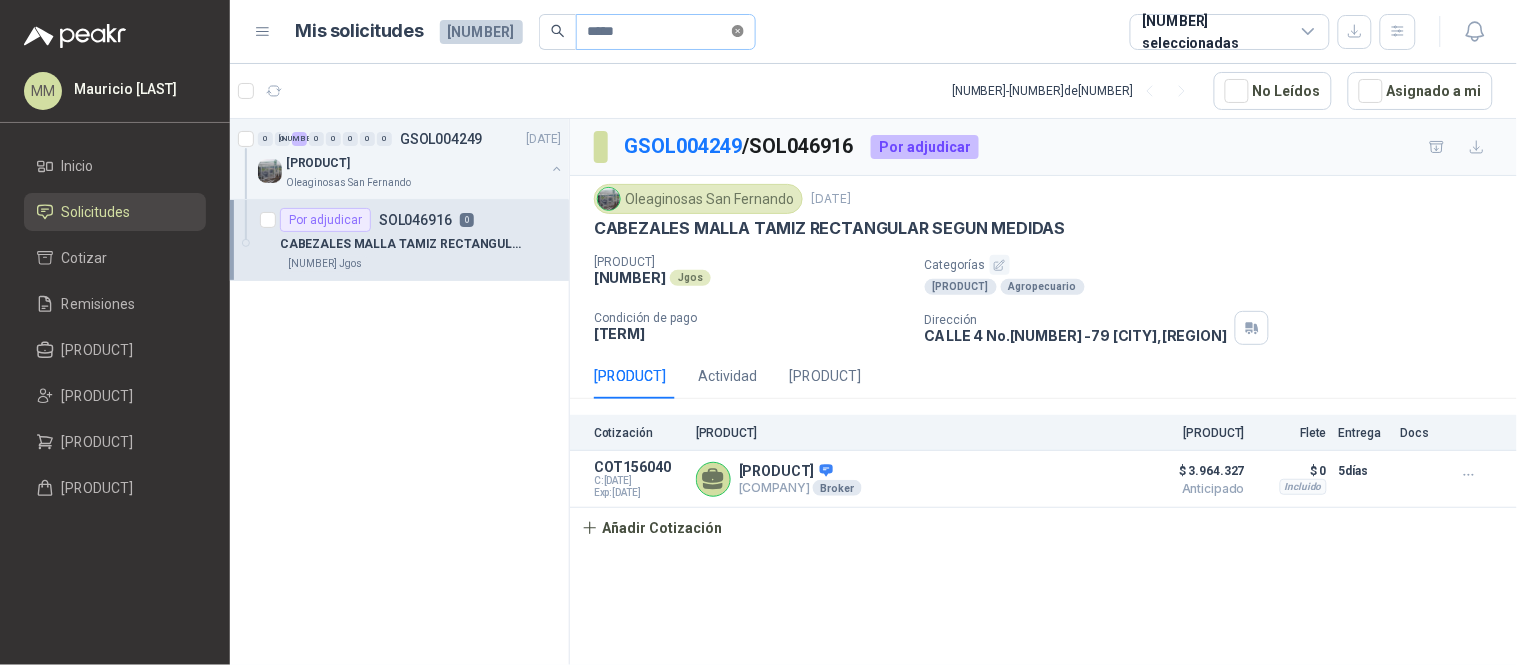 click at bounding box center (738, 31) 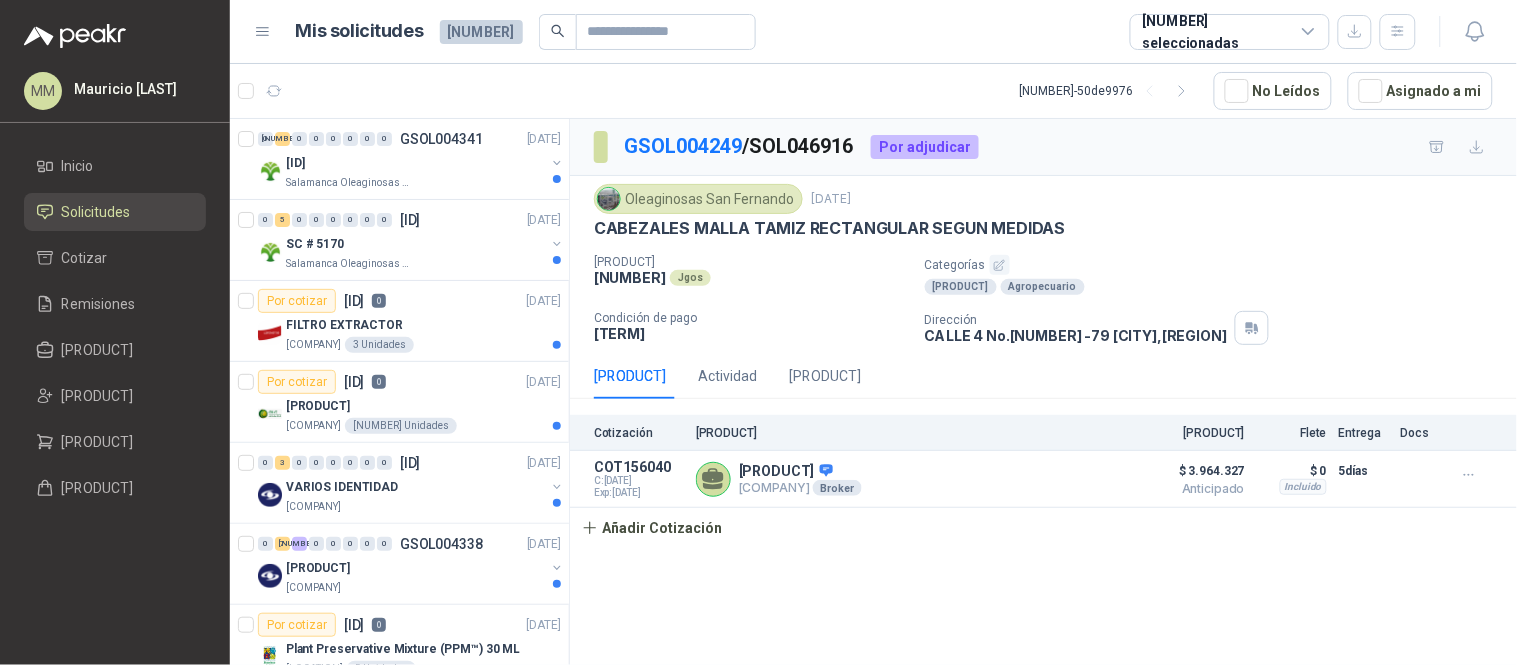 click on "CABEZALES MALLA TAMIZ RECTANGULAR SEGUN MEDIDAS" at bounding box center [1043, 228] 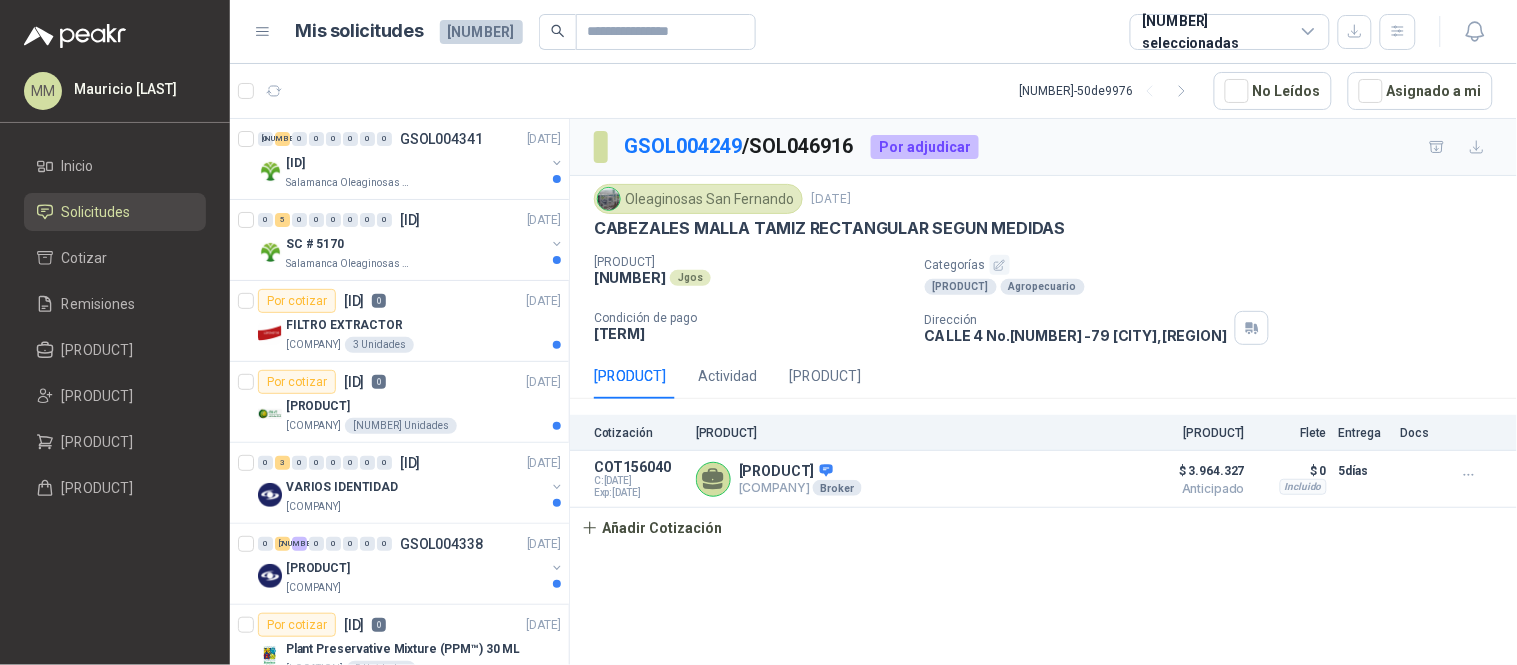 drag, startPoint x: 1440, startPoint y: 92, endPoint x: 1191, endPoint y: 180, distance: 264.09277 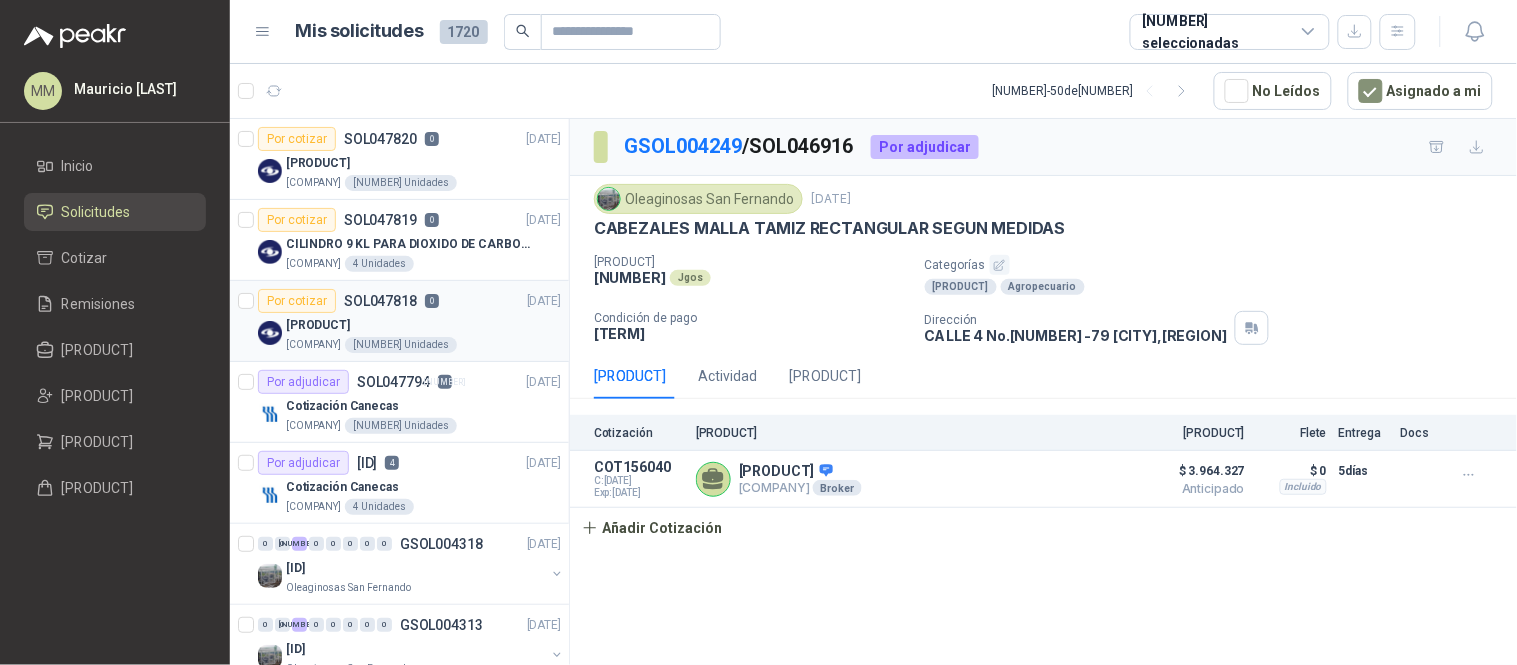 click on "[PRODUCT]" at bounding box center (318, 325) 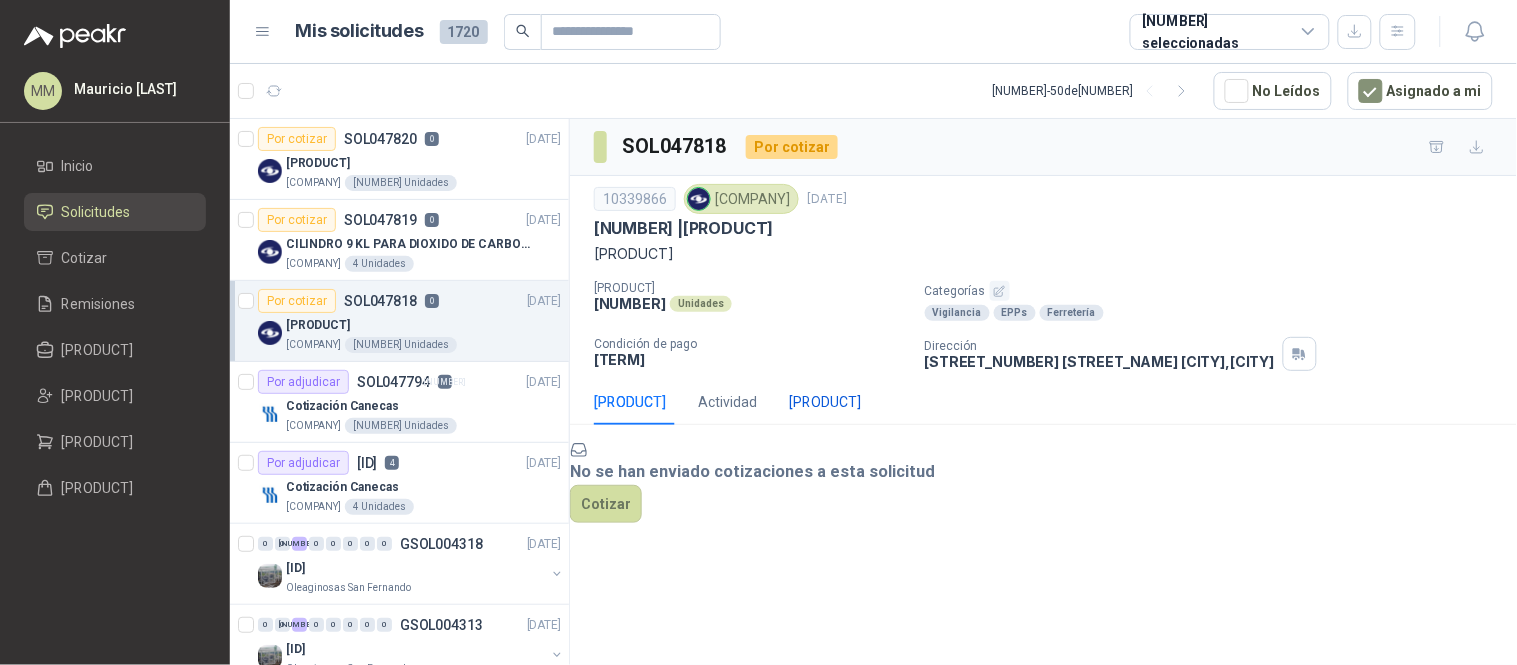 click on "[PRODUCT]" at bounding box center (825, 402) 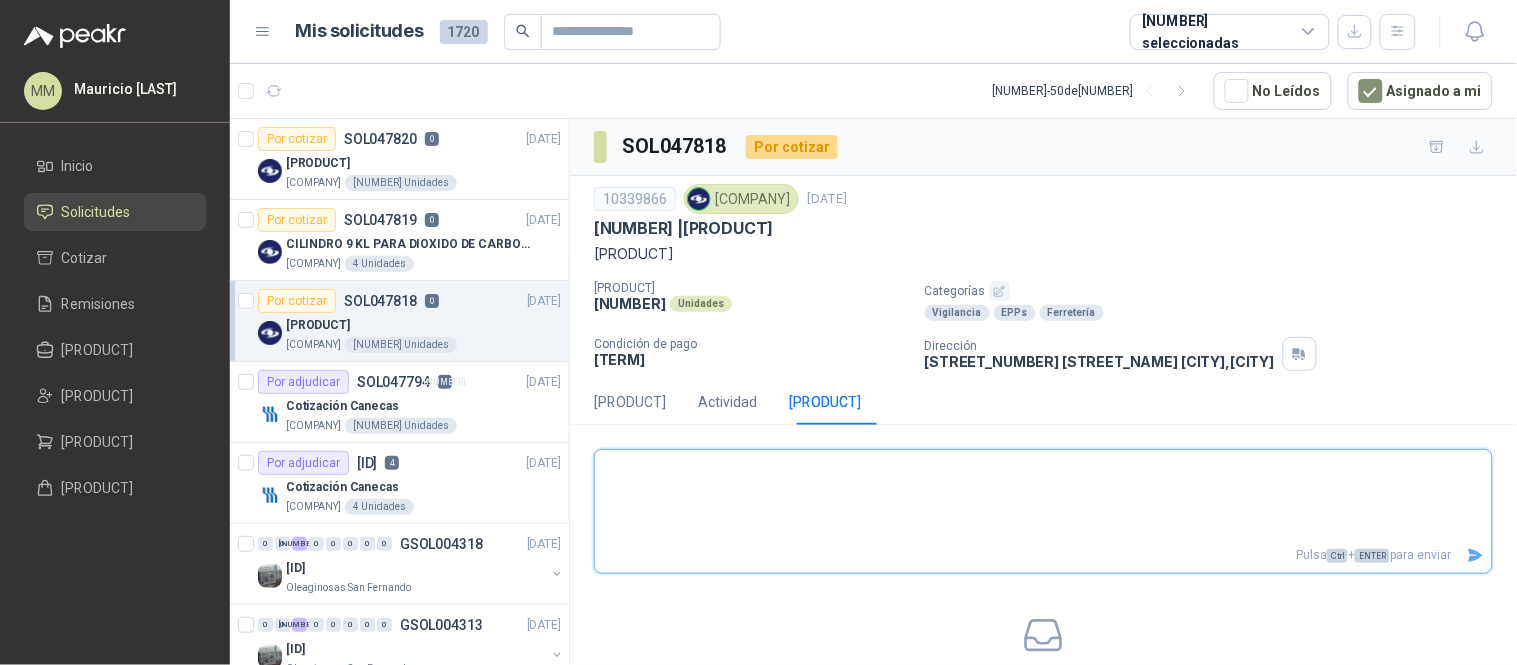 drag, startPoint x: 837, startPoint y: 506, endPoint x: 854, endPoint y: 491, distance: 22.671568 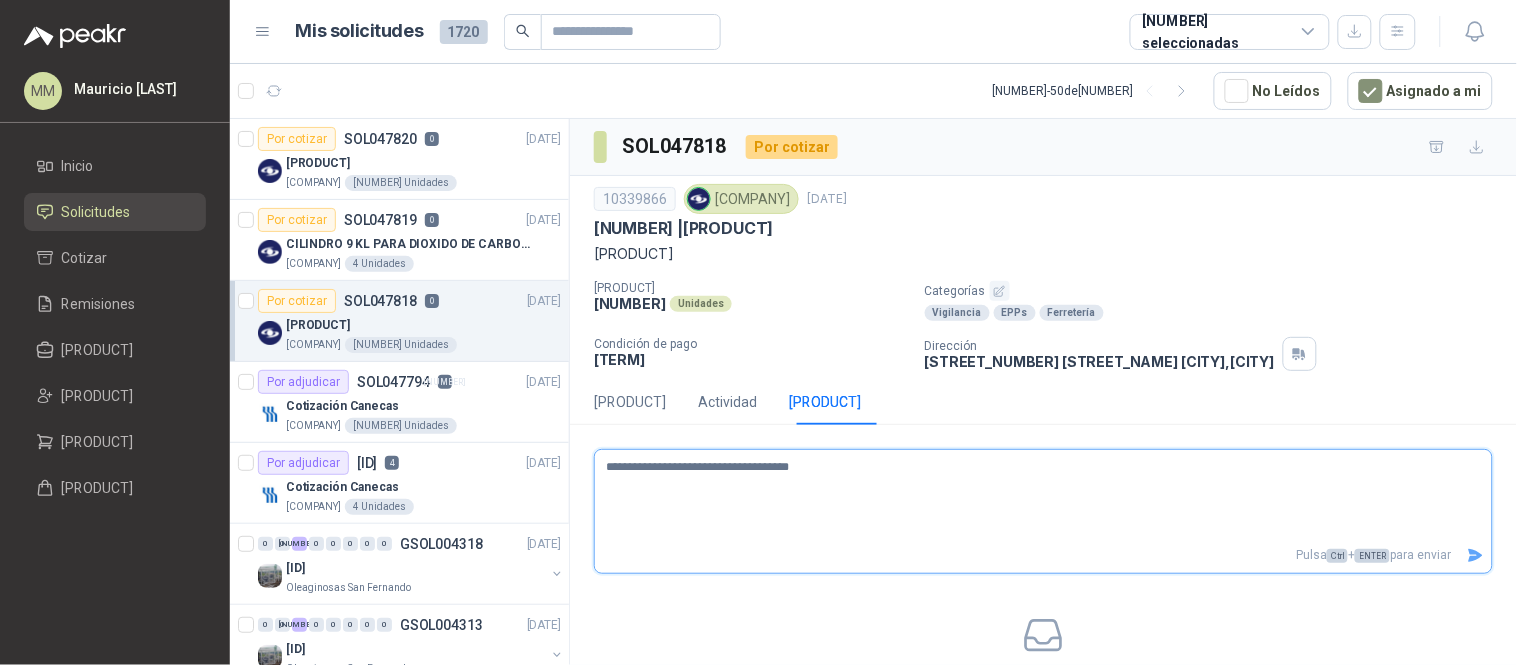 type on "**********" 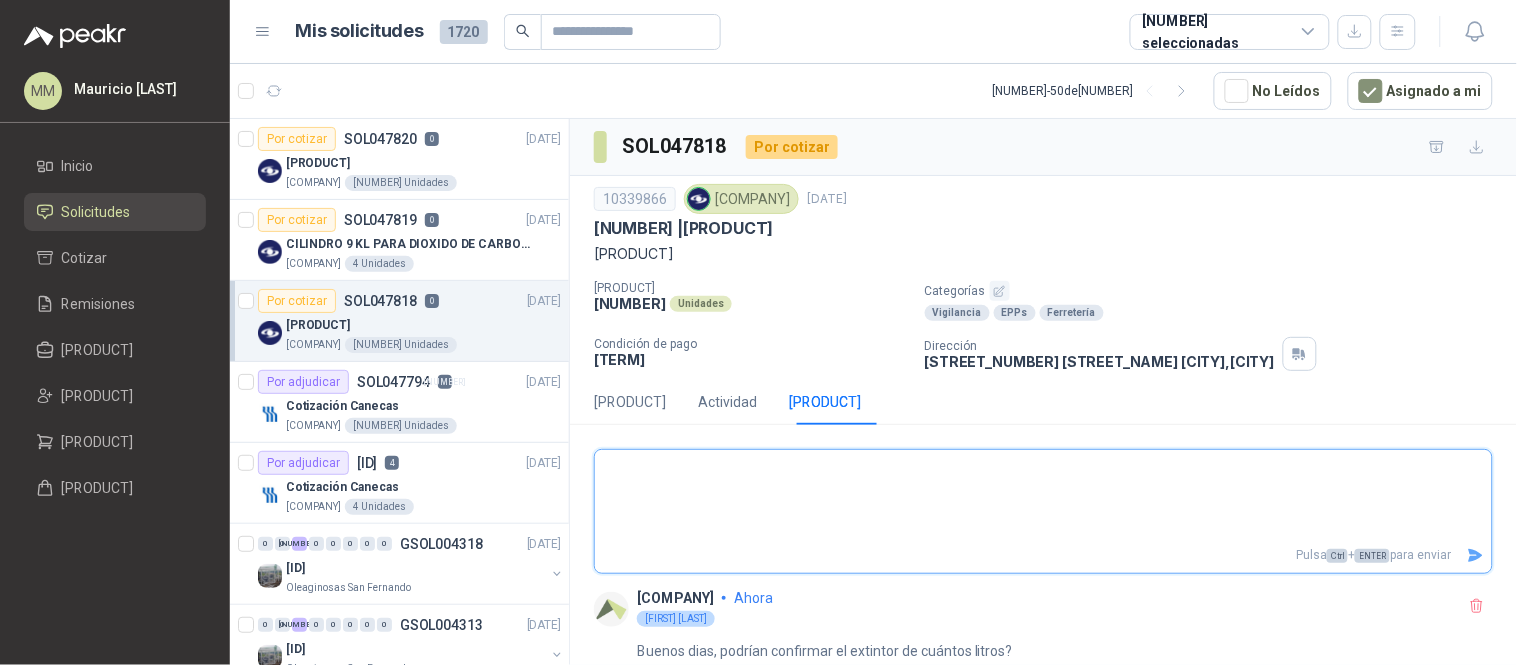 type 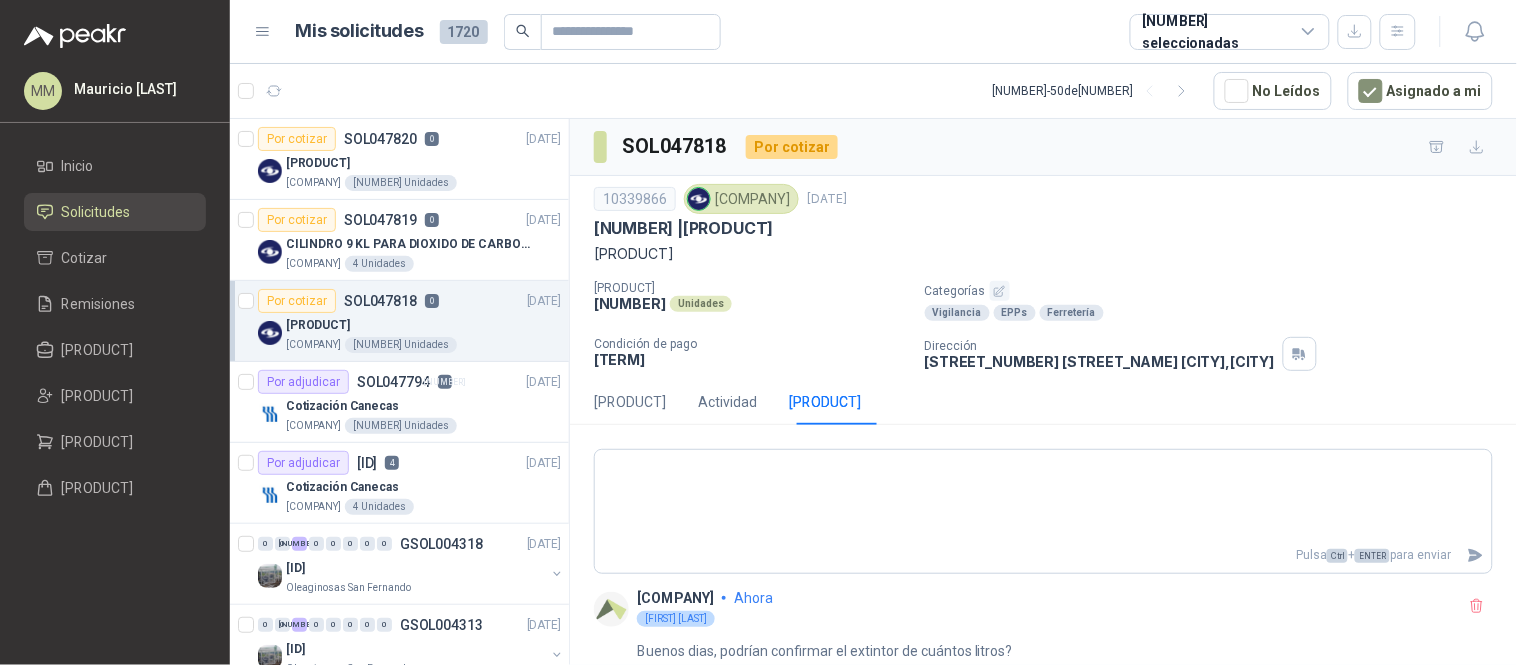 drag, startPoint x: 1170, startPoint y: 228, endPoint x: 1160, endPoint y: 230, distance: 10.198039 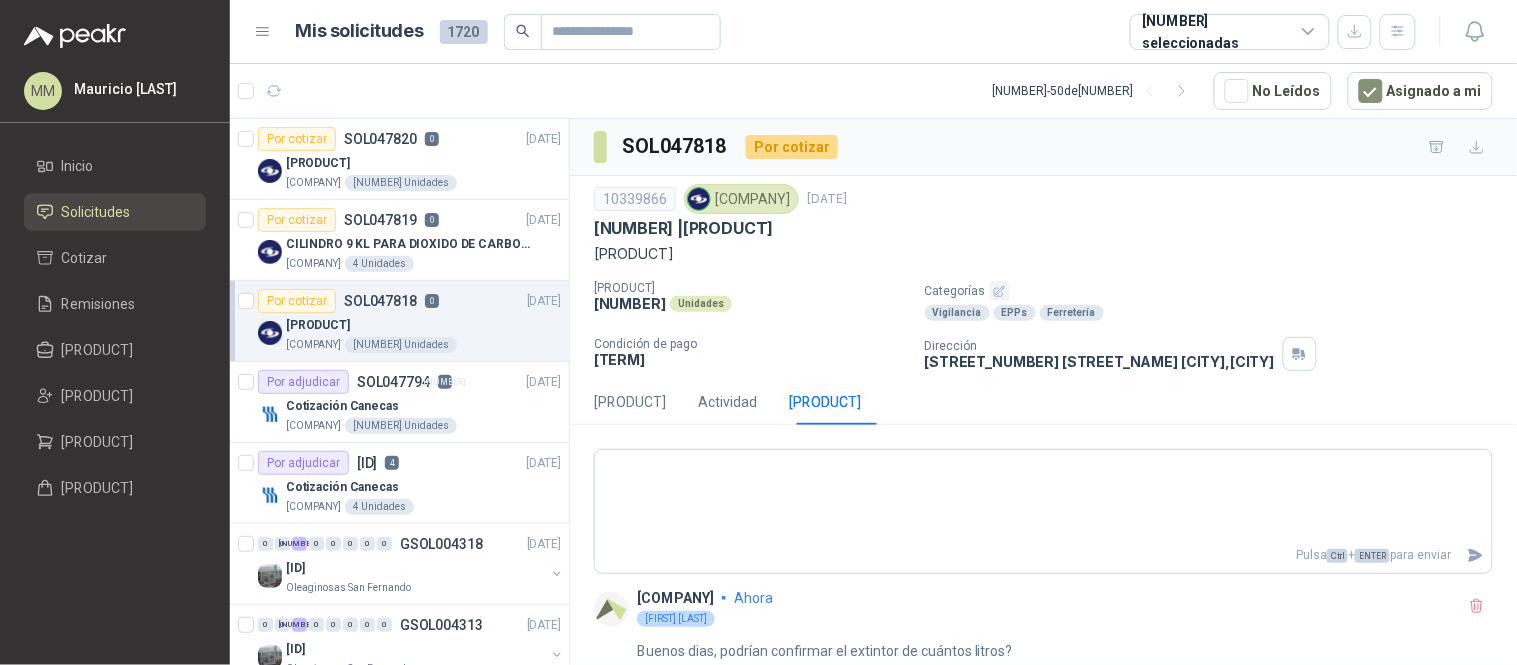click on "[PRODUCT]" at bounding box center [1043, 254] 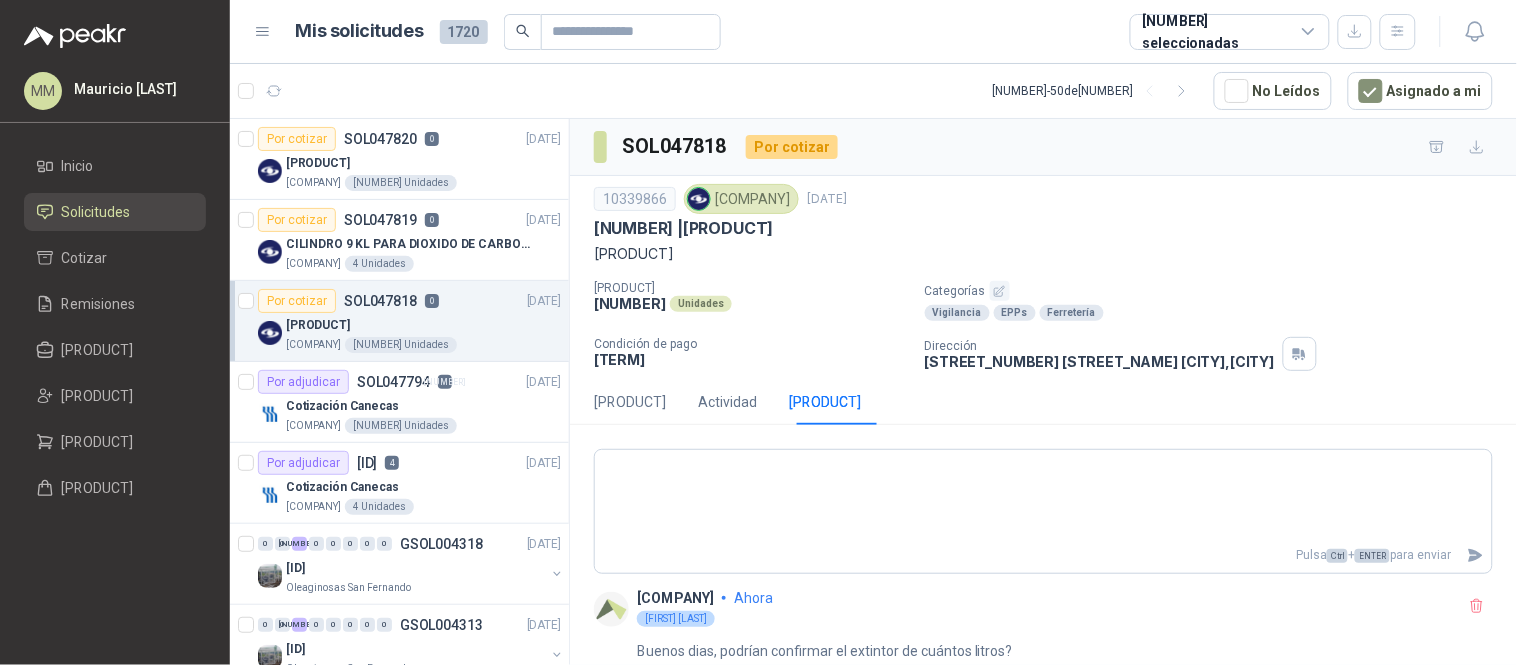 drag, startPoint x: 1007, startPoint y: 106, endPoint x: 1015, endPoint y: 14, distance: 92.34717 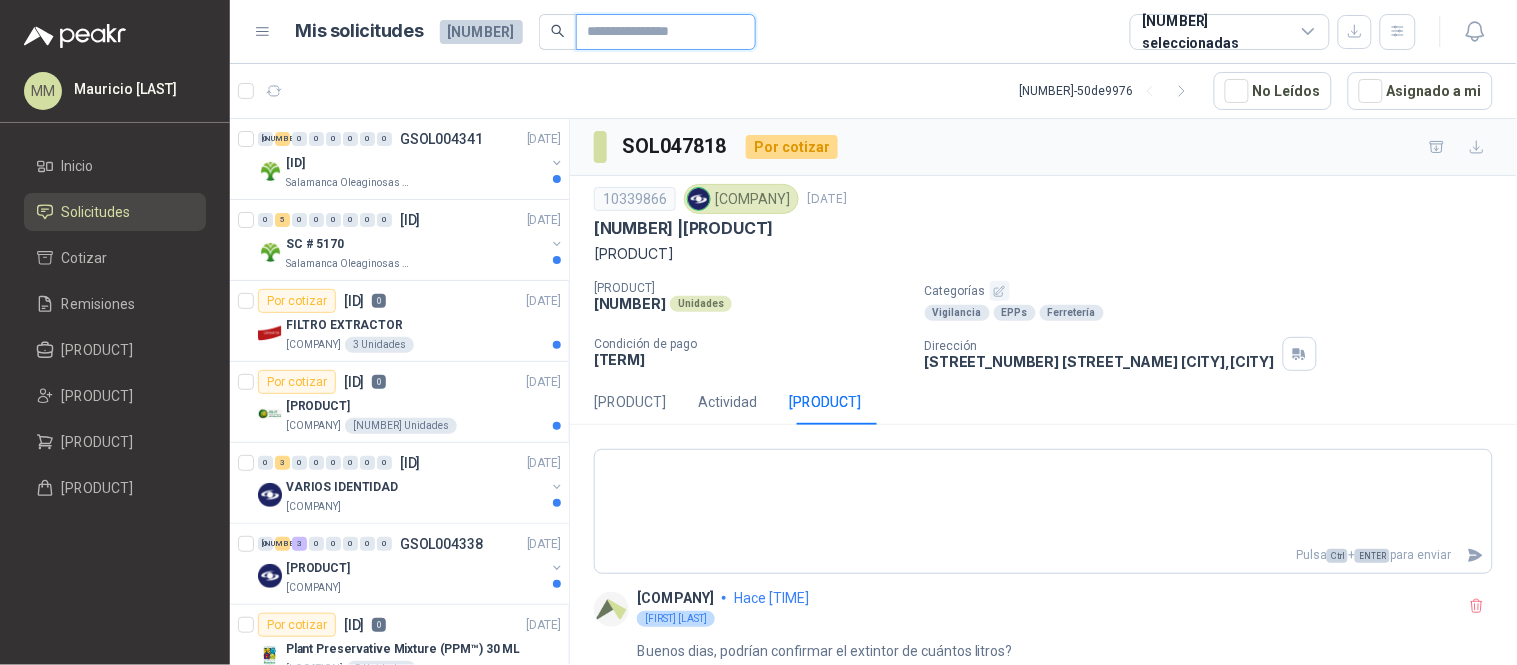 click at bounding box center [658, 32] 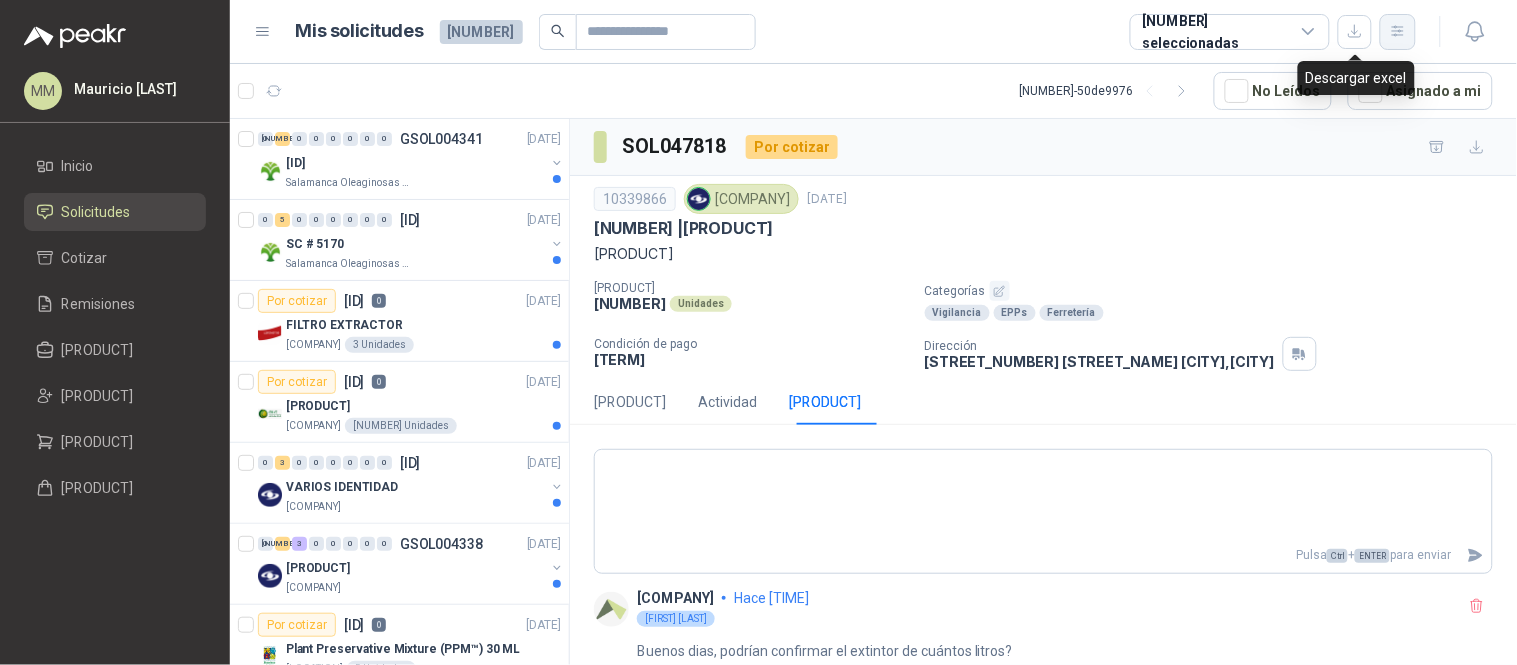 click at bounding box center [1398, 31] 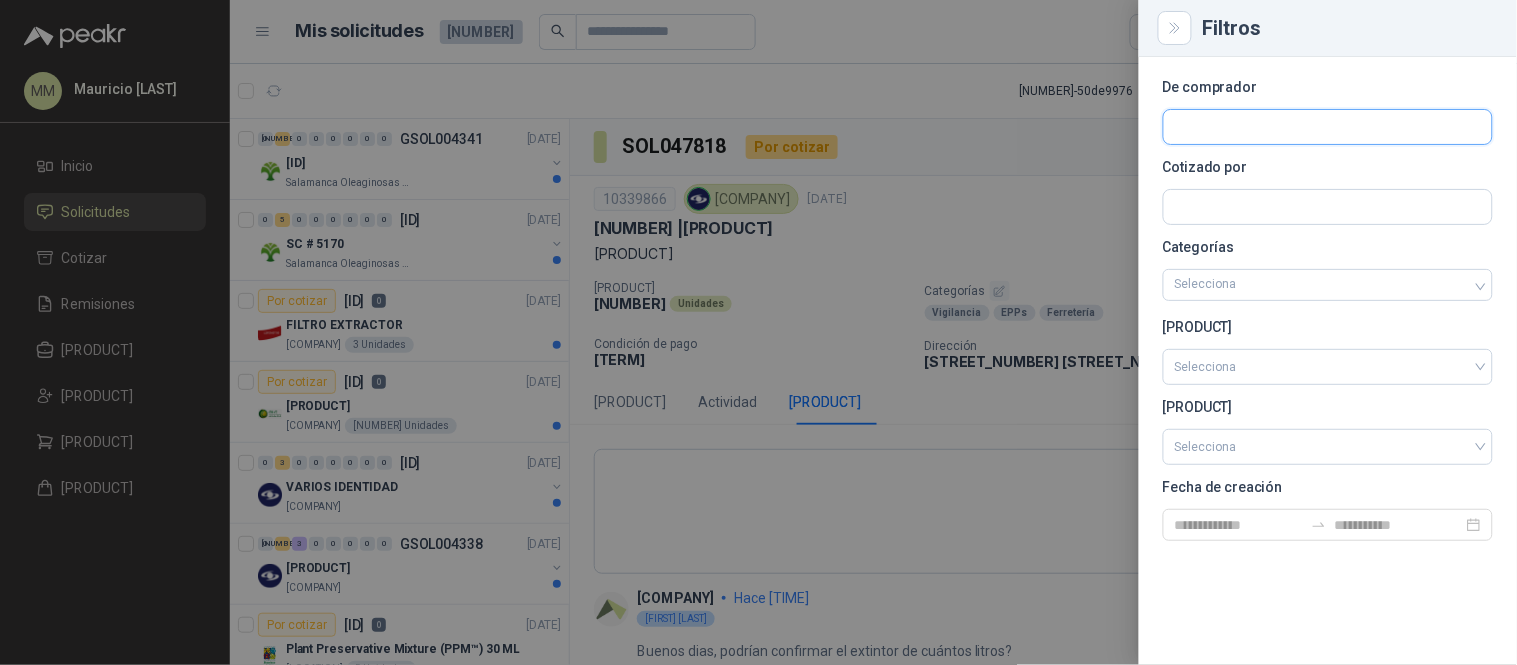 click at bounding box center (1328, 127) 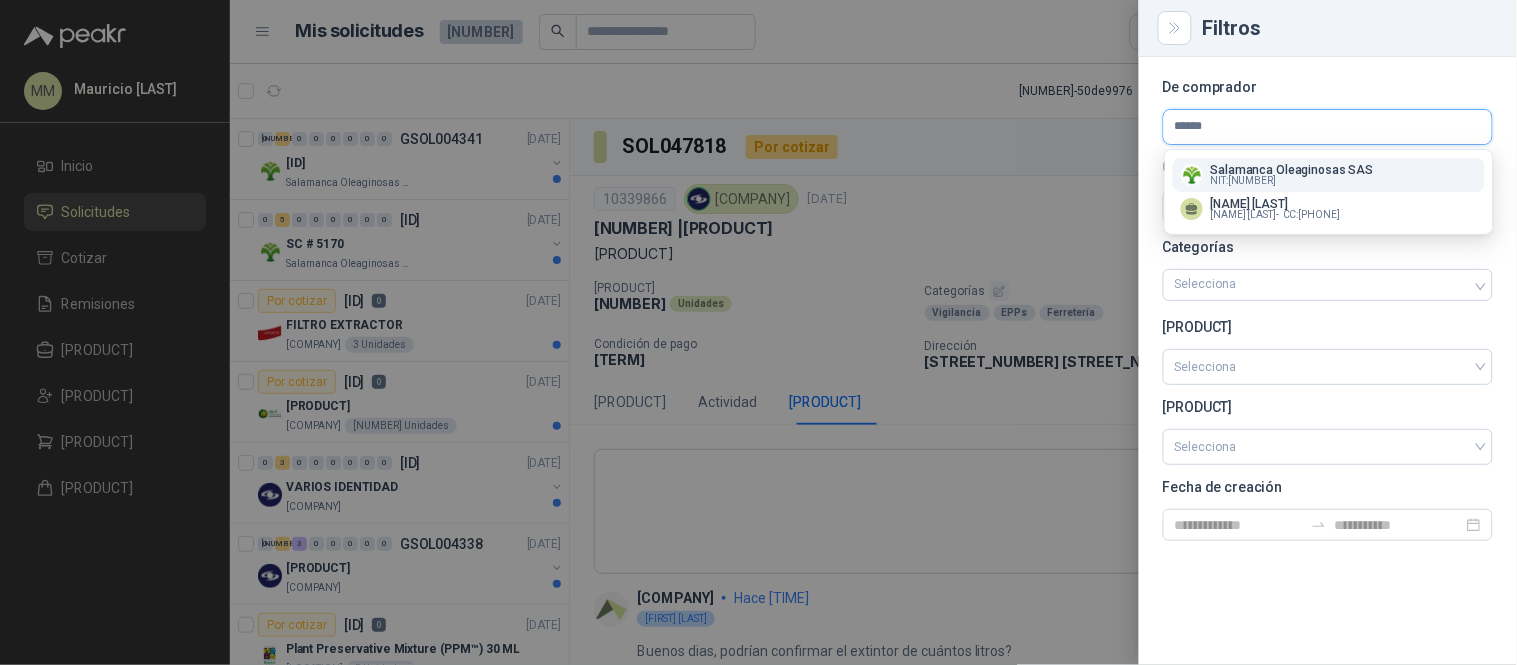 type on "******" 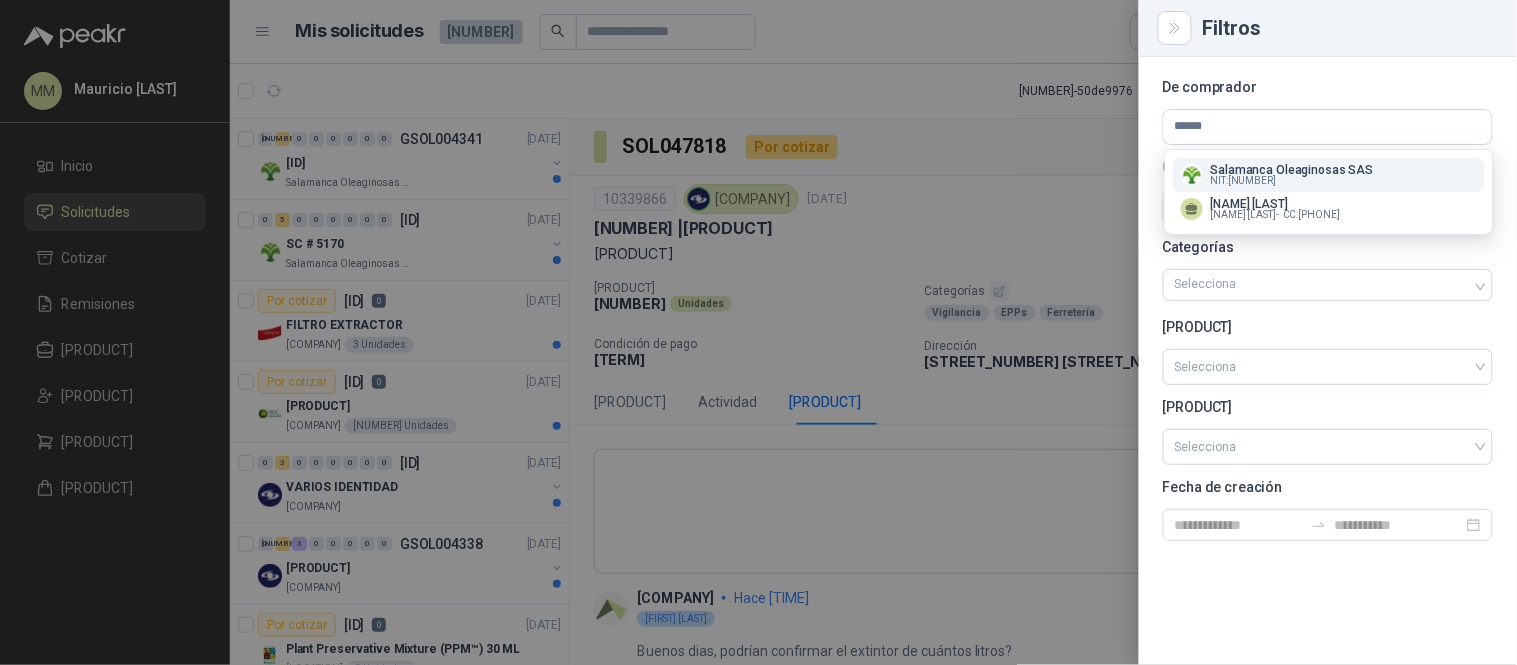 click on "[COMPANY_NAME] NIT : [NIT_NUMBER]" at bounding box center [1329, 175] 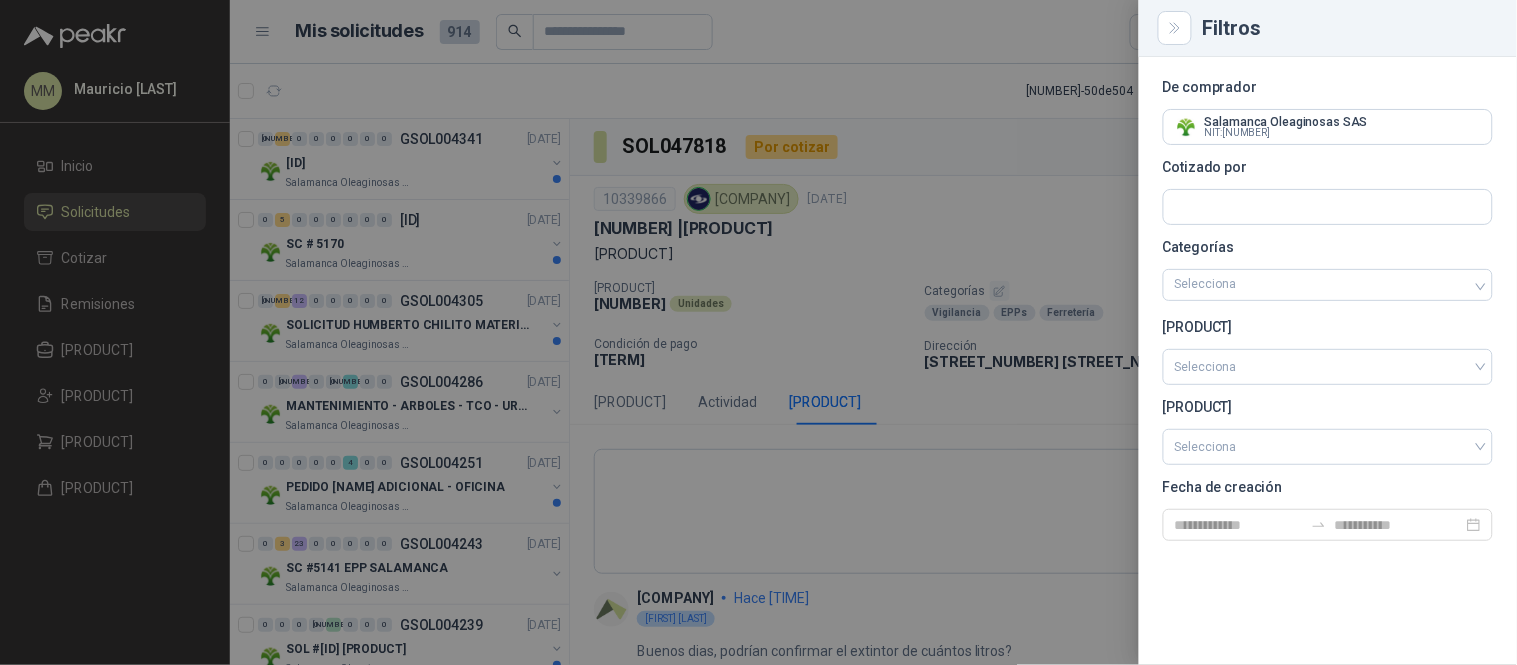 drag, startPoint x: 968, startPoint y: 117, endPoint x: 816, endPoint y: 66, distance: 160.32779 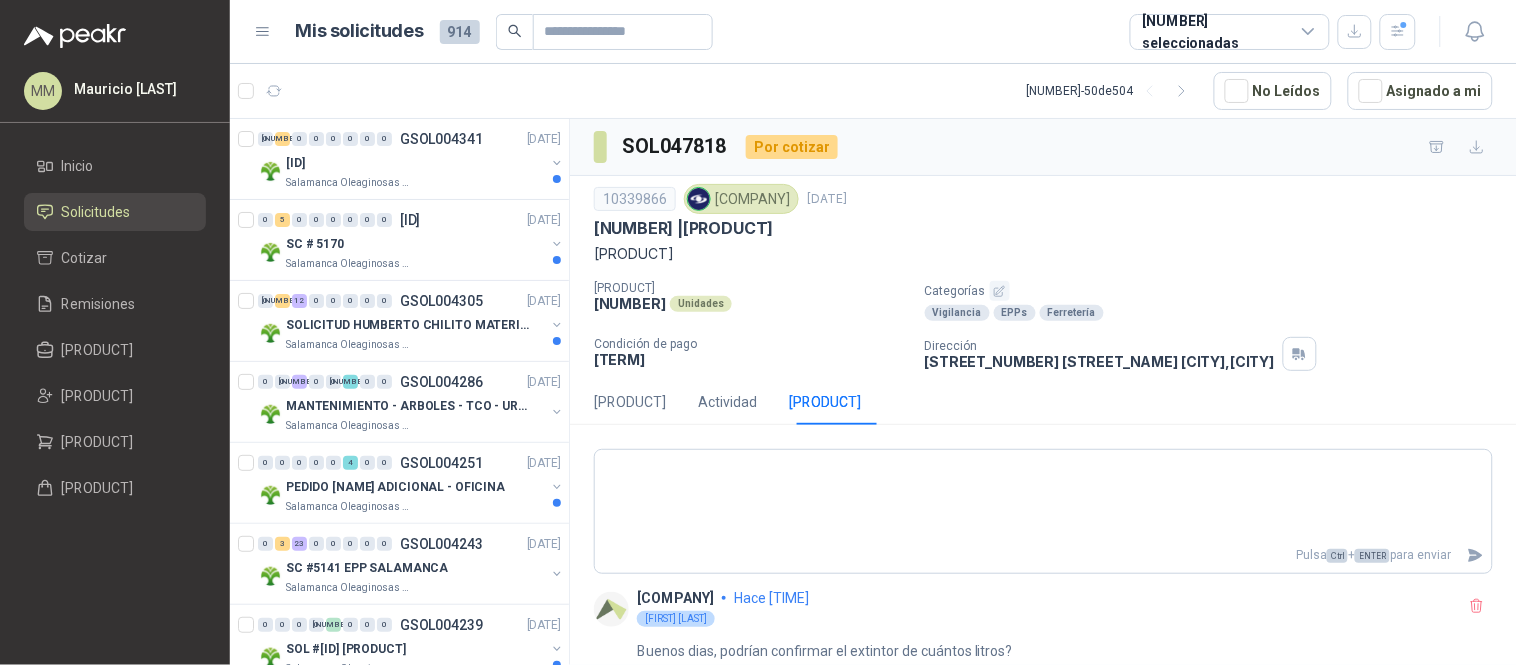 click on "Mis solicitudes [NUMBER] [NUMBER] seleccionadas" at bounding box center (873, 32) 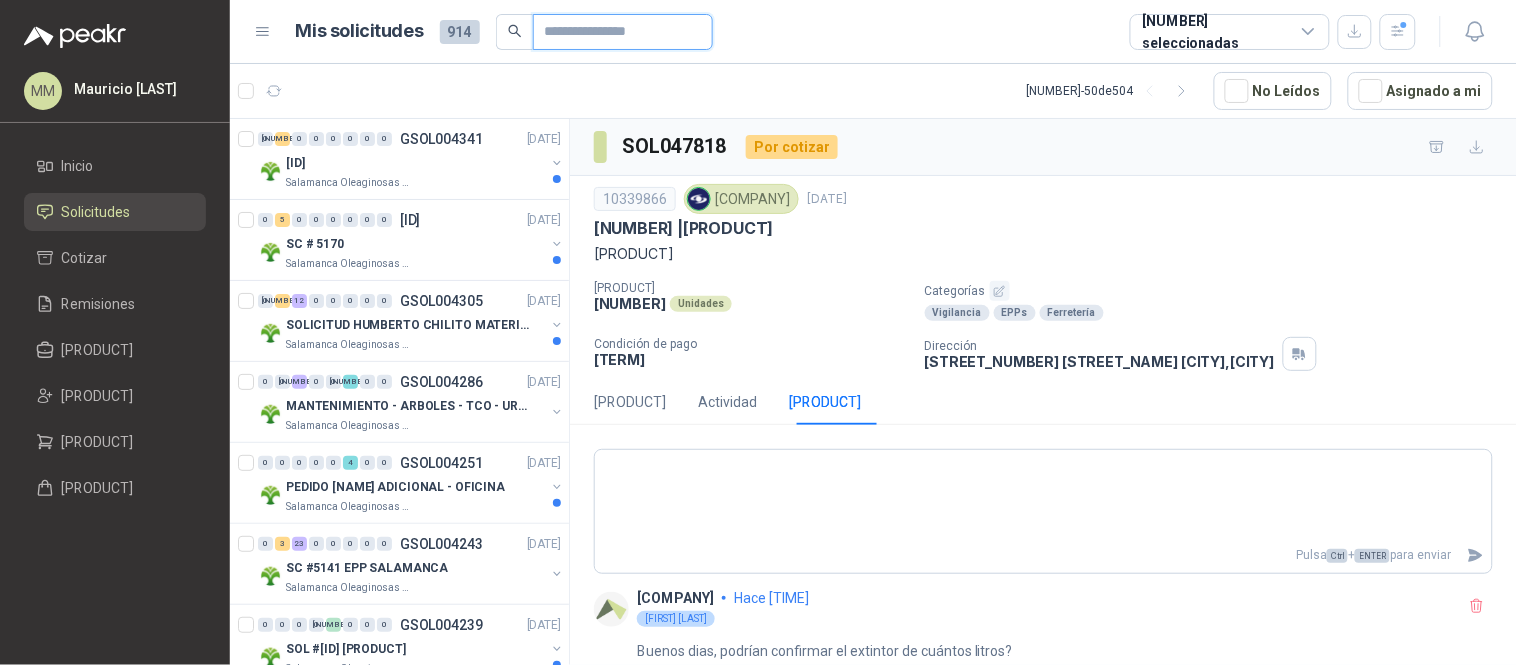 click at bounding box center [615, 32] 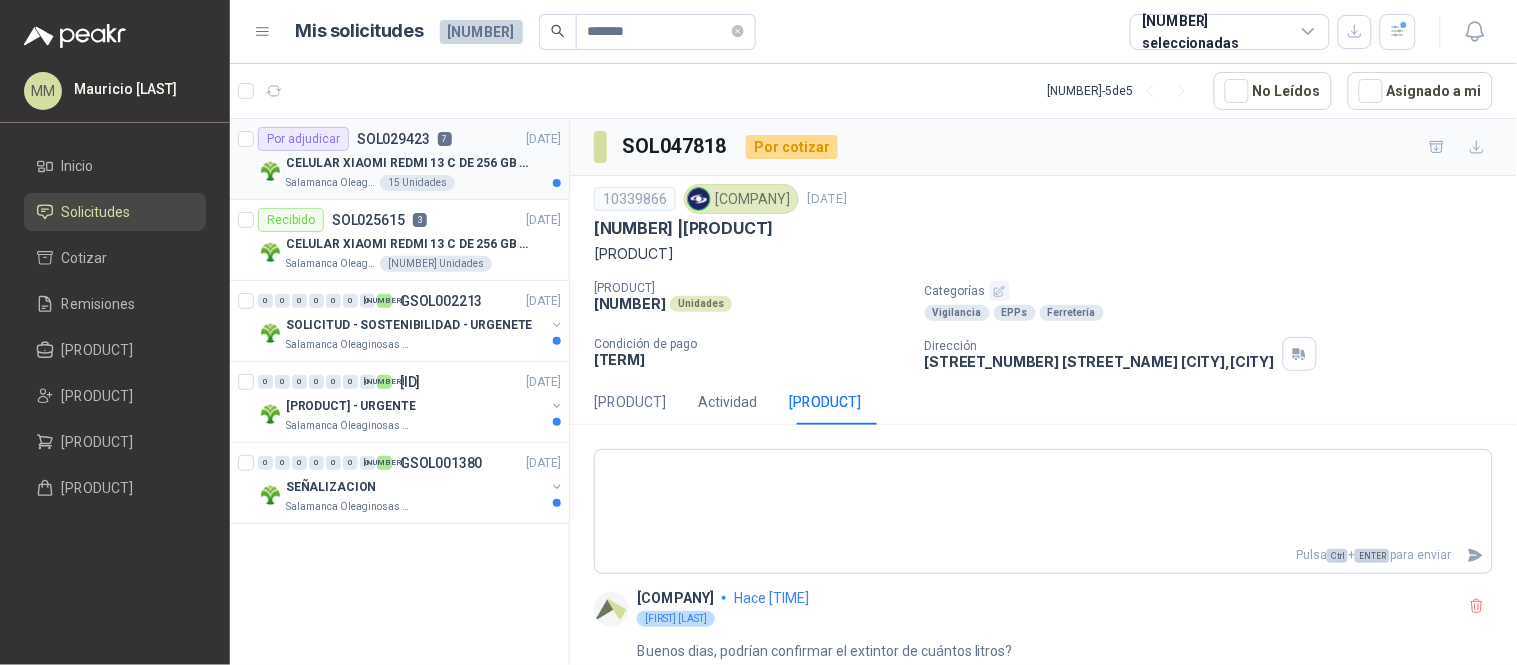 click on "CELULAR XIAOMI REDMI 13 C DE 256 GB 8GB" at bounding box center (410, 163) 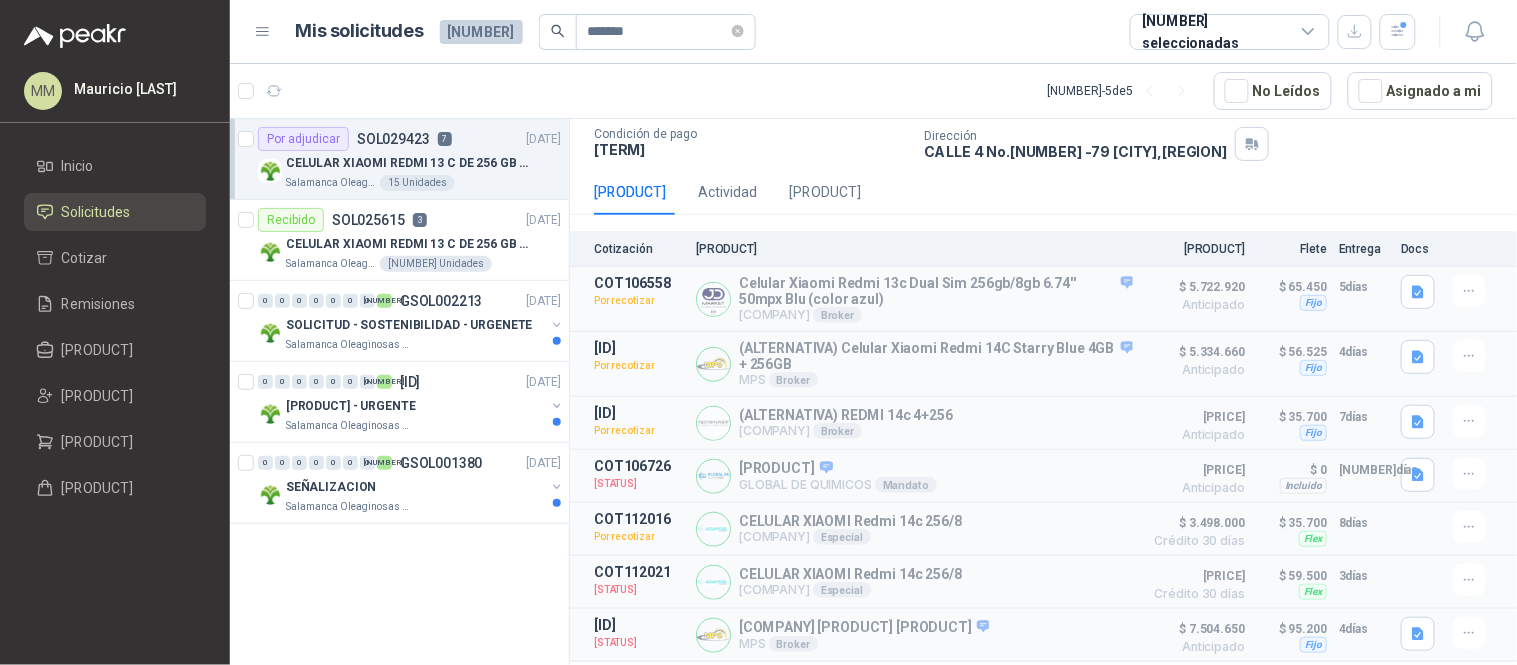 scroll, scrollTop: 232, scrollLeft: 0, axis: vertical 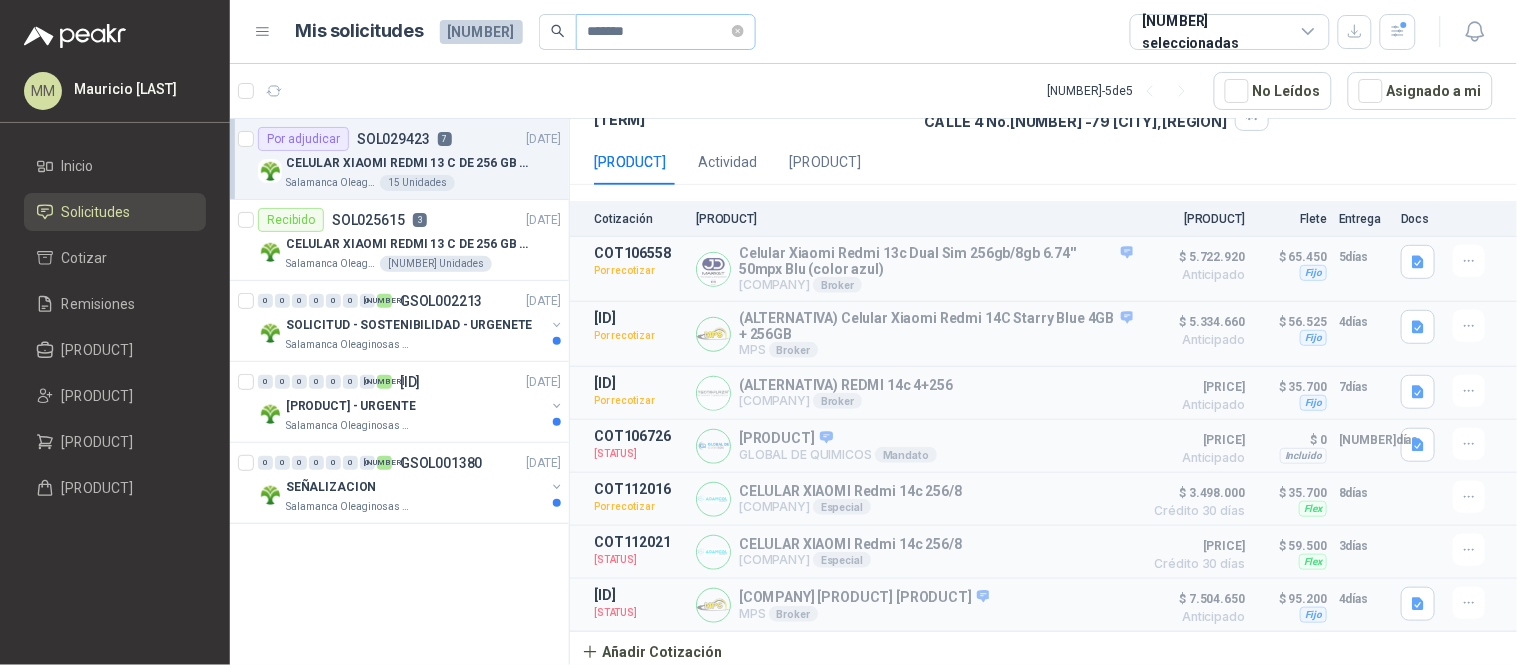 drag, startPoint x: 686, startPoint y: 37, endPoint x: 672, endPoint y: 41, distance: 14.56022 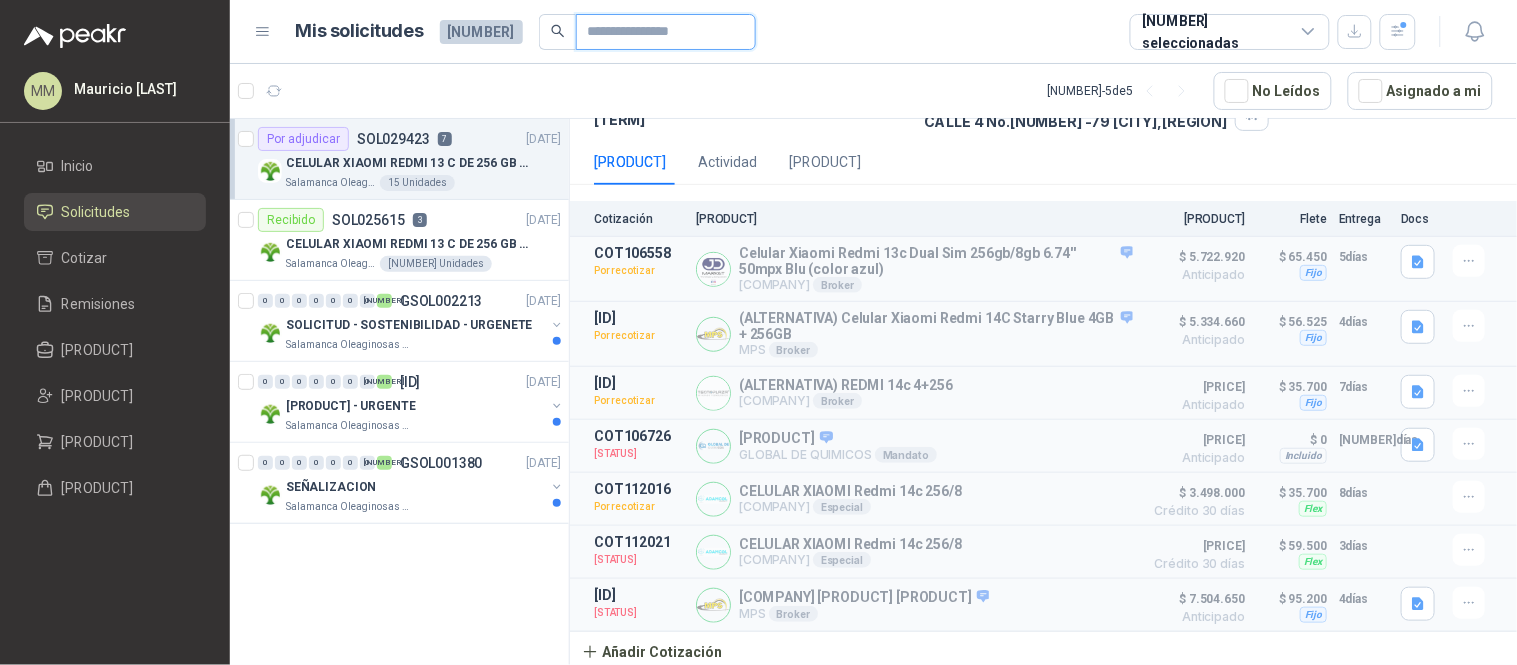 click at bounding box center [658, 32] 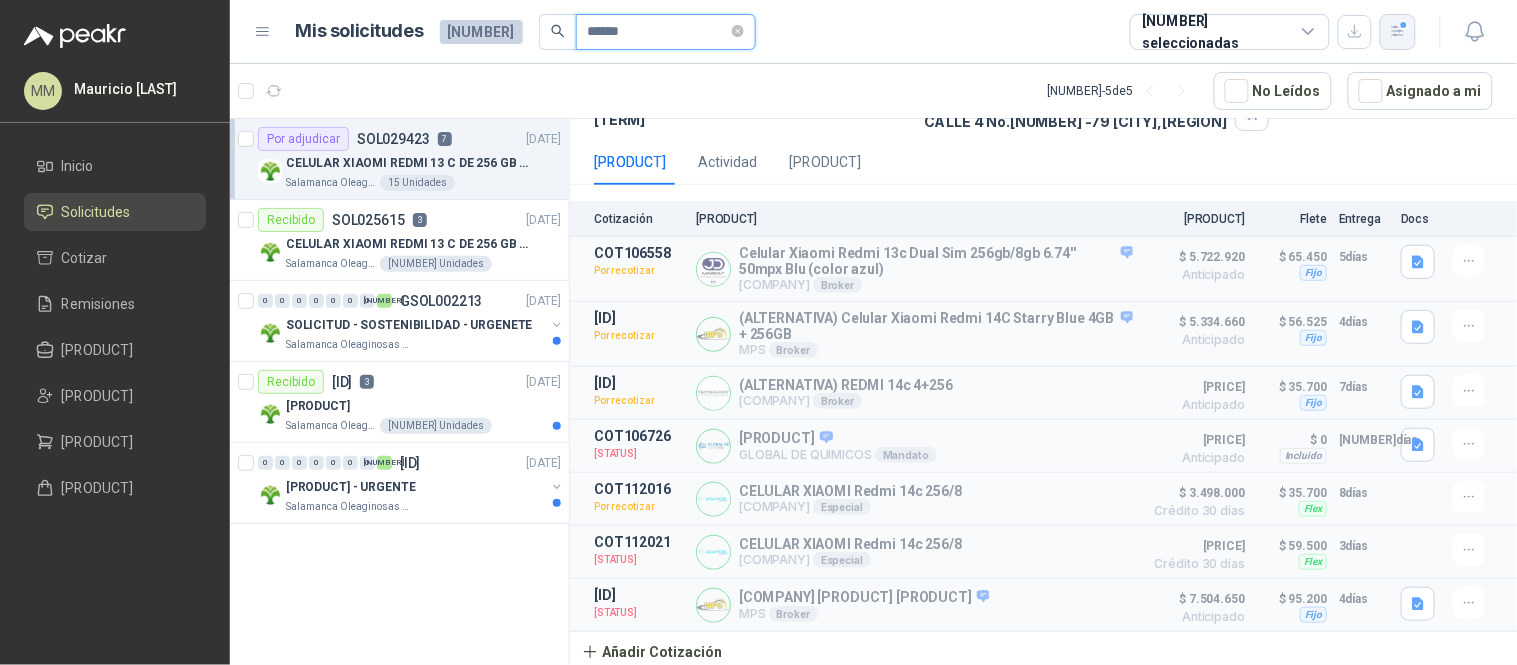type on "******" 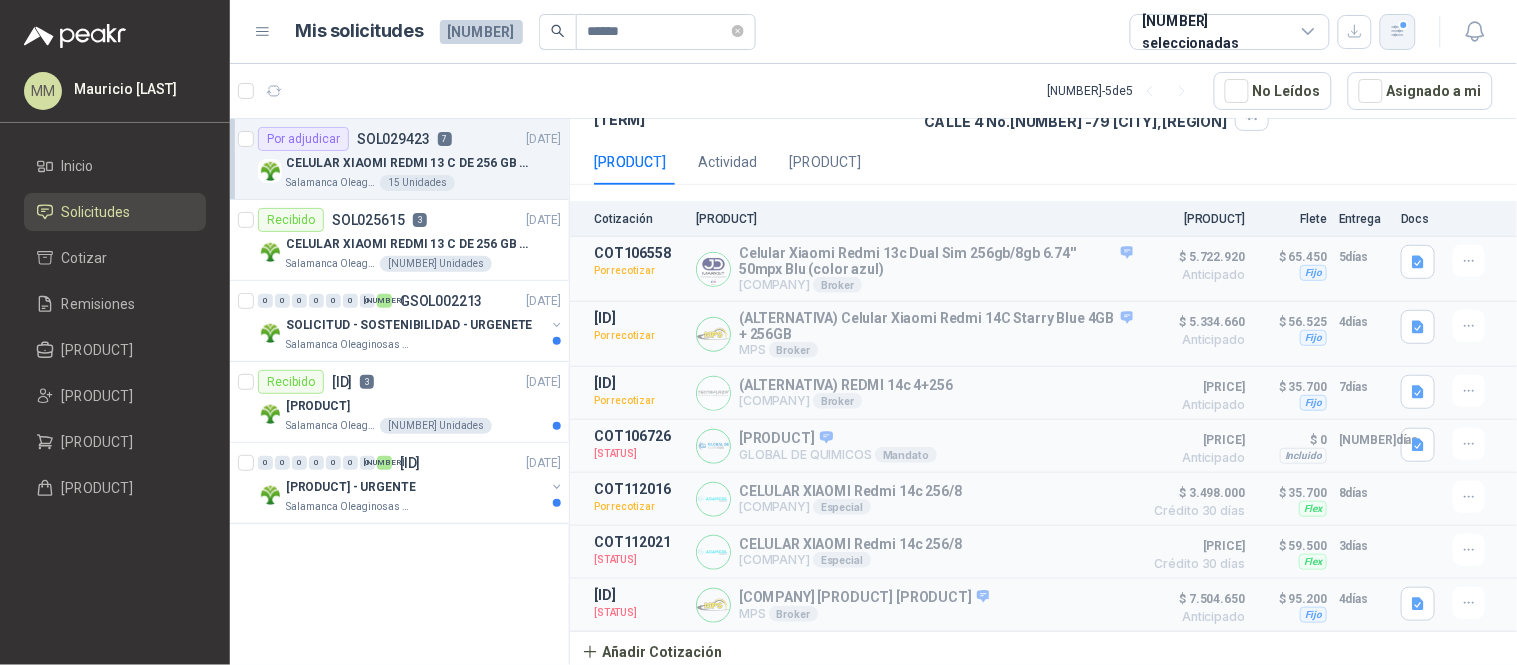 click at bounding box center [1397, 31] 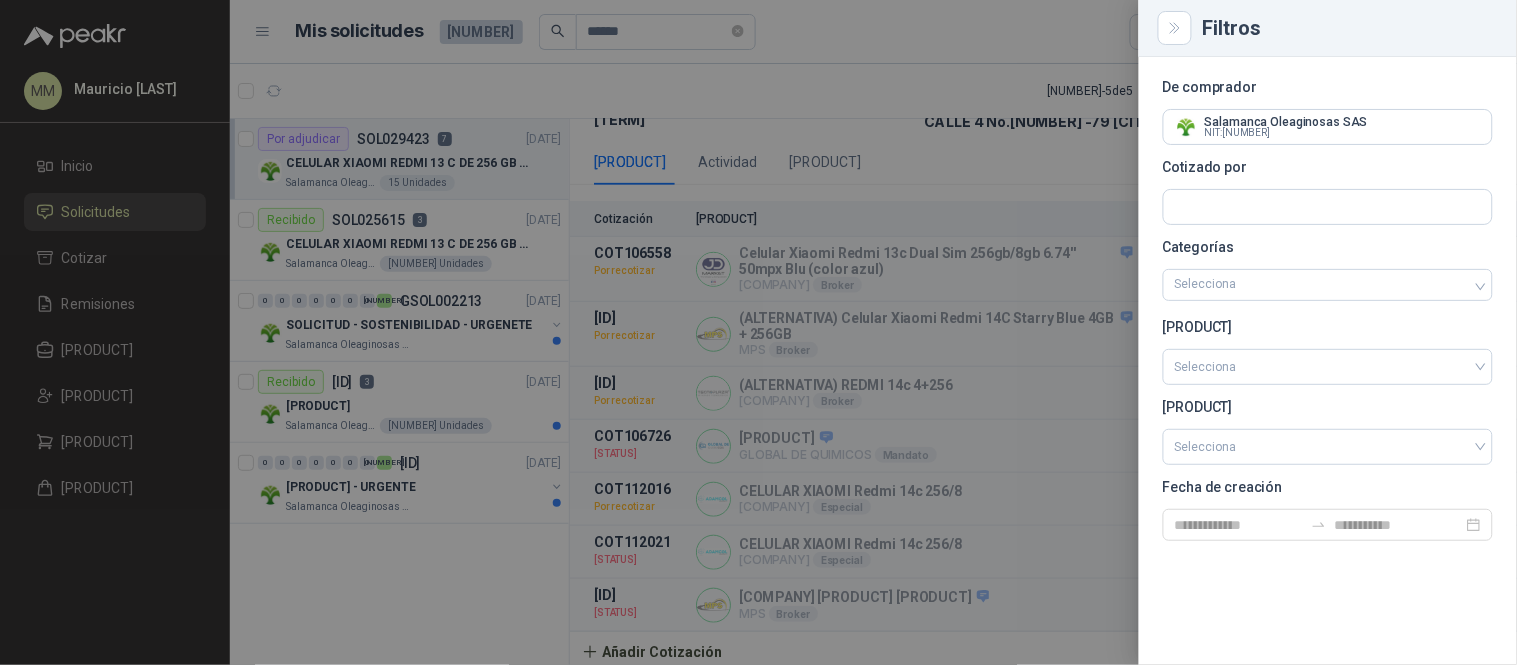 click at bounding box center (758, 332) 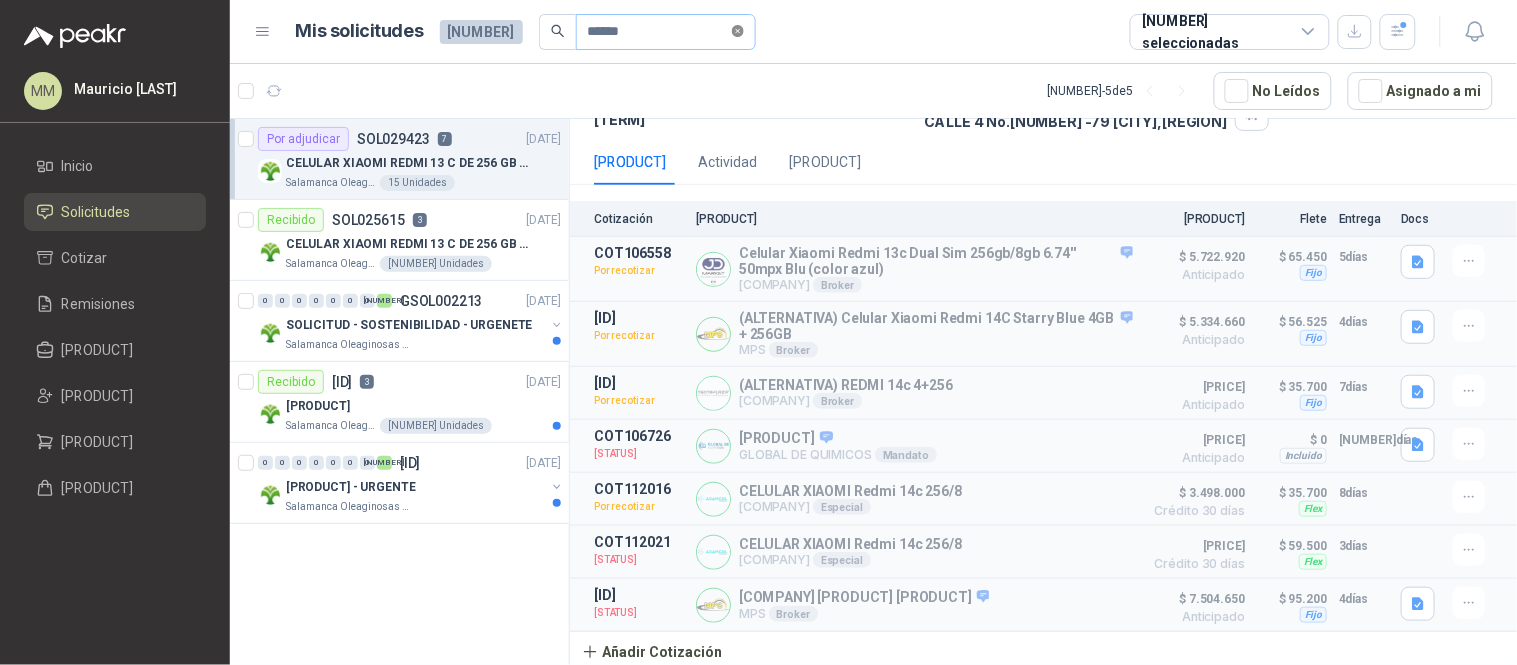 click at bounding box center (738, 31) 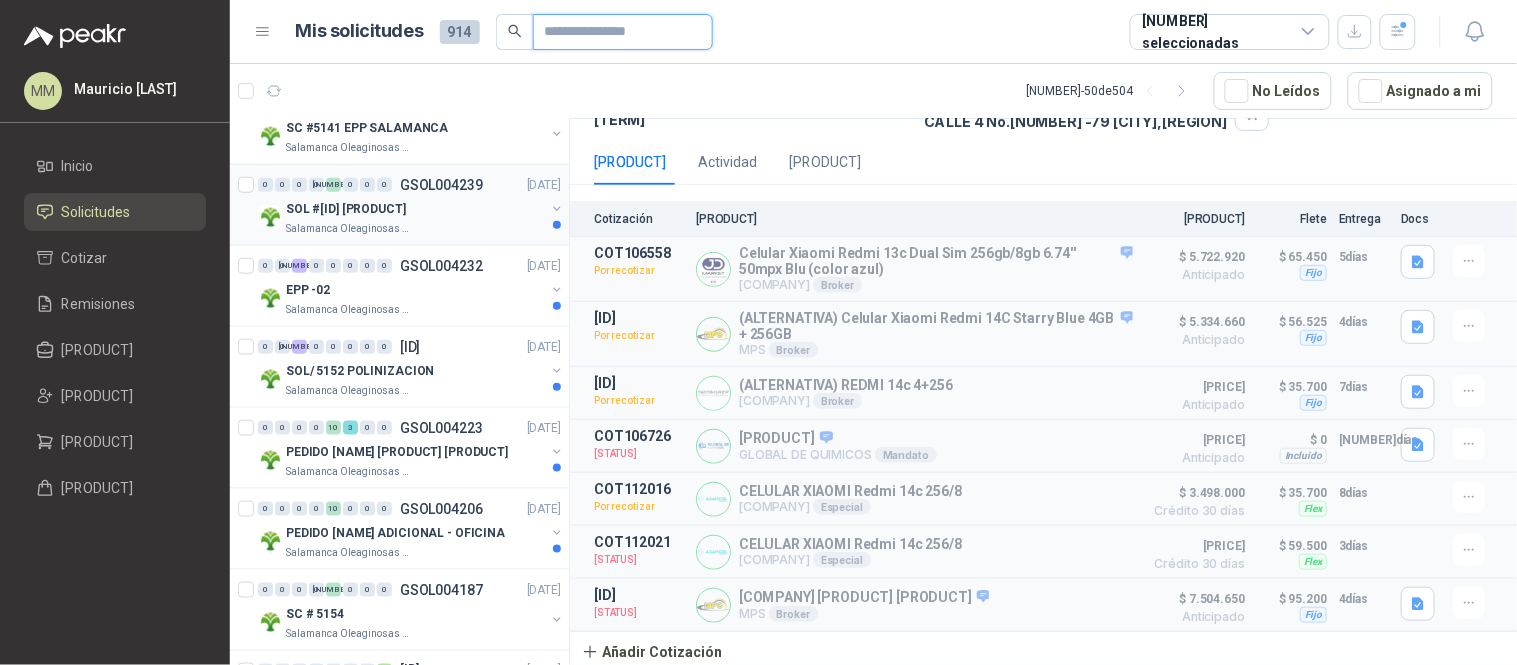 scroll, scrollTop: 444, scrollLeft: 0, axis: vertical 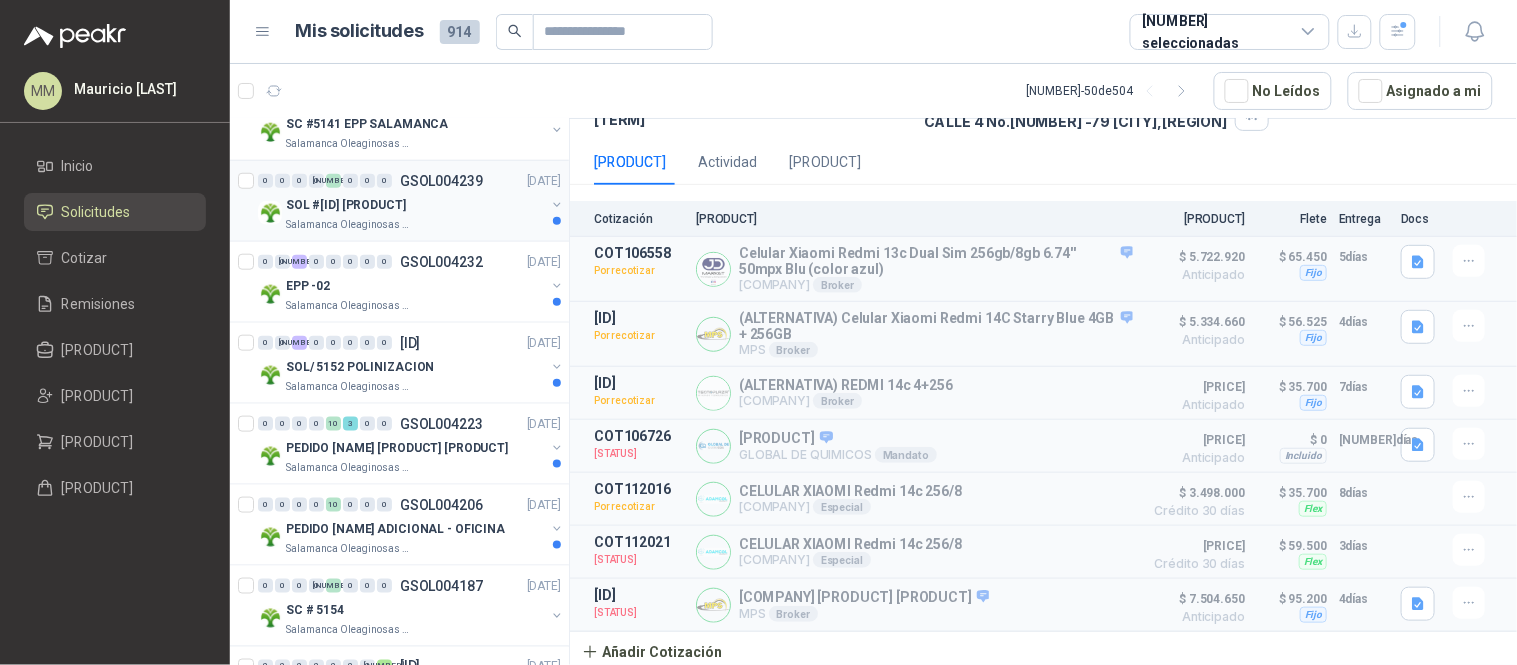 click at bounding box center (557, 205) 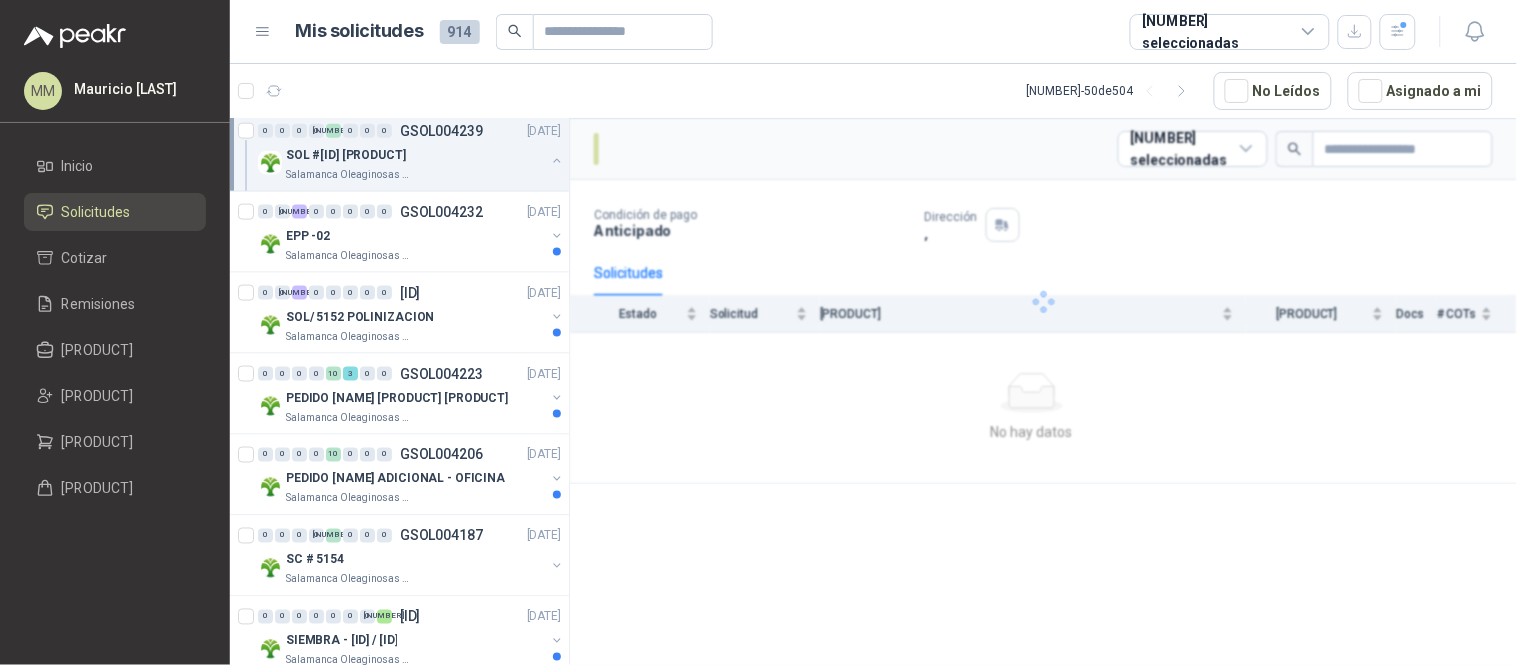 scroll, scrollTop: 666, scrollLeft: 0, axis: vertical 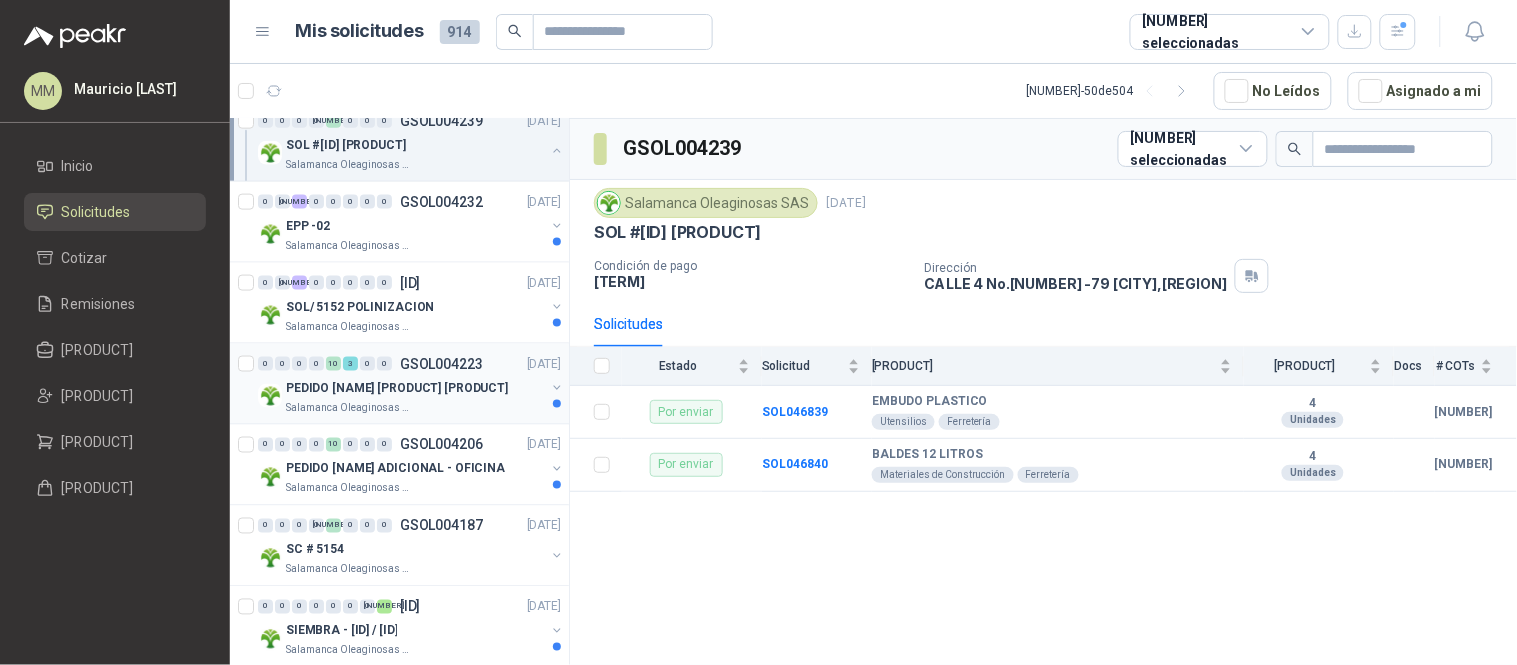 click at bounding box center [557, 388] 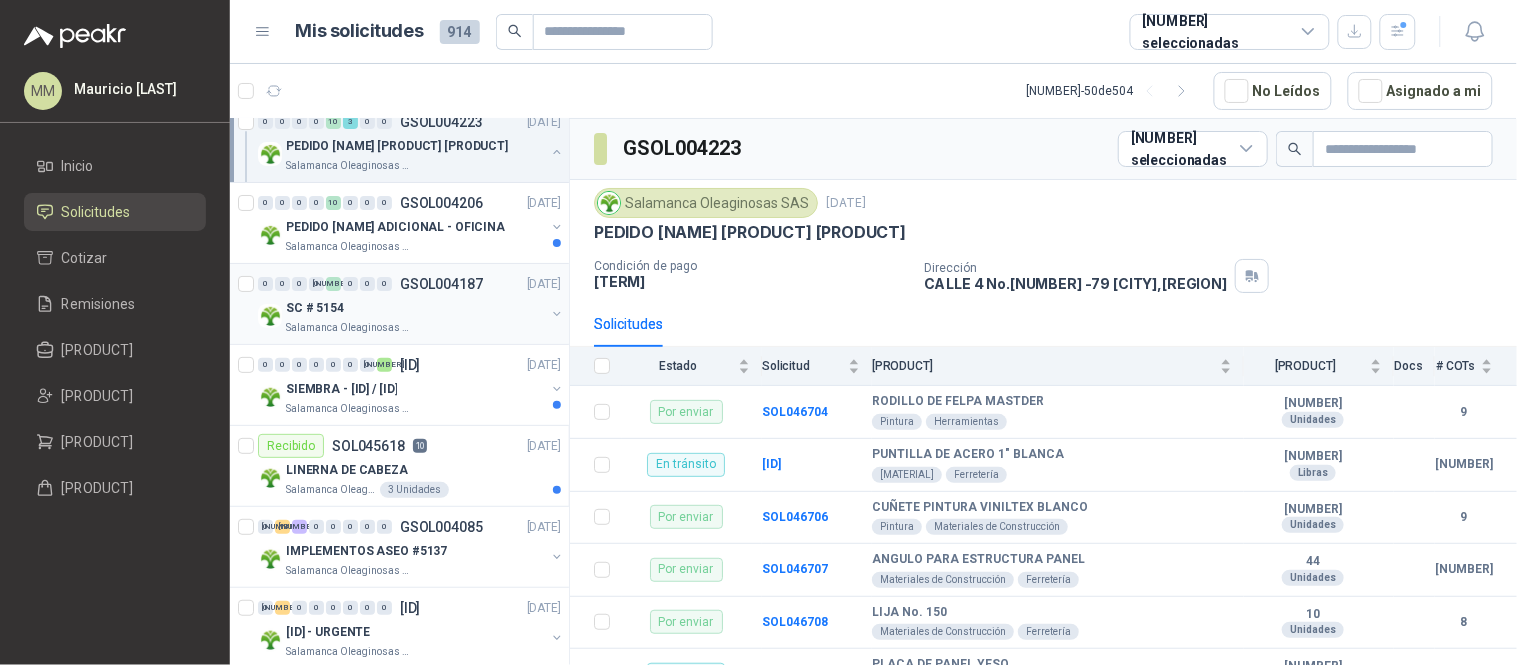scroll, scrollTop: 2000, scrollLeft: 0, axis: vertical 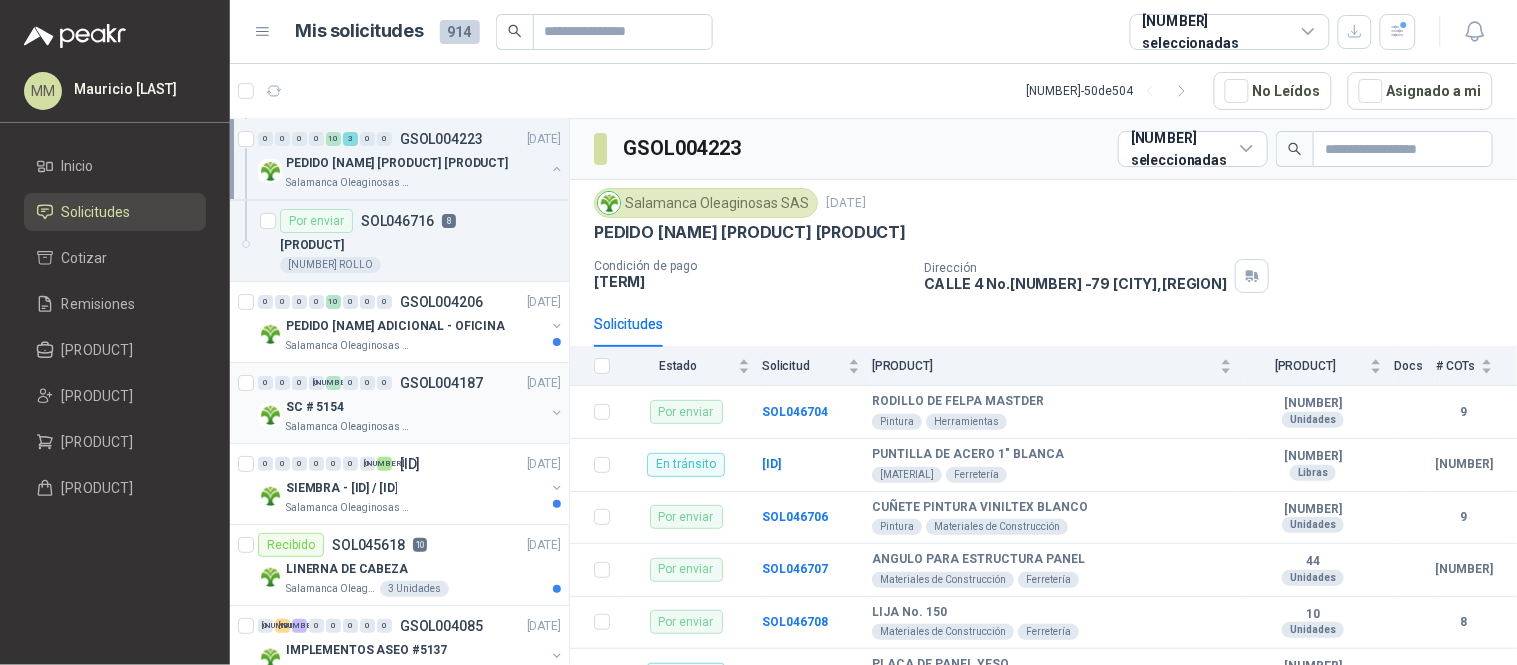 click at bounding box center [557, 413] 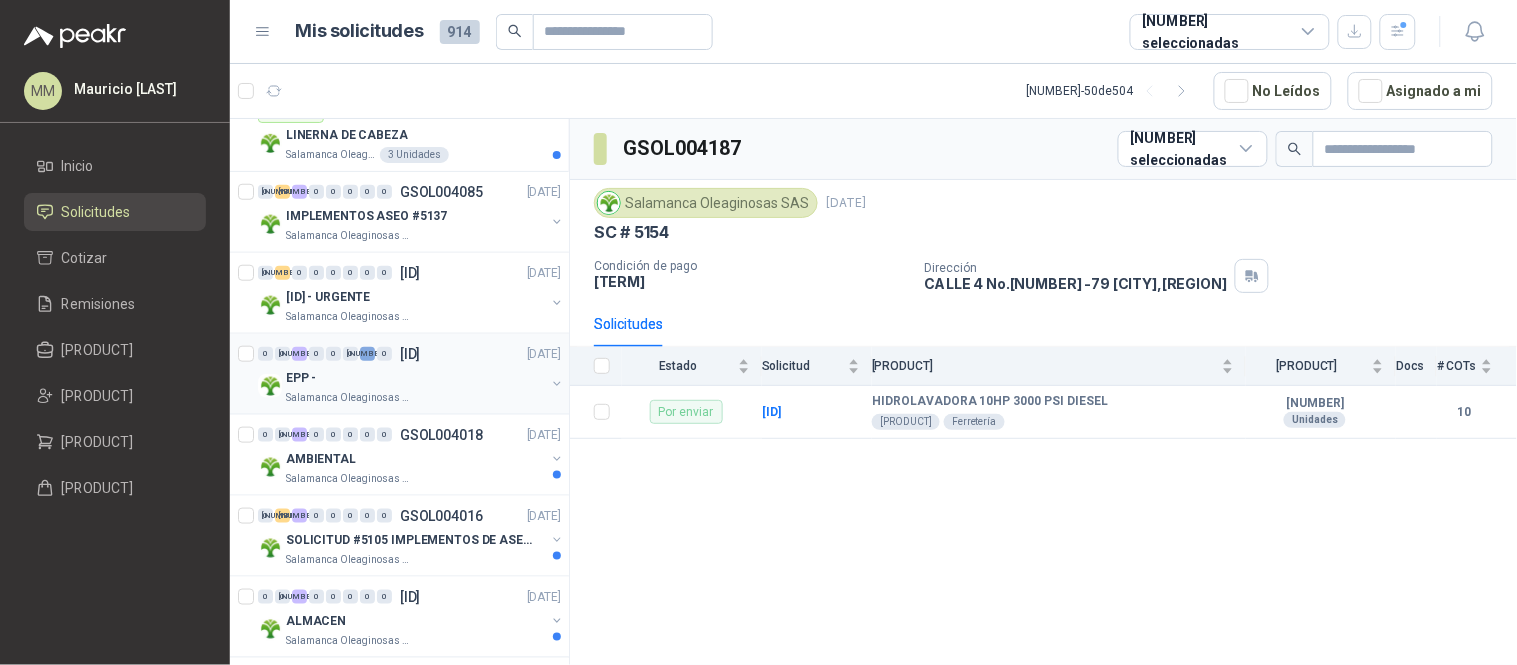 scroll, scrollTop: 2417, scrollLeft: 0, axis: vertical 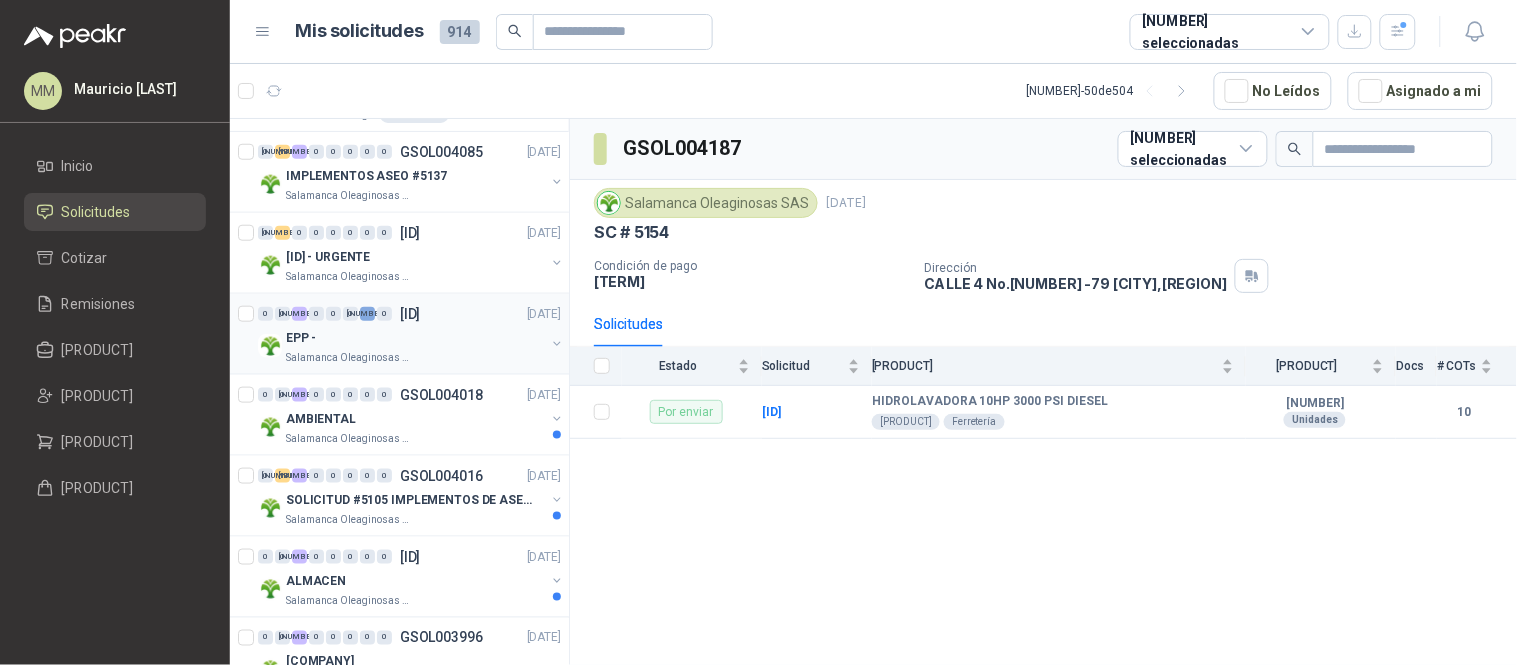 click at bounding box center (557, 344) 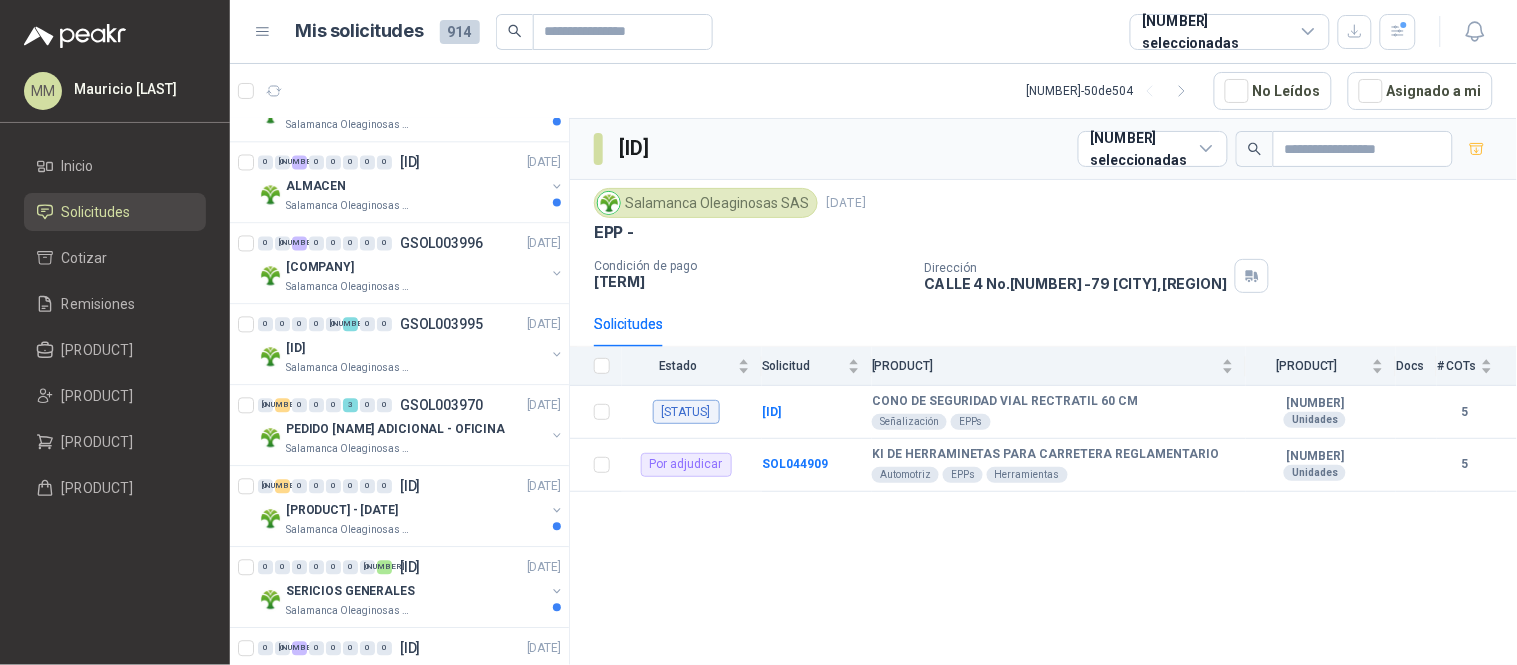 scroll, scrollTop: 3084, scrollLeft: 0, axis: vertical 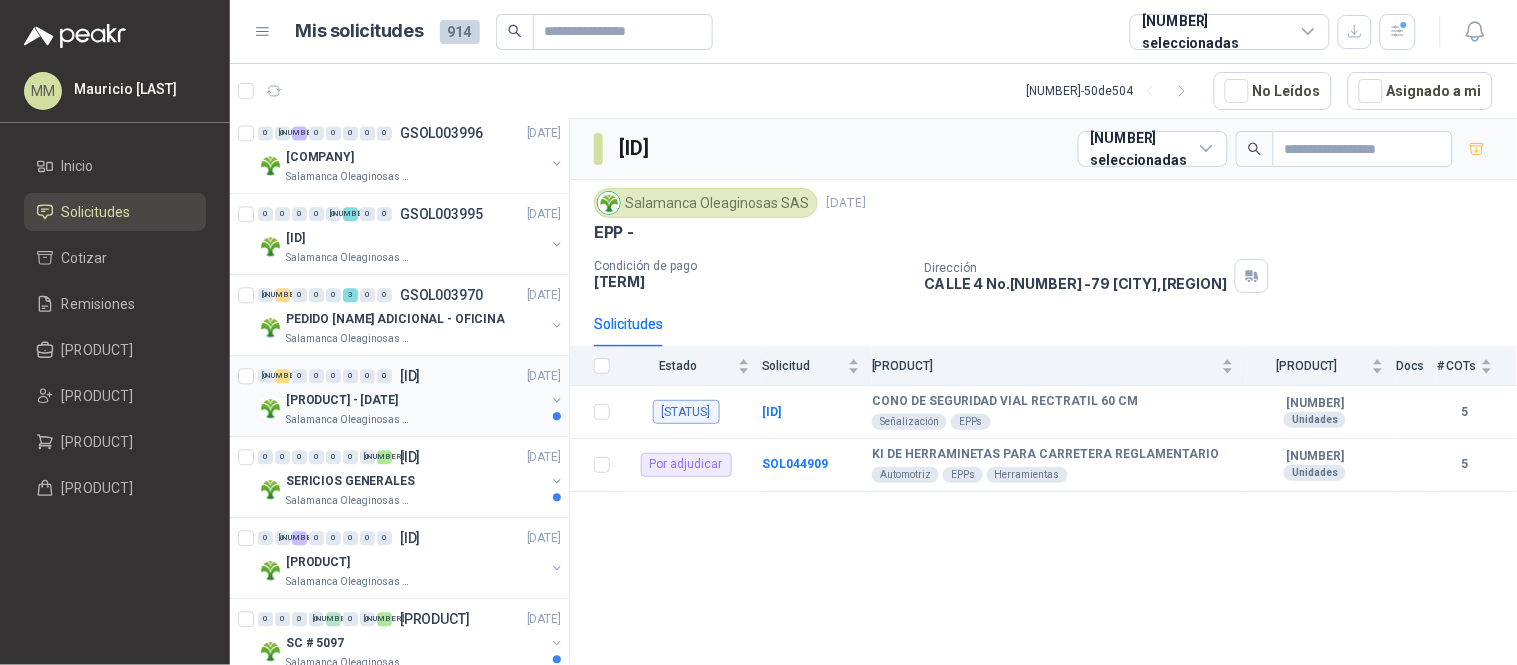 click at bounding box center (557, 400) 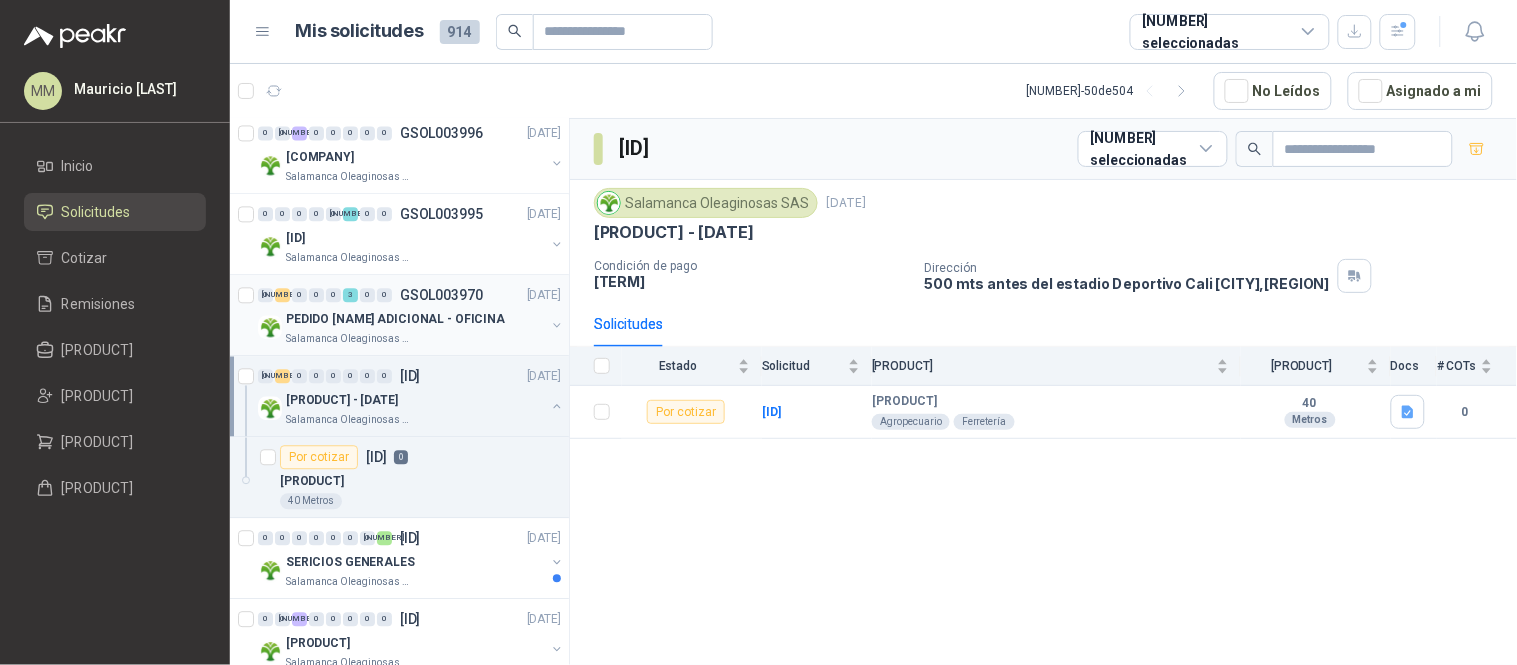 click at bounding box center [557, 325] 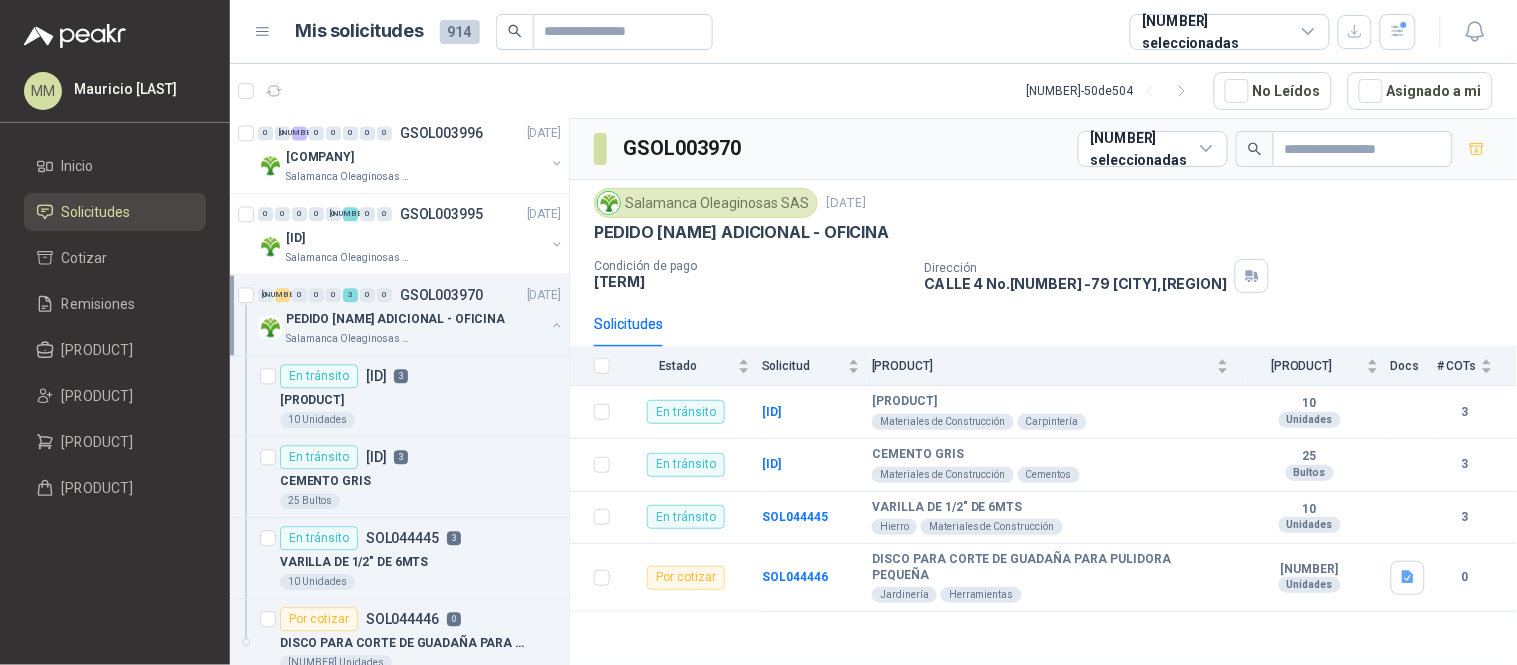 click at bounding box center [557, 325] 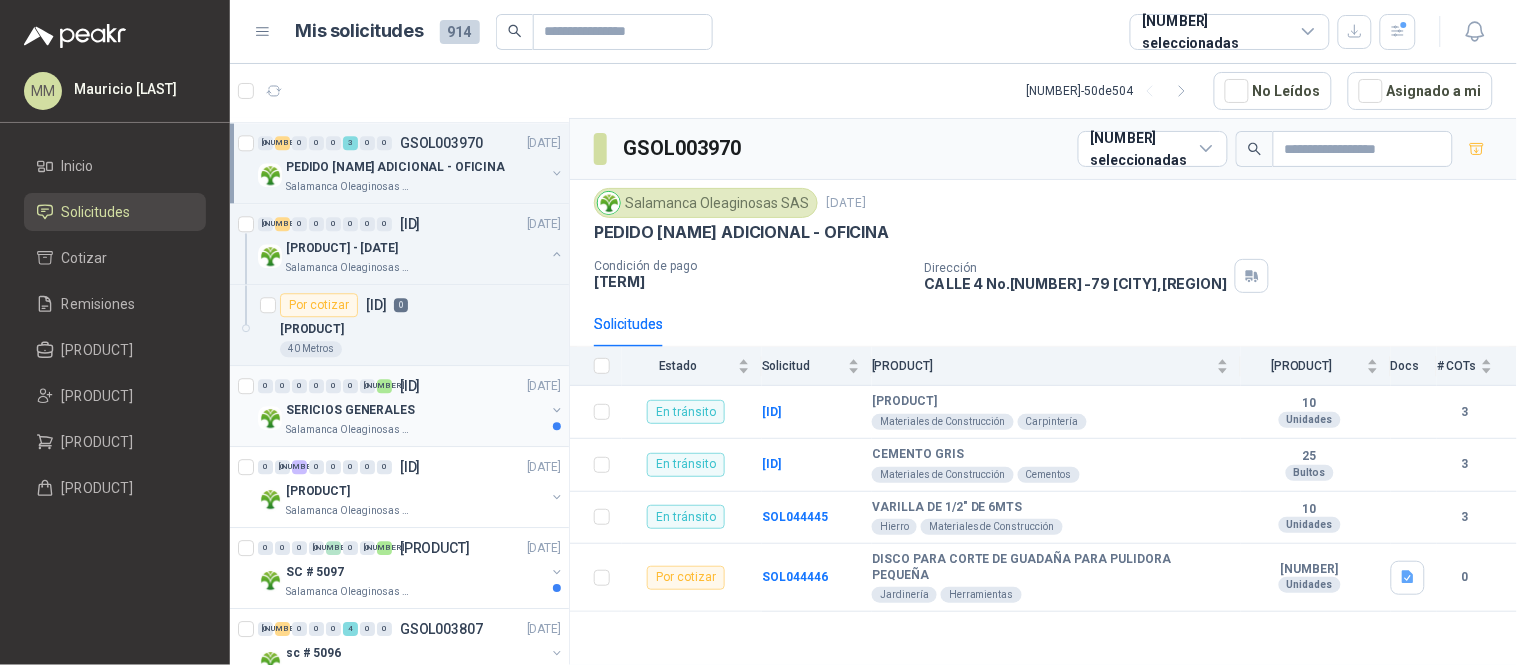 scroll, scrollTop: 3306, scrollLeft: 0, axis: vertical 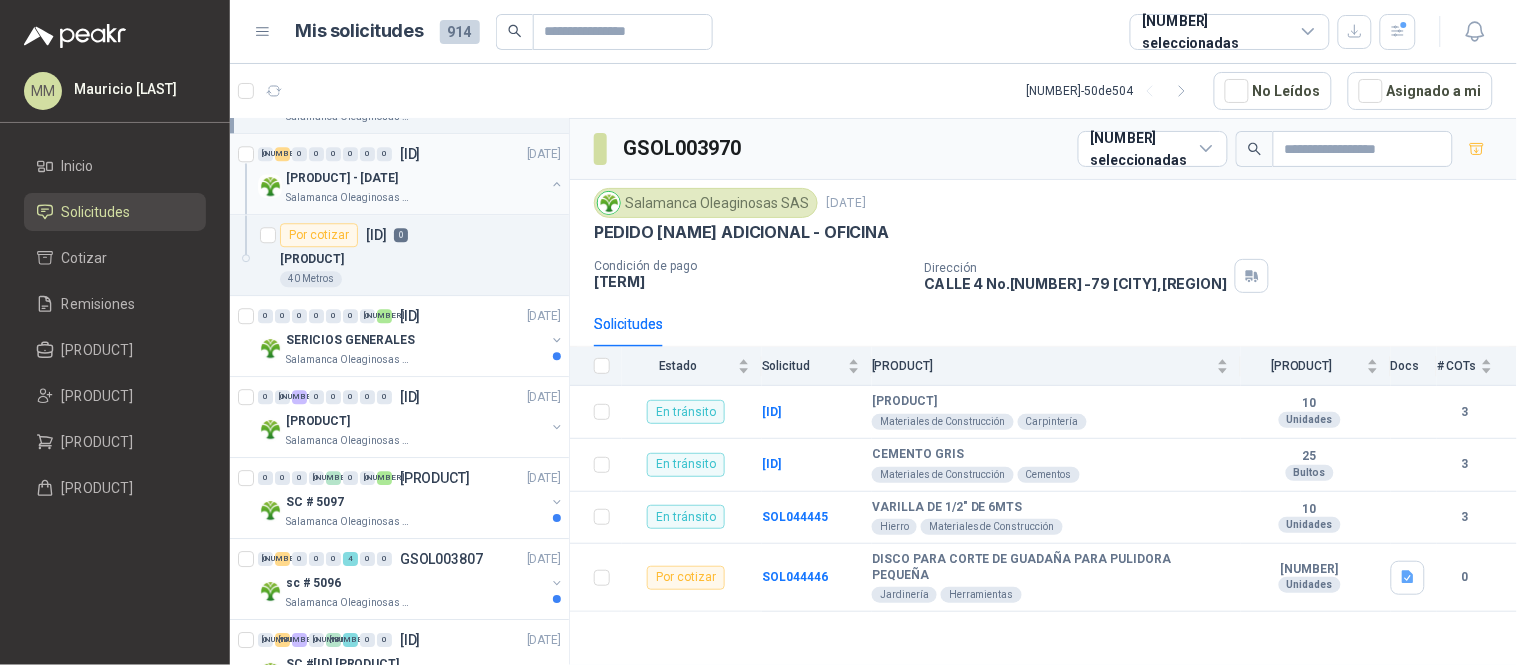 click at bounding box center [557, 184] 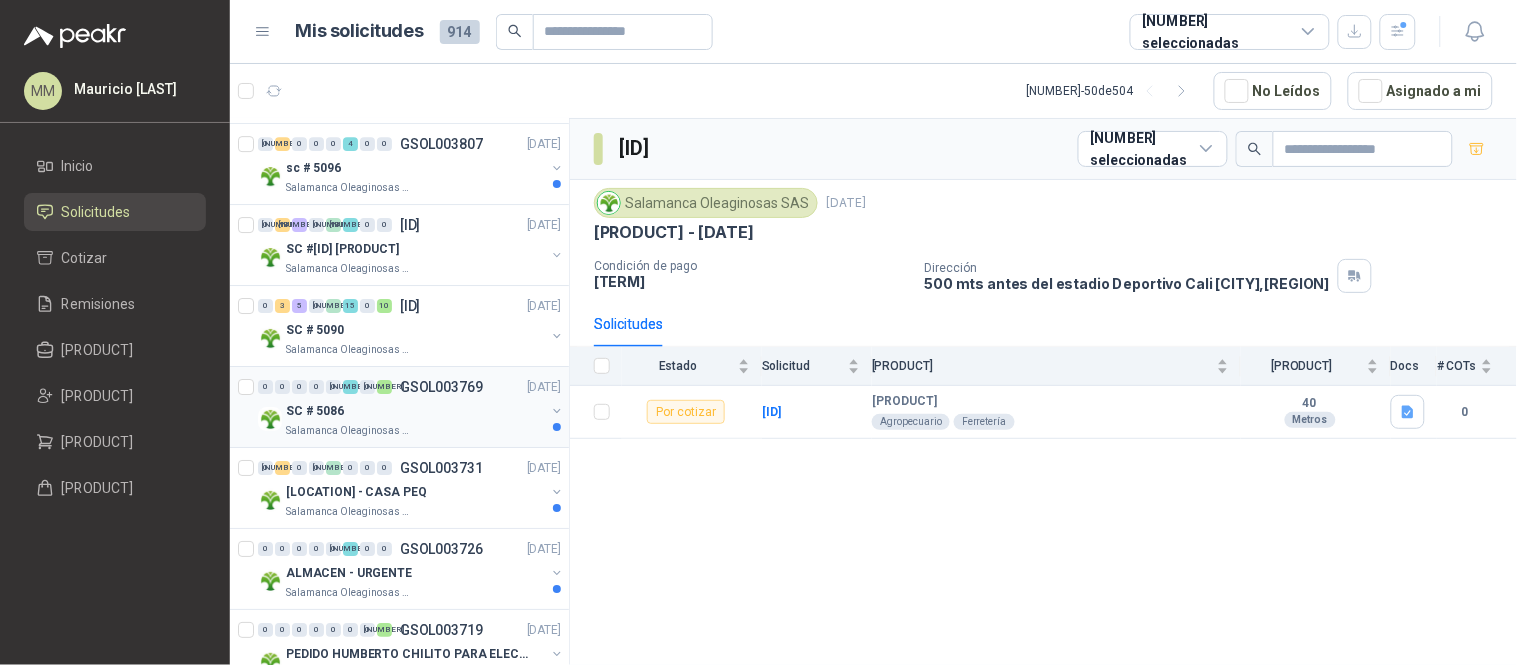 scroll, scrollTop: 3751, scrollLeft: 0, axis: vertical 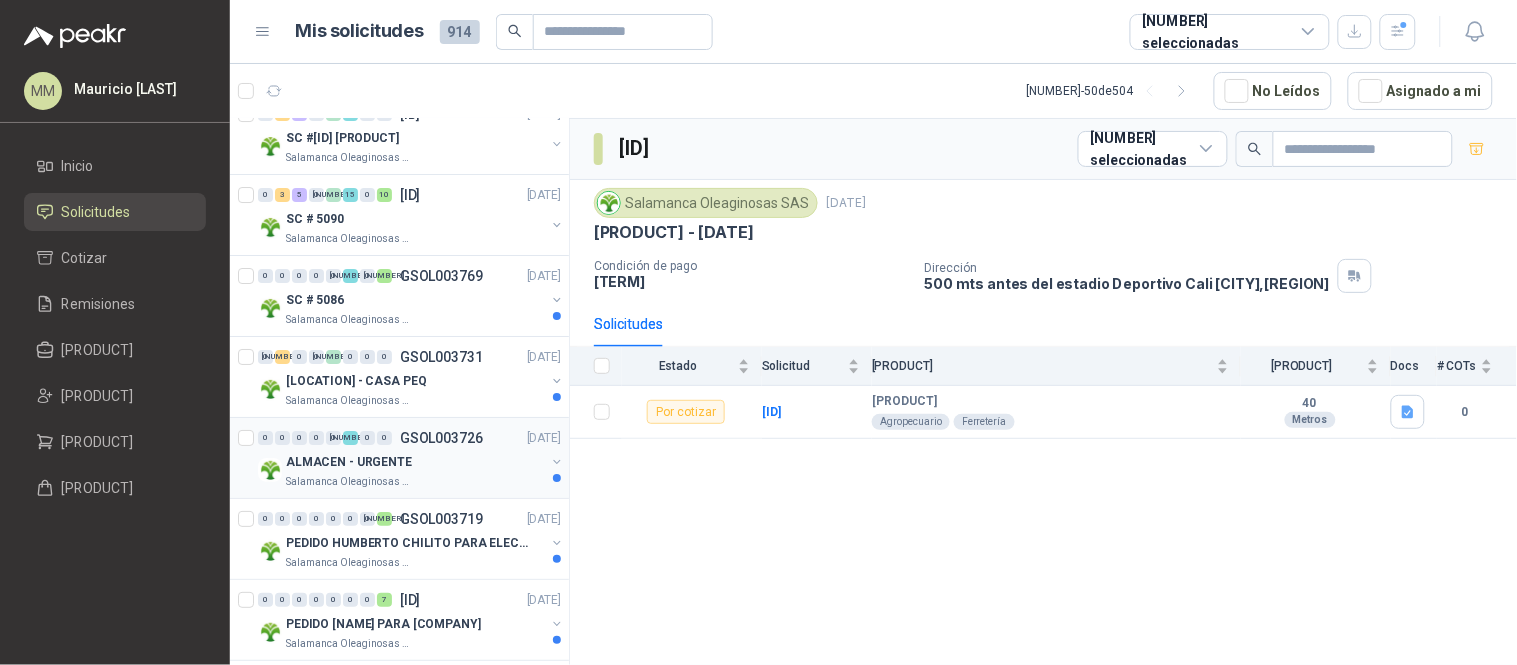 click at bounding box center (557, 462) 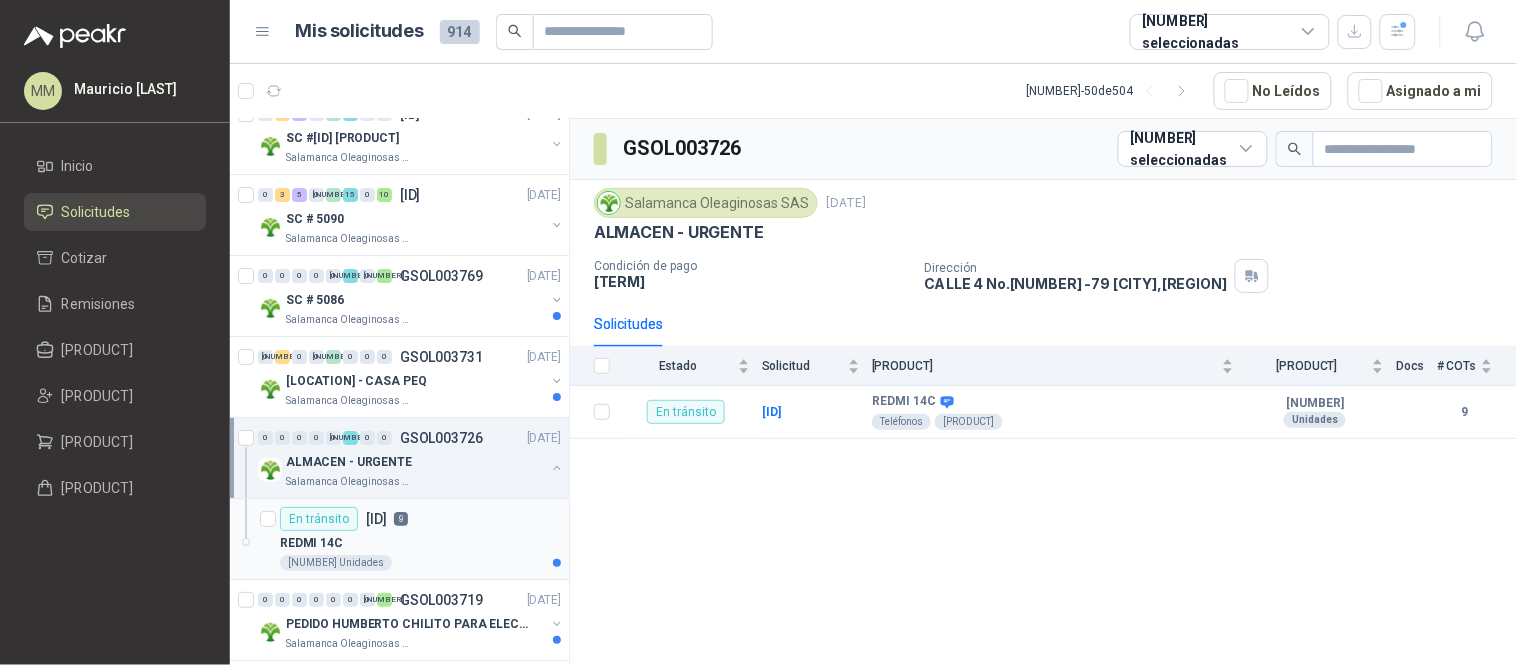 click on "En tránsito [ID] [NUMBER]" at bounding box center [420, 519] 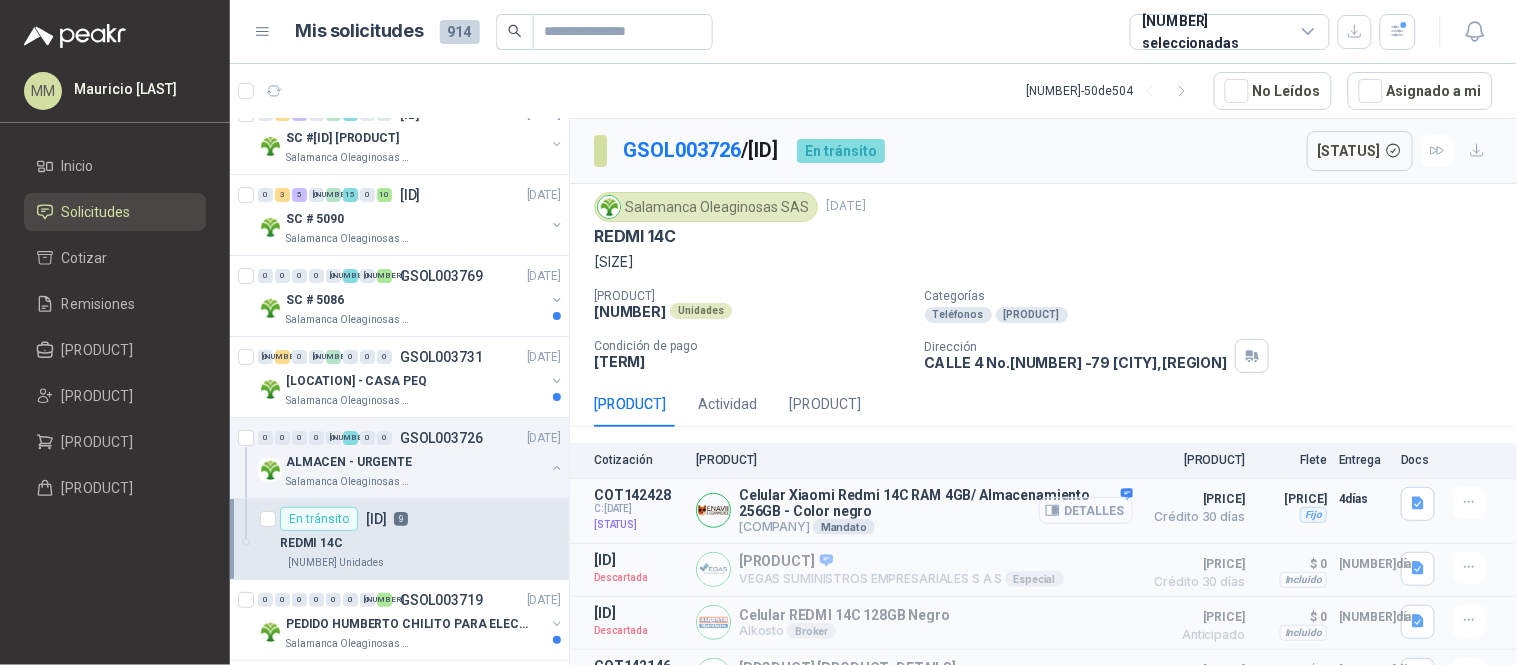 click on "Detalles" at bounding box center (1086, 510) 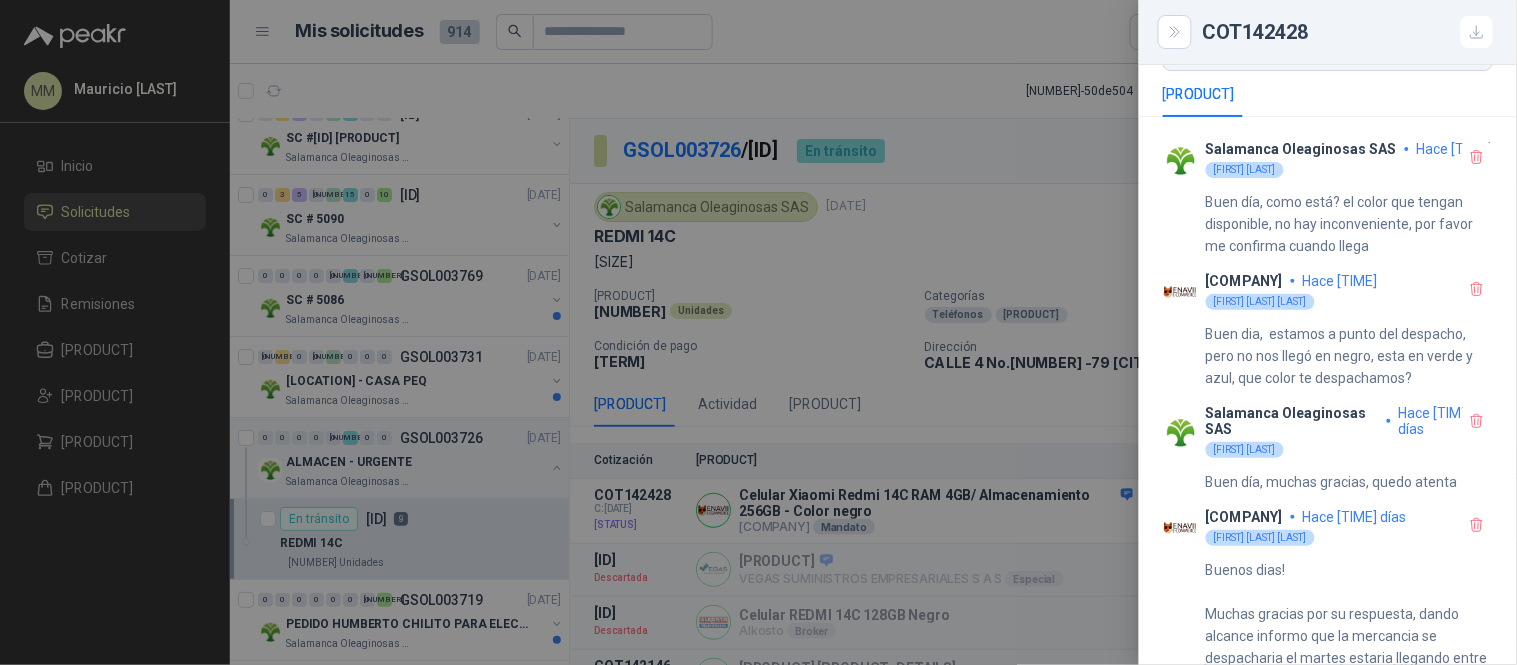 scroll, scrollTop: 888, scrollLeft: 0, axis: vertical 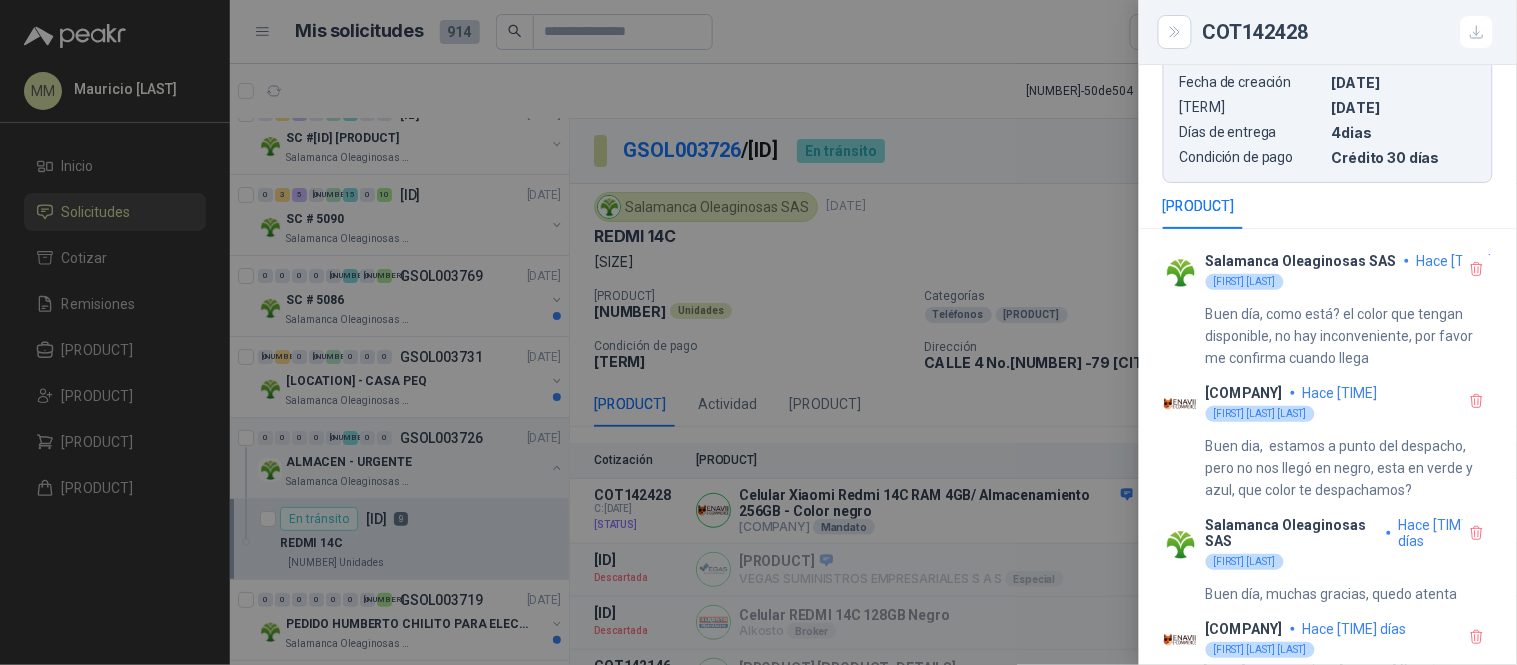 click at bounding box center [758, 332] 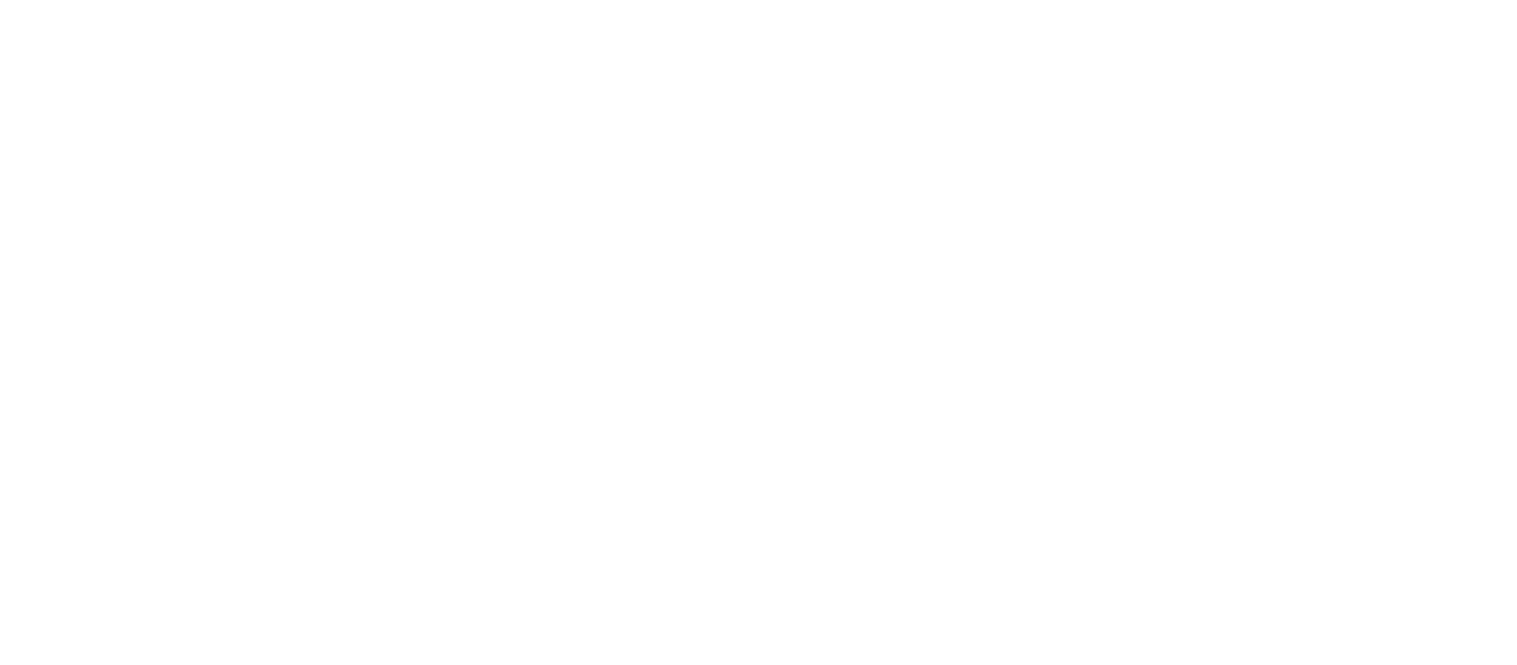 scroll, scrollTop: 0, scrollLeft: 0, axis: both 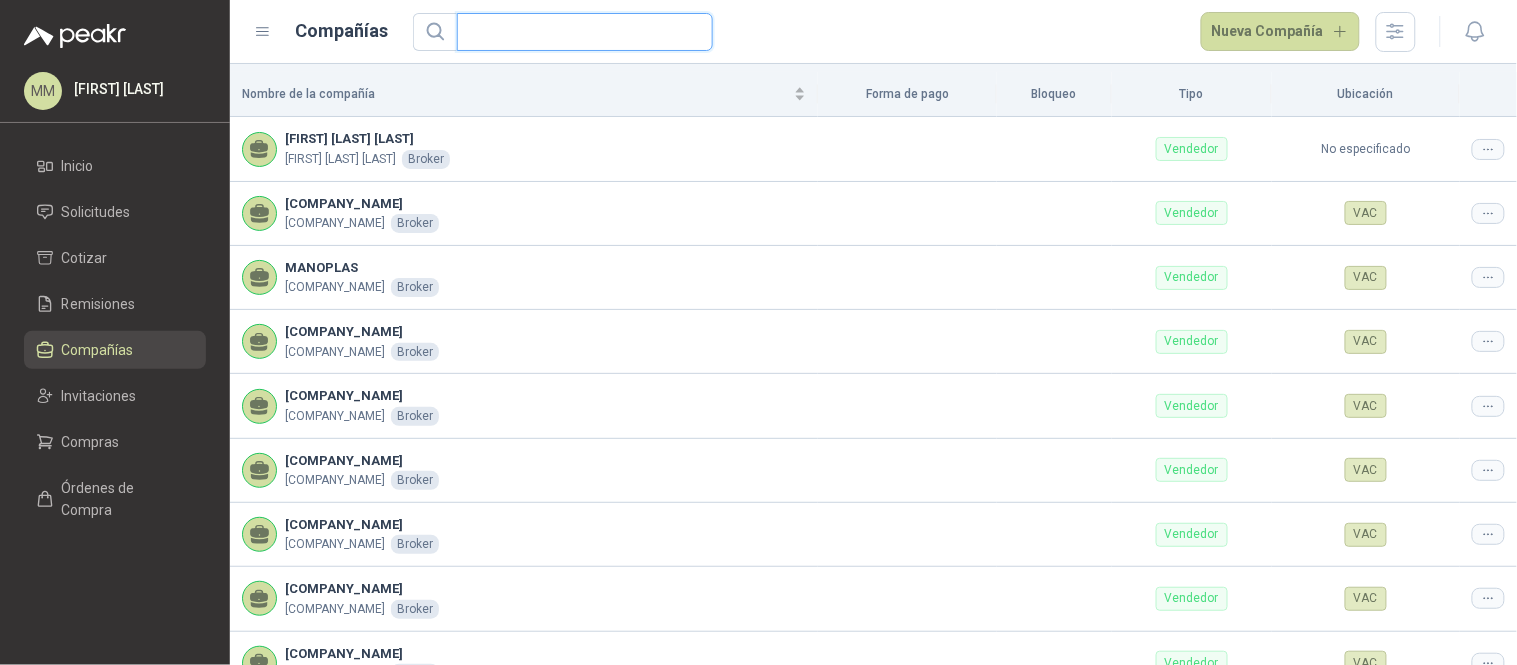 click at bounding box center (577, 32) 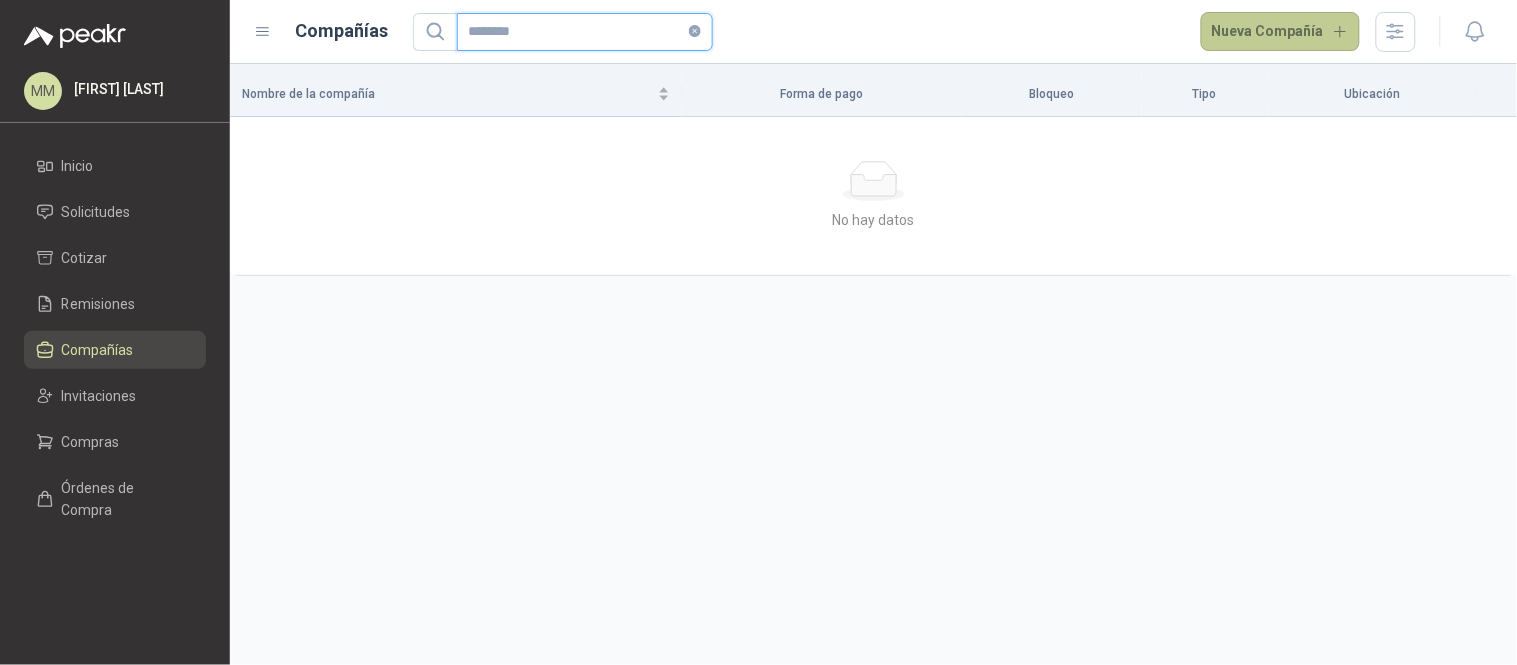 type on "********" 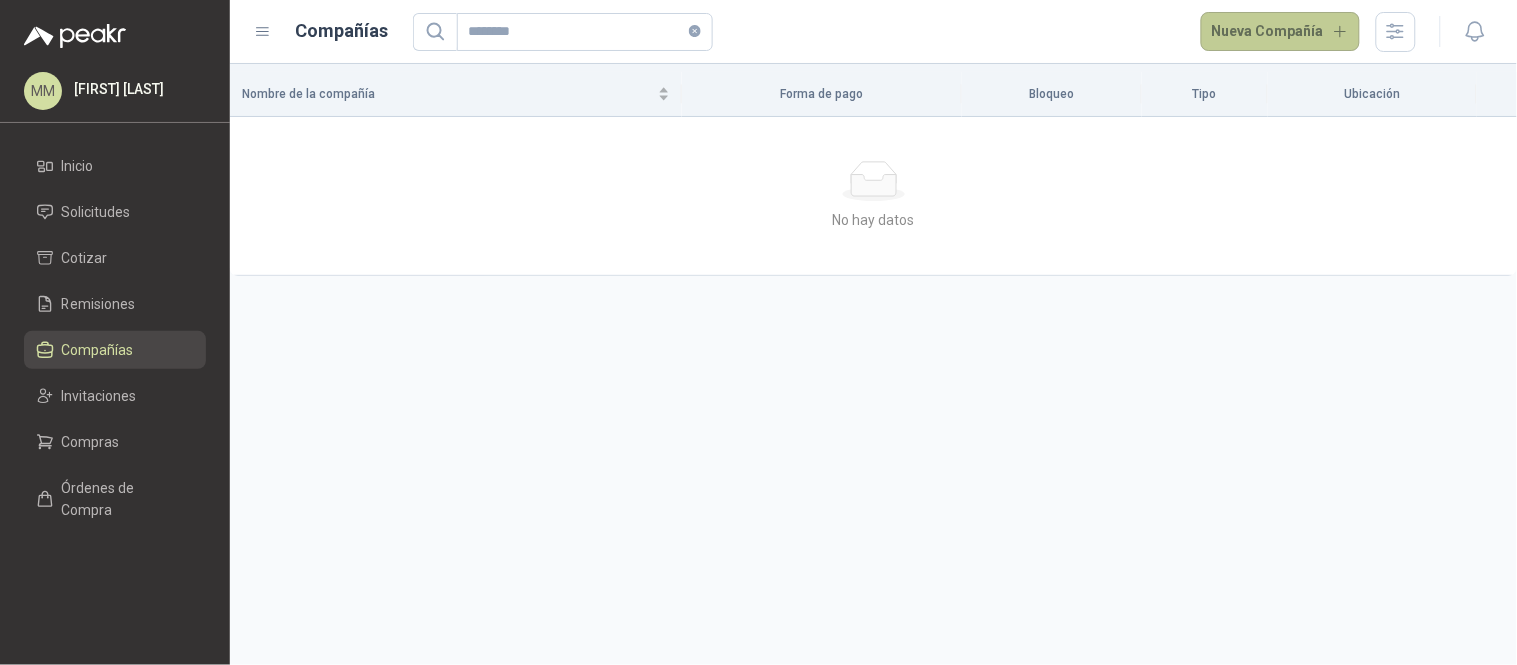 click on "Nueva Compañía" at bounding box center (1281, 32) 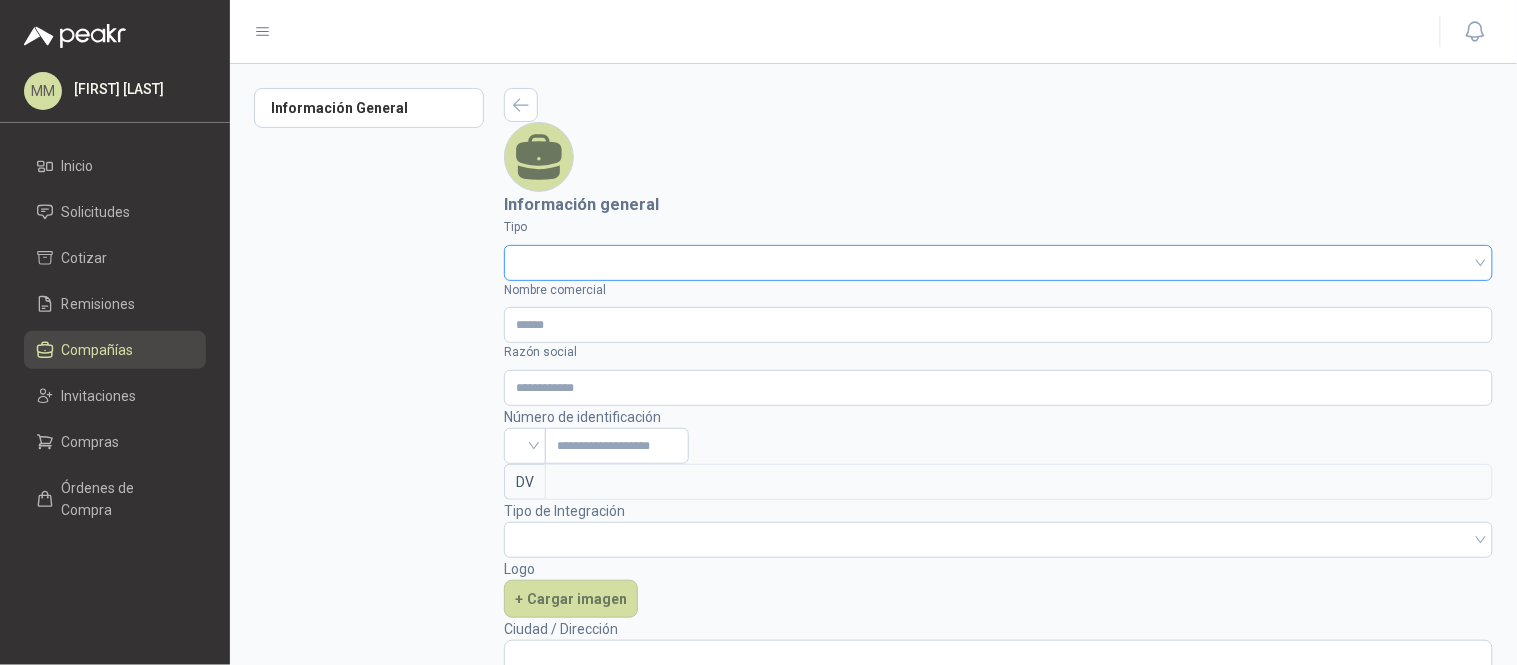 click at bounding box center (998, 261) 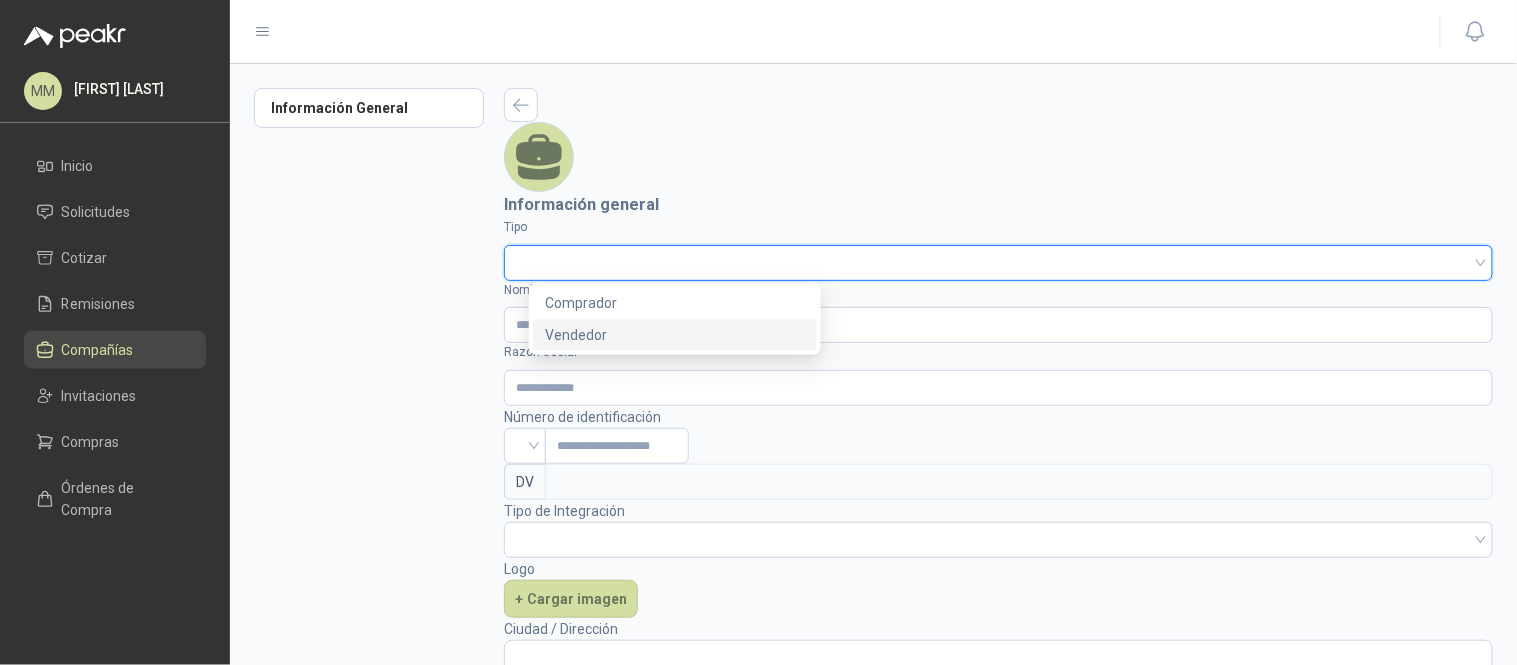 drag, startPoint x: 596, startPoint y: 333, endPoint x: 775, endPoint y: 308, distance: 180.73738 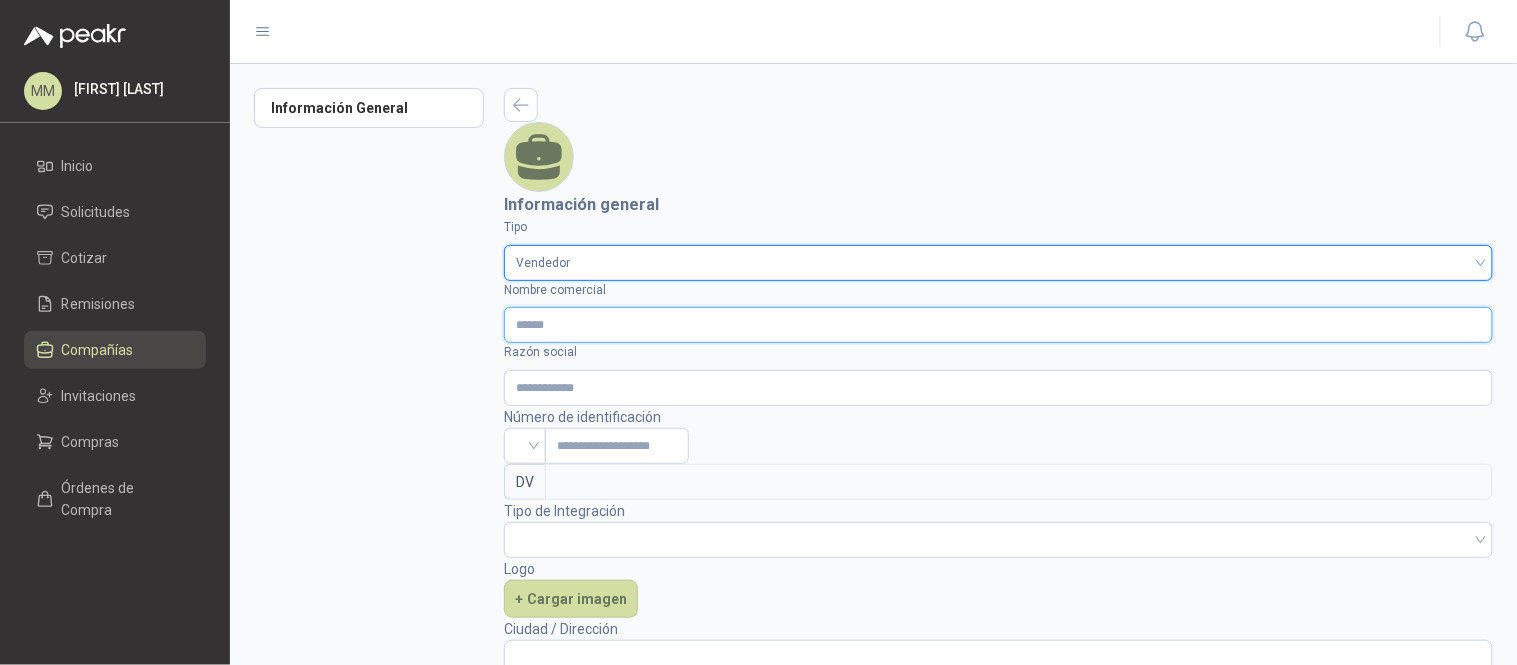 click on "Nombre comercial" at bounding box center [998, 325] 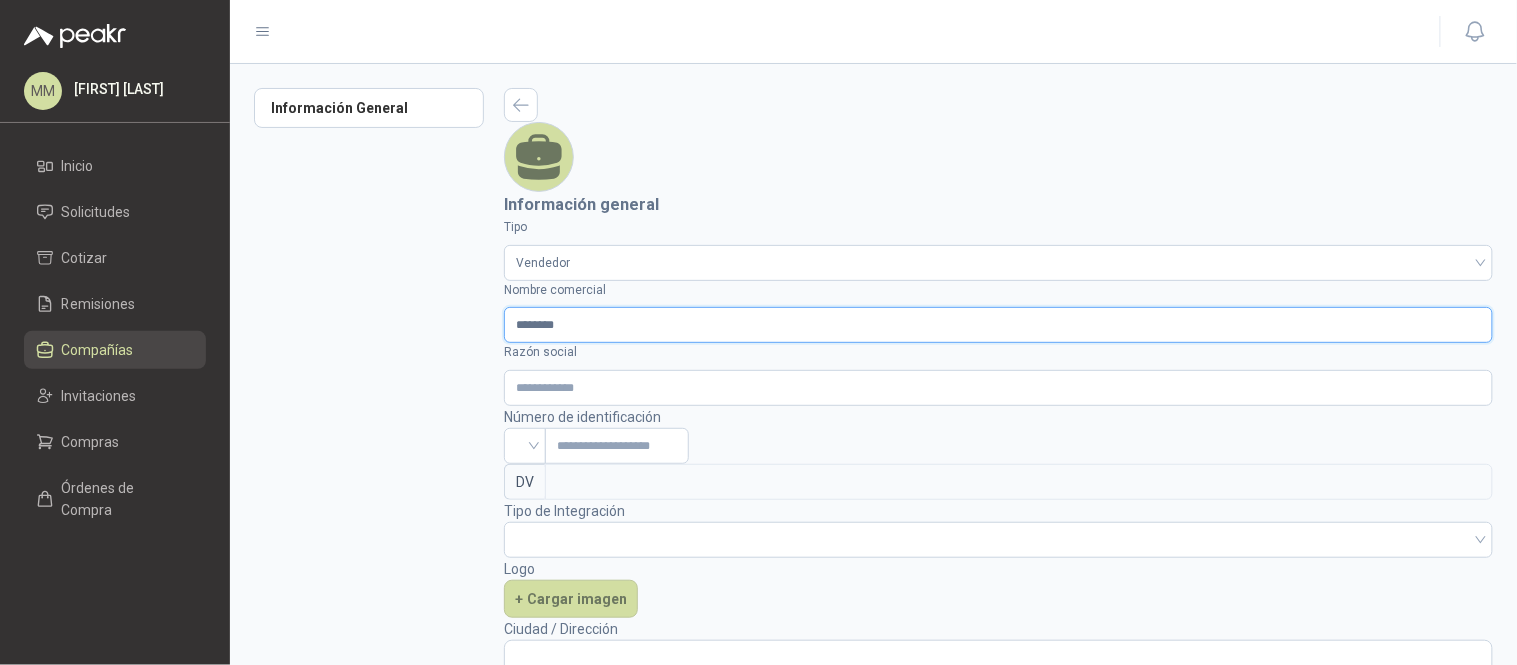 type on "********" 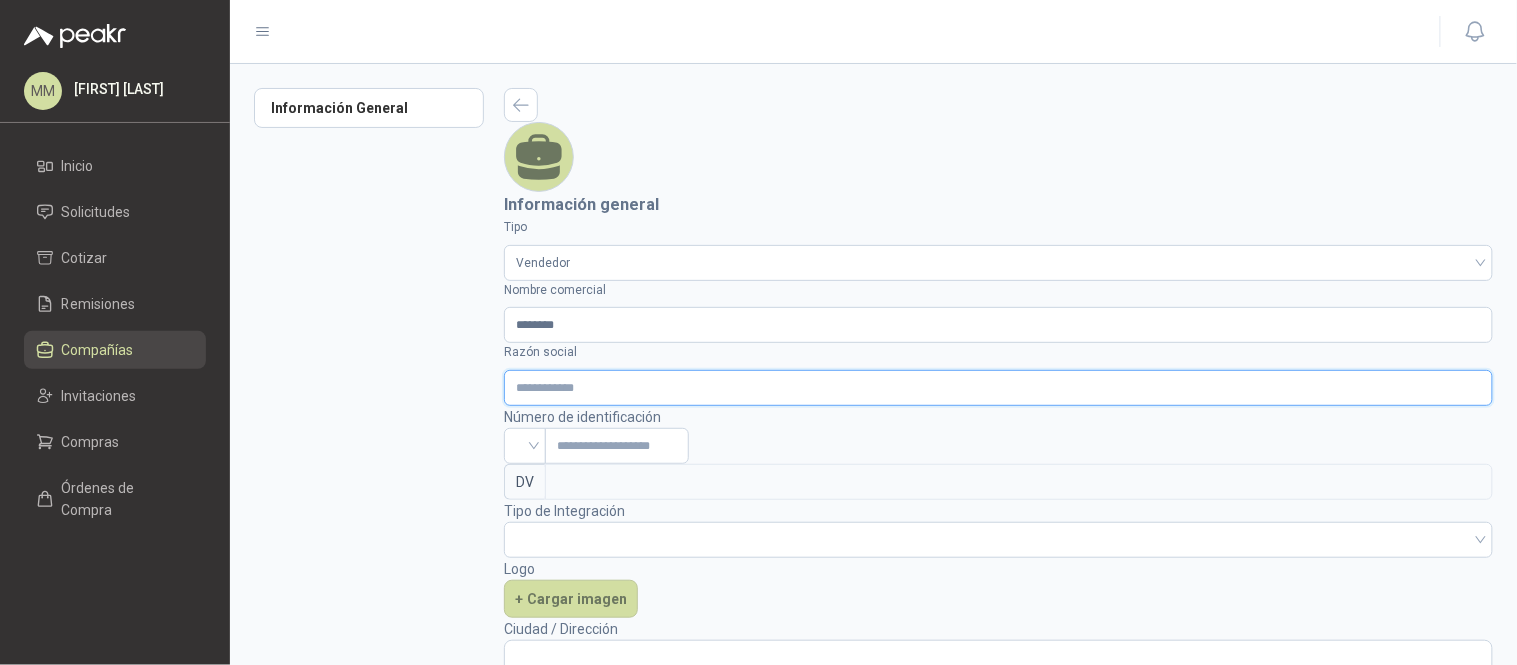 paste on "**********" 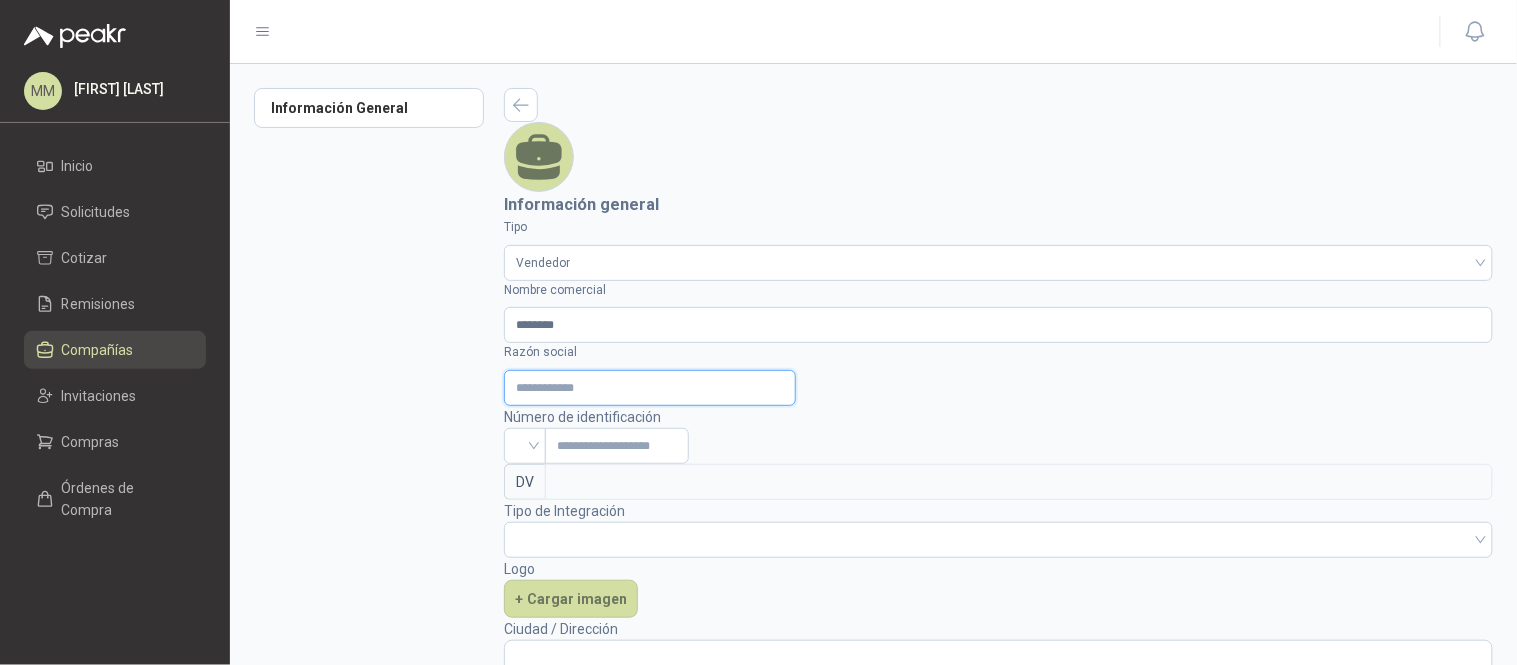 scroll, scrollTop: 0, scrollLeft: 0, axis: both 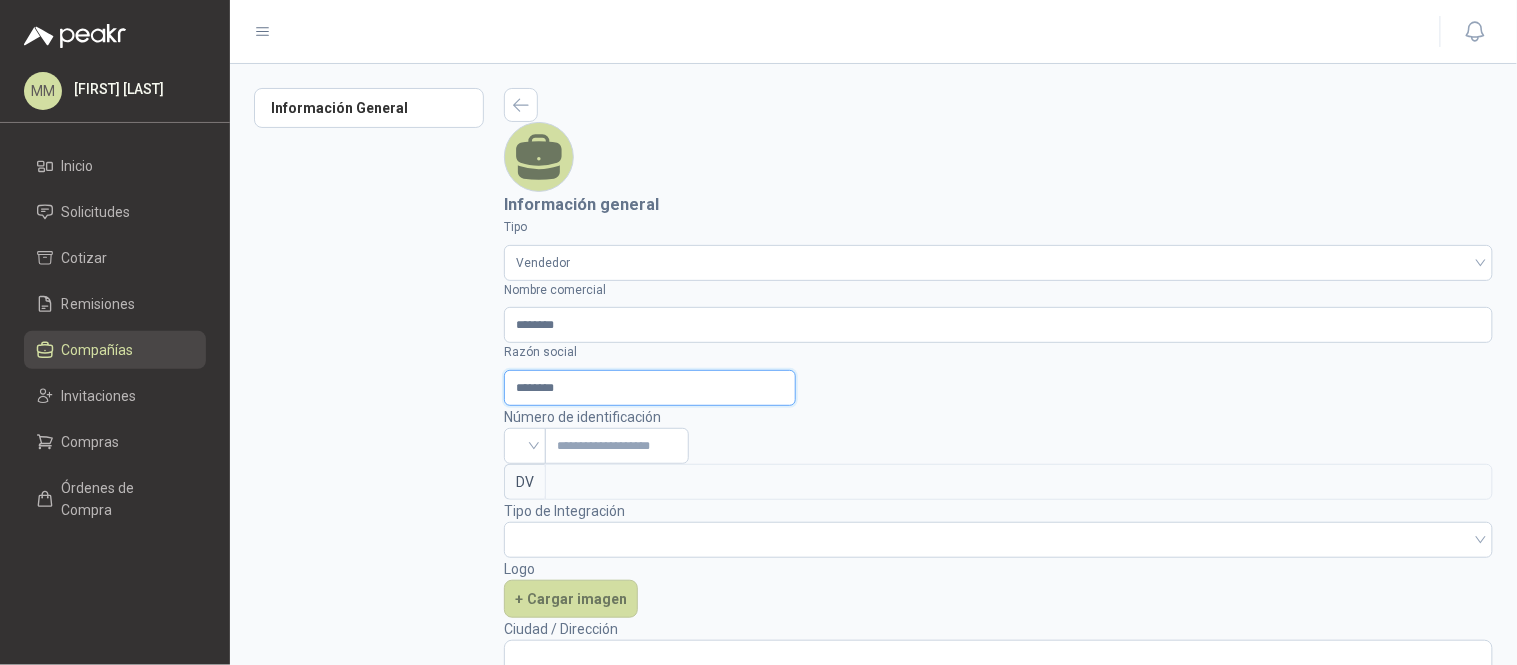 type on "********" 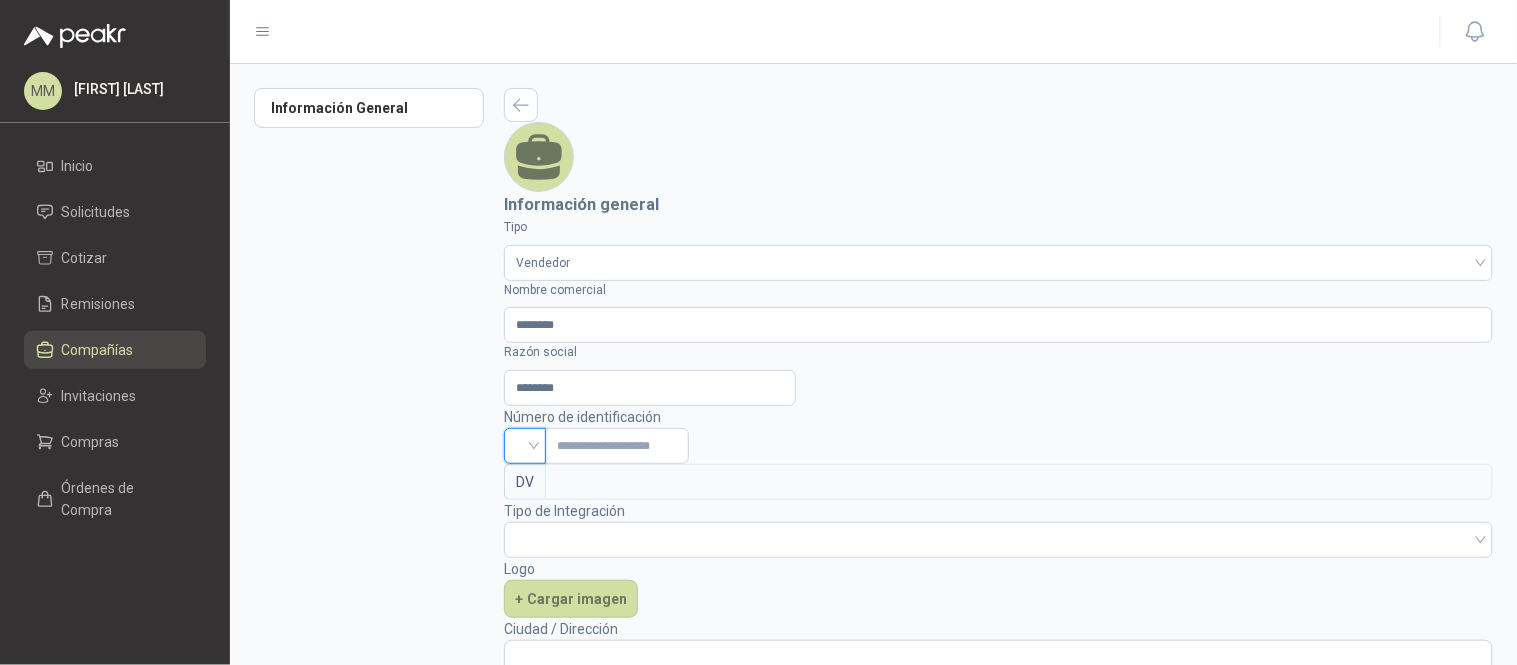 click at bounding box center (525, 444) 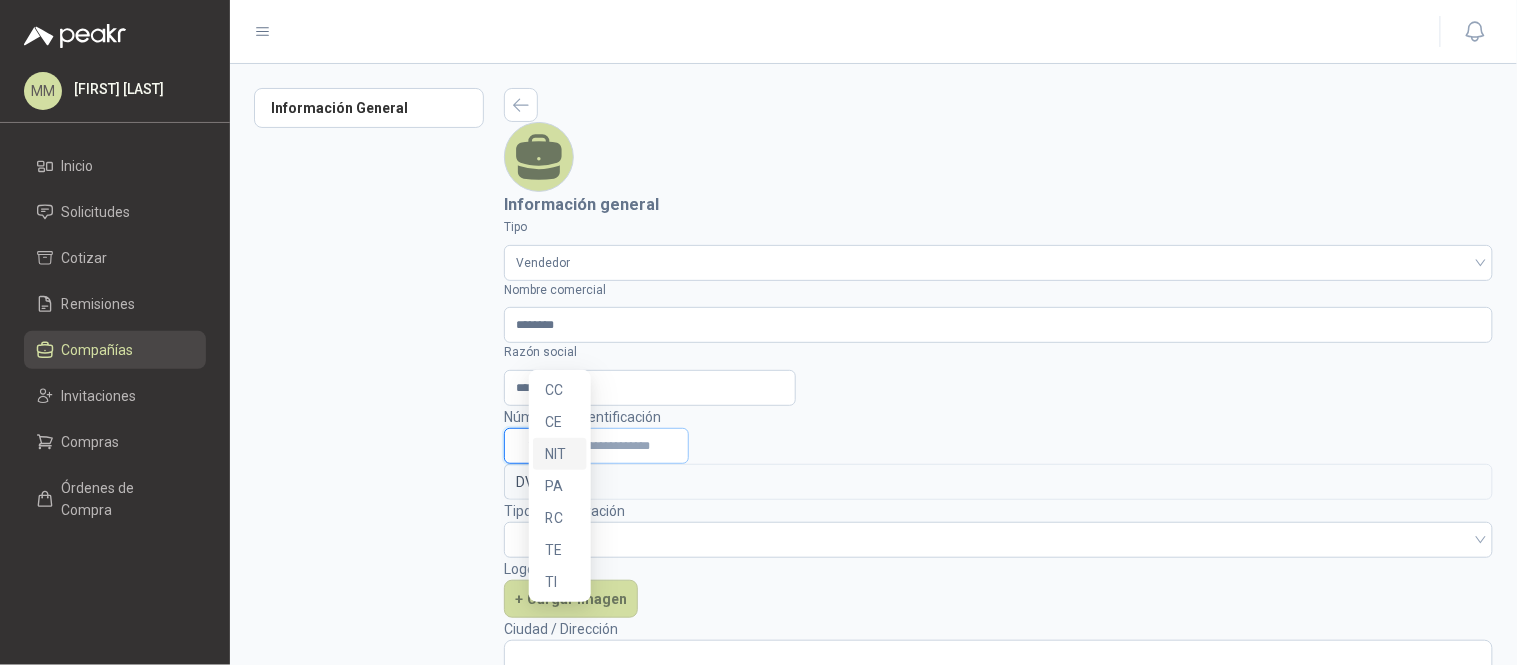 drag, startPoint x: 555, startPoint y: 452, endPoint x: 623, endPoint y: 352, distance: 120.92973 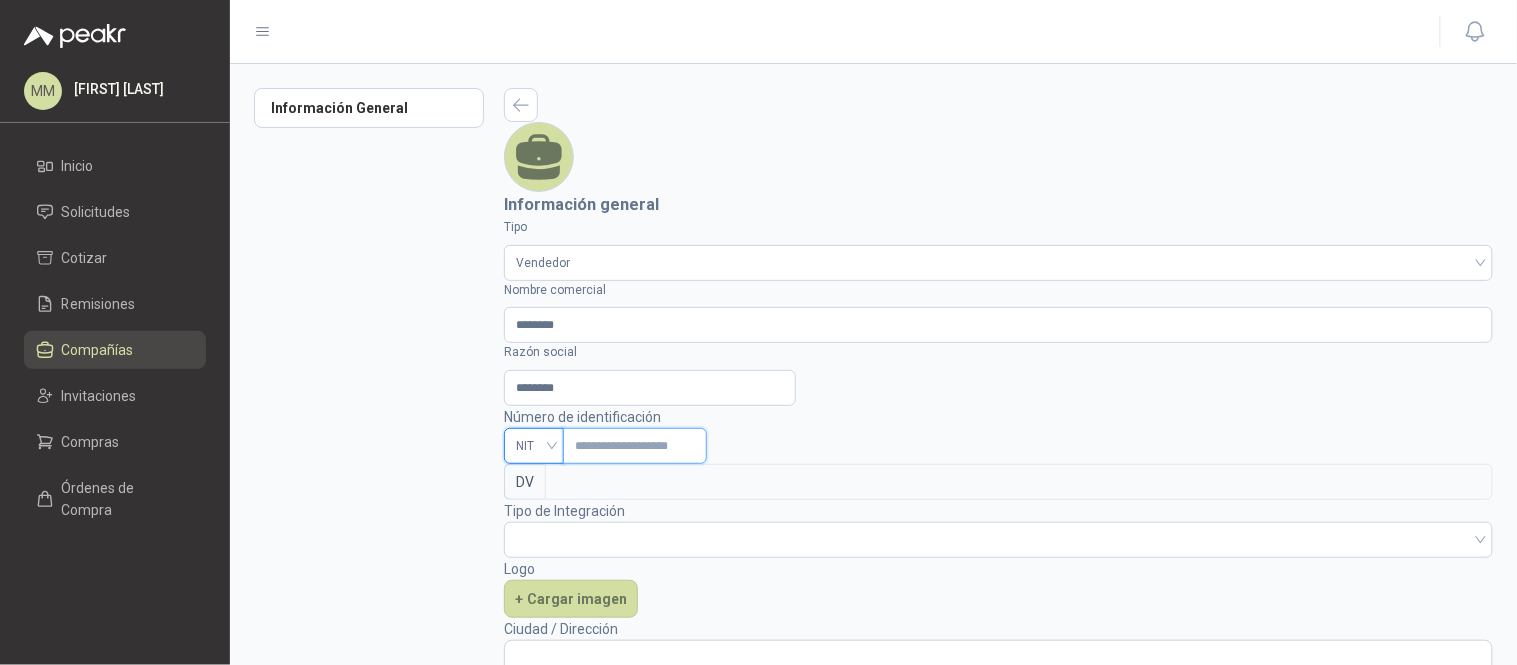 click at bounding box center (635, 446) 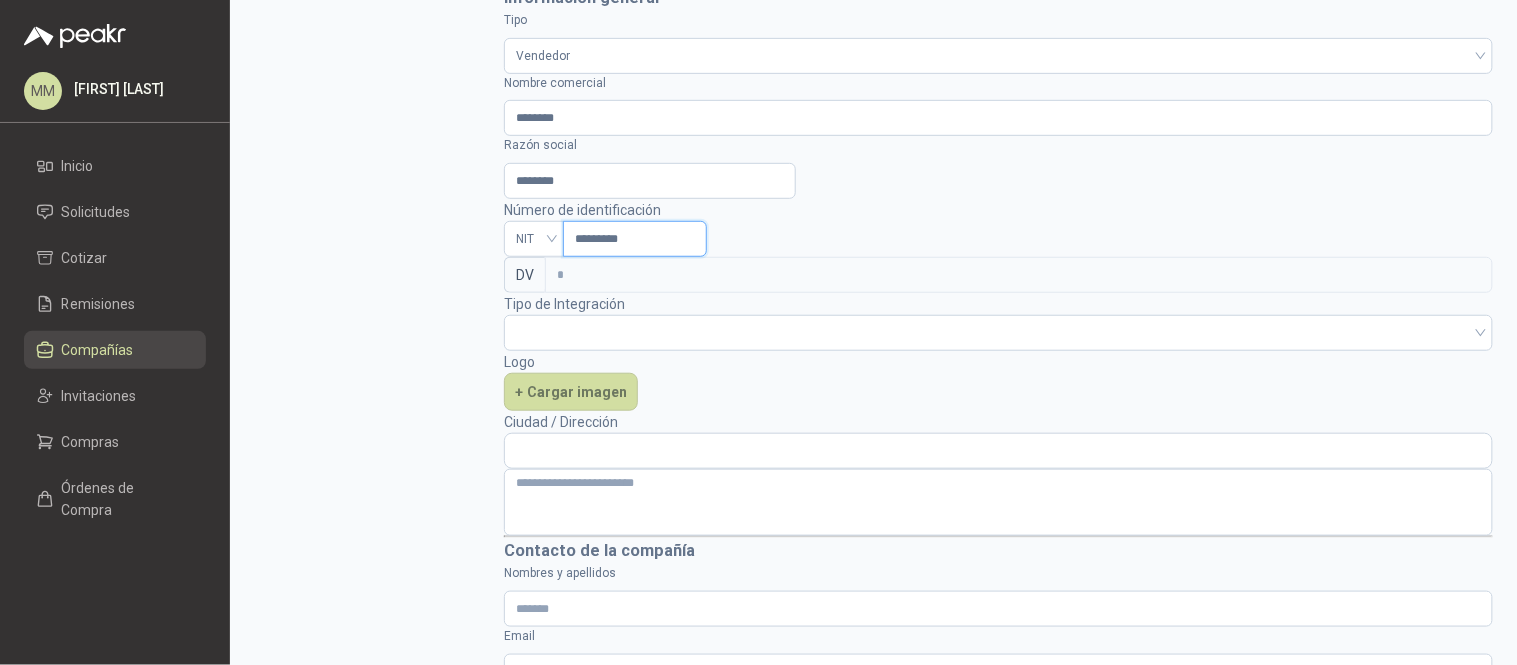 scroll, scrollTop: 371, scrollLeft: 0, axis: vertical 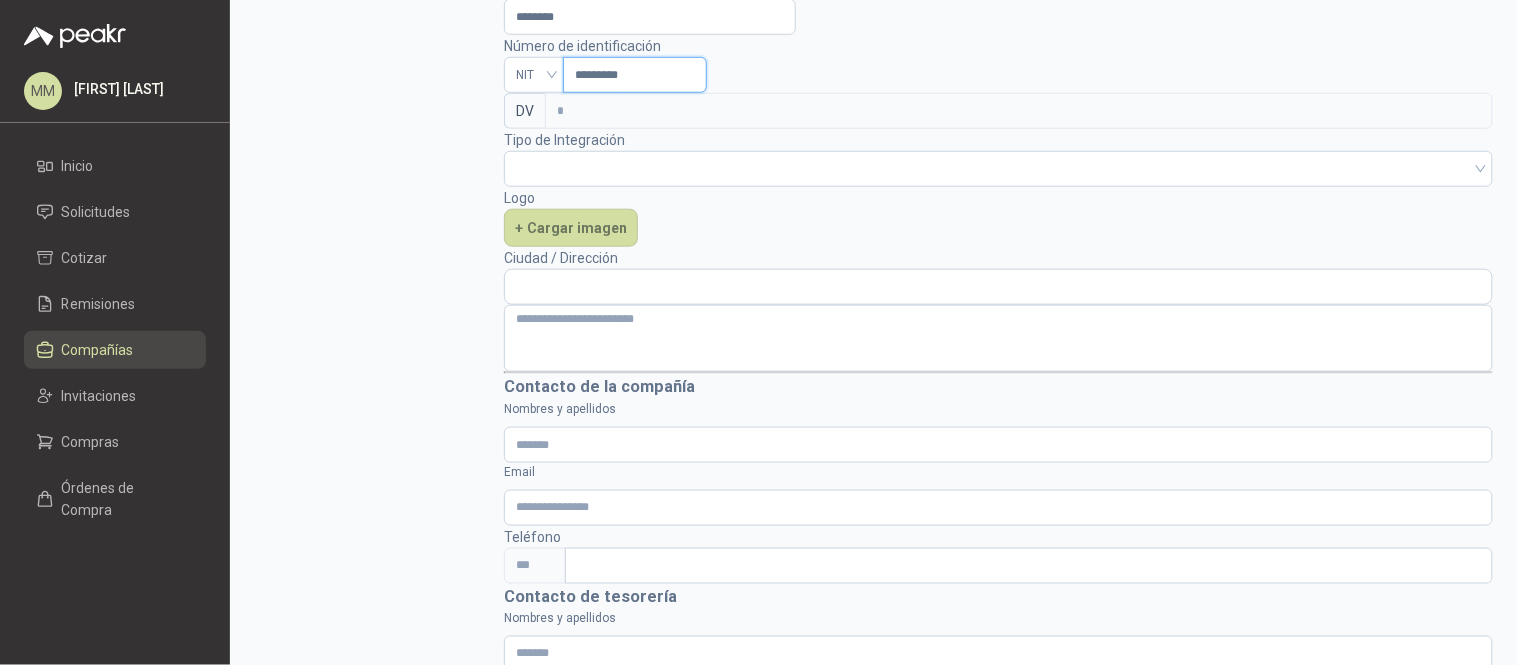 type on "*********" 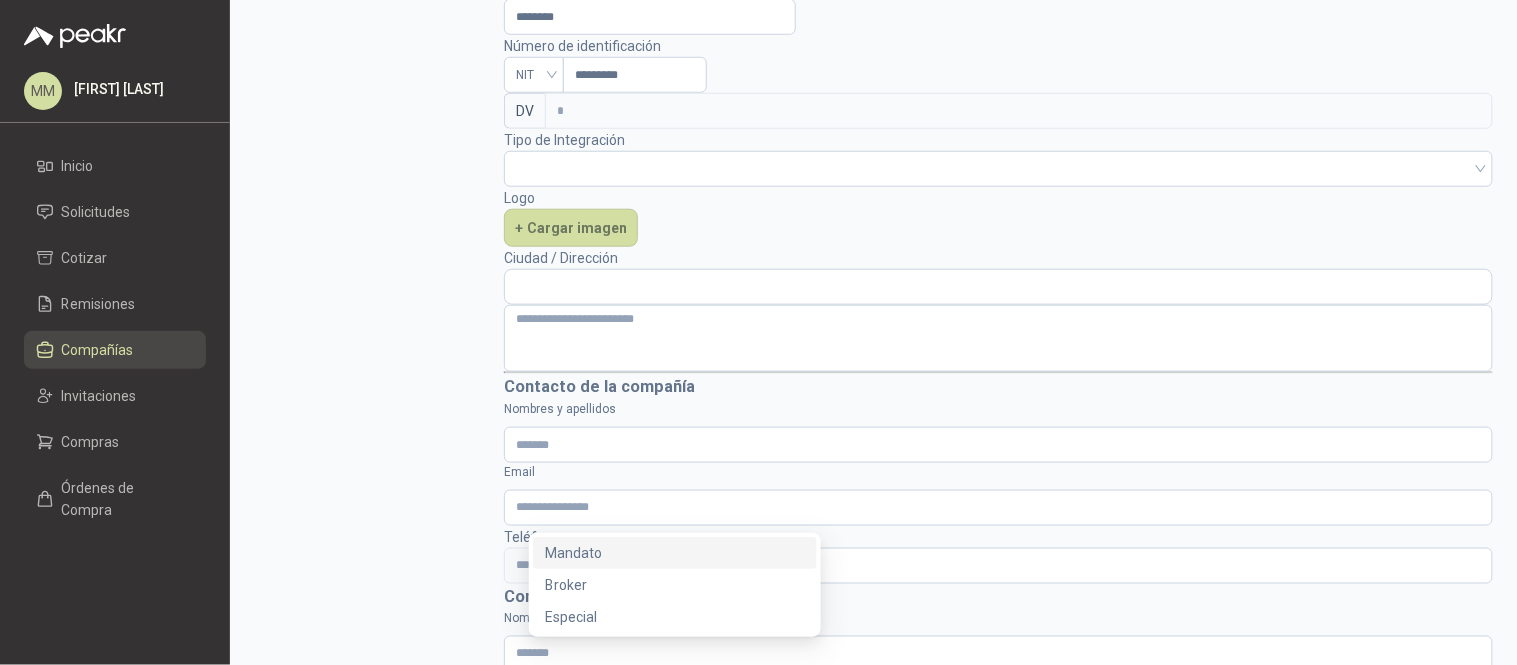 click at bounding box center (998, 1048) 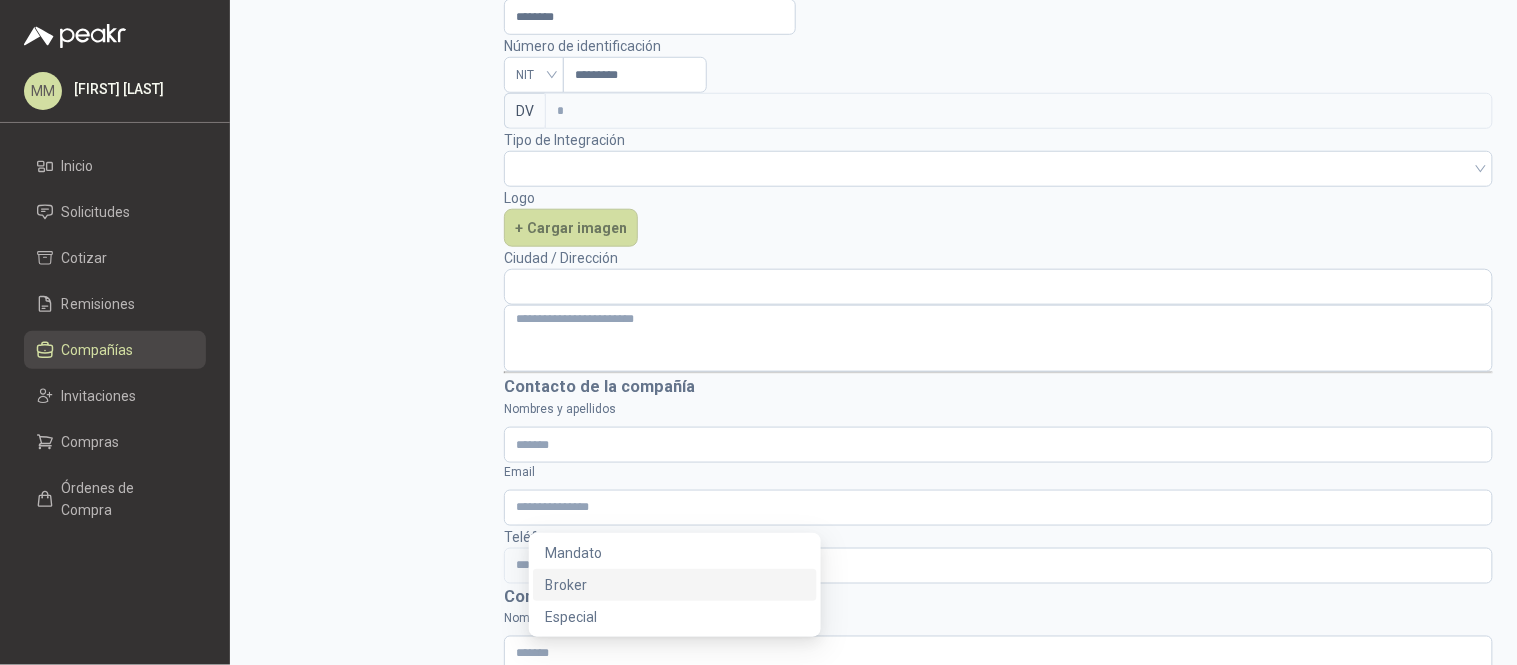 drag, startPoint x: 721, startPoint y: 594, endPoint x: 850, endPoint y: 560, distance: 133.4054 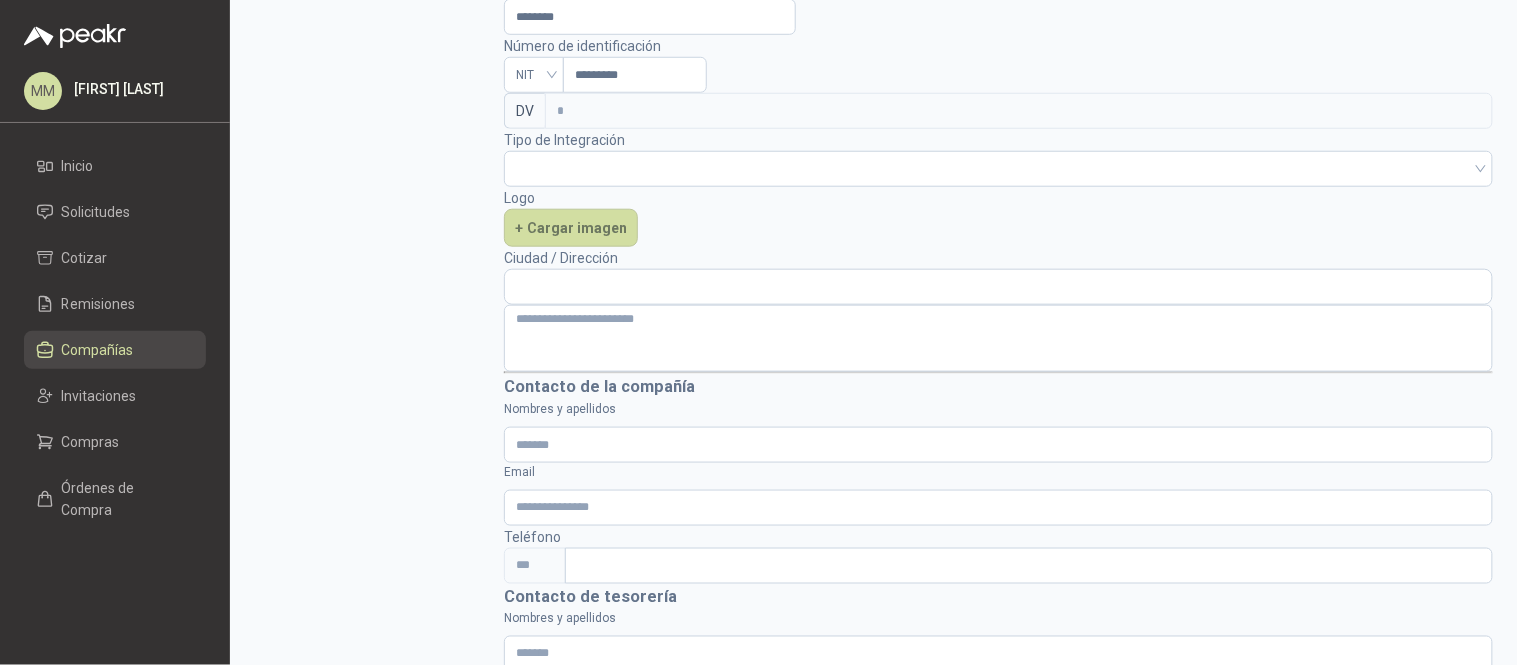 click on "*" at bounding box center [1015, 1112] 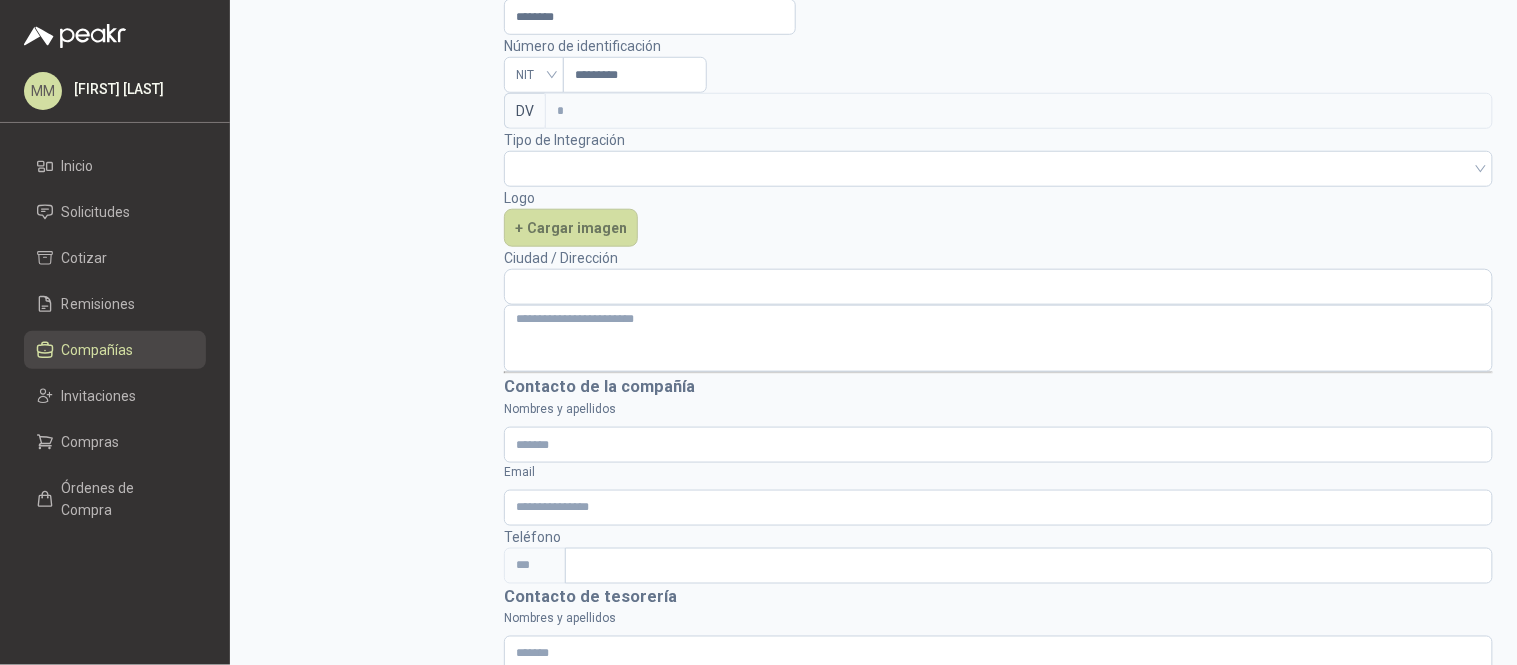type on "*" 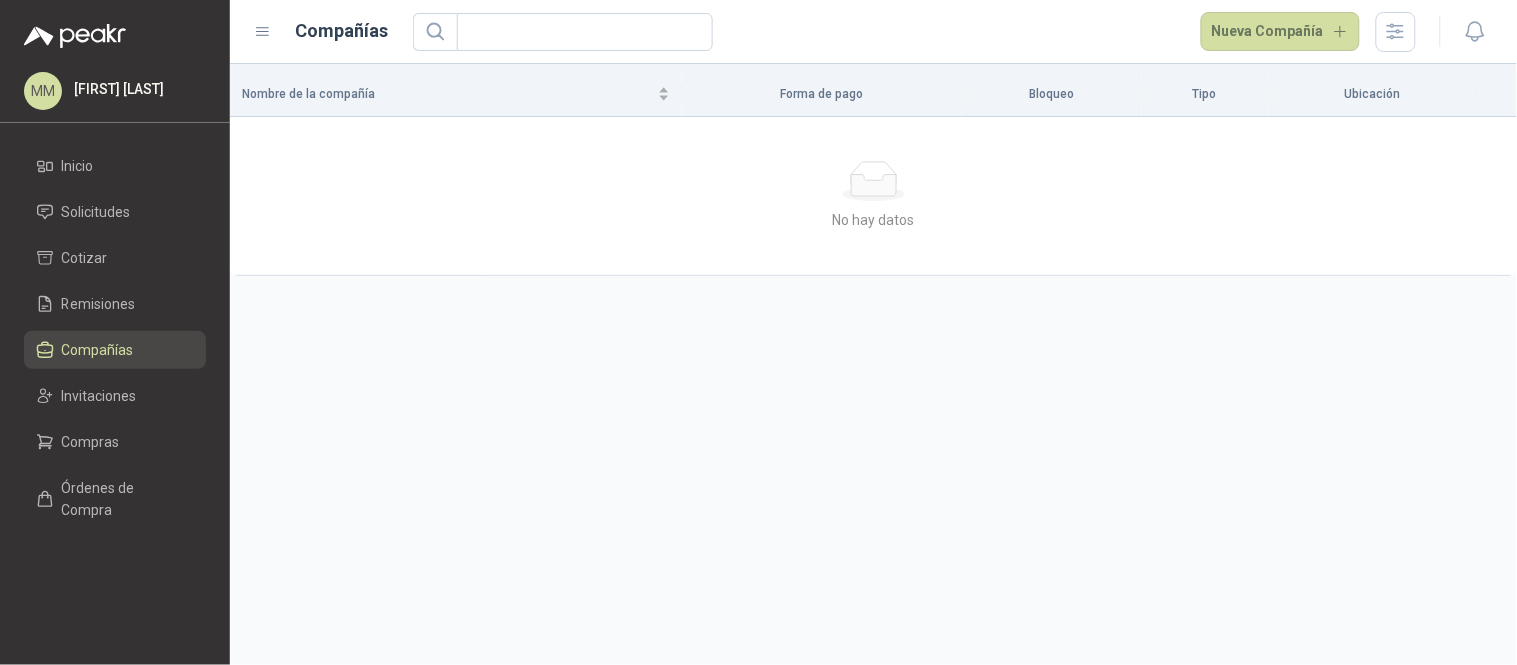 scroll, scrollTop: 0, scrollLeft: 0, axis: both 